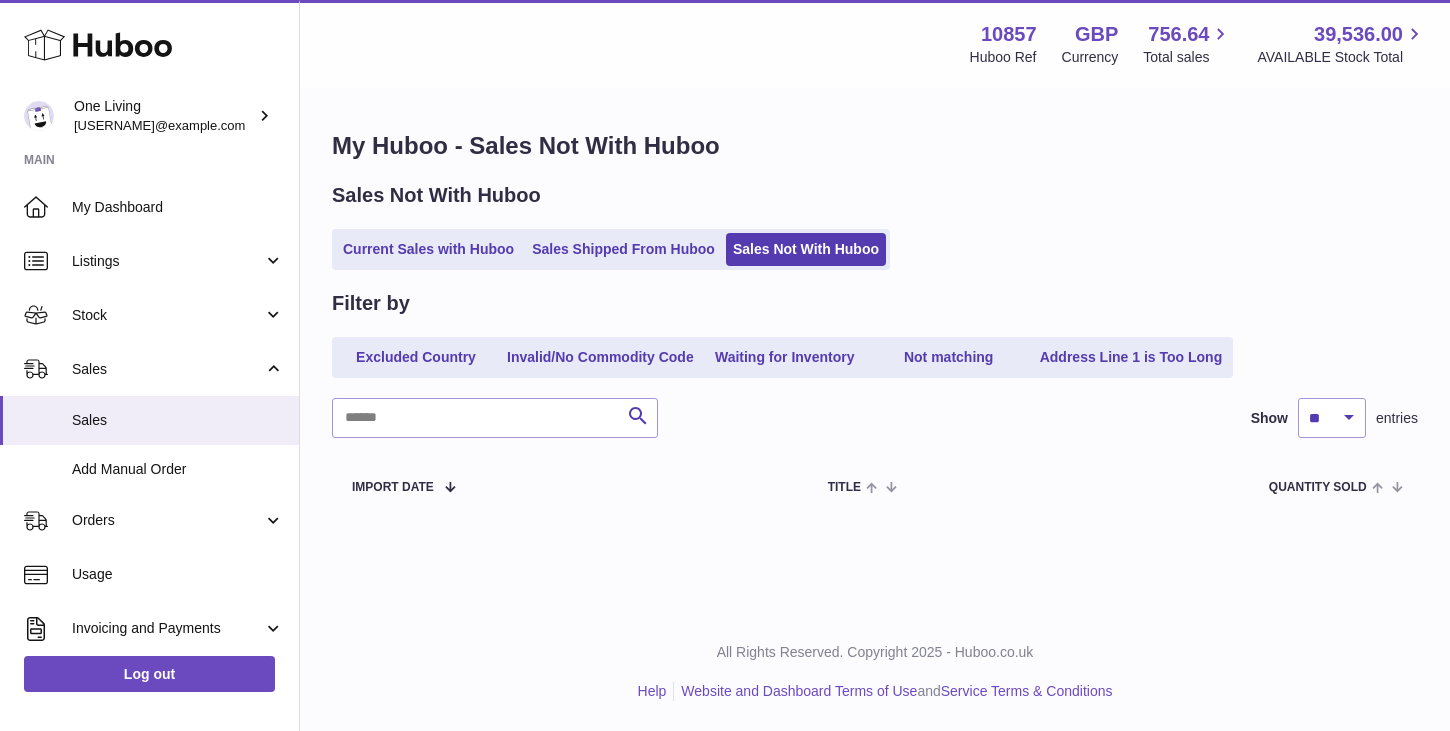 scroll, scrollTop: 0, scrollLeft: 0, axis: both 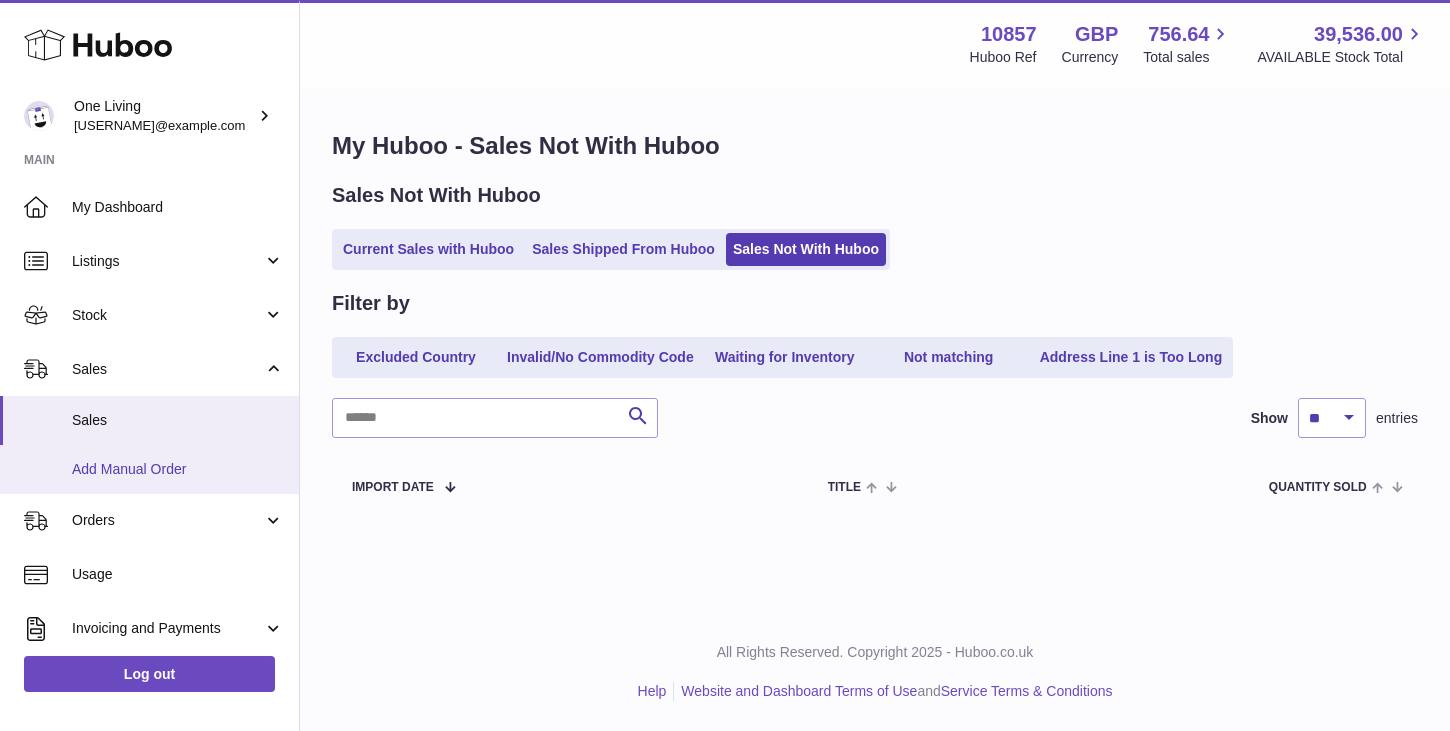 click on "Add Manual Order" at bounding box center (178, 469) 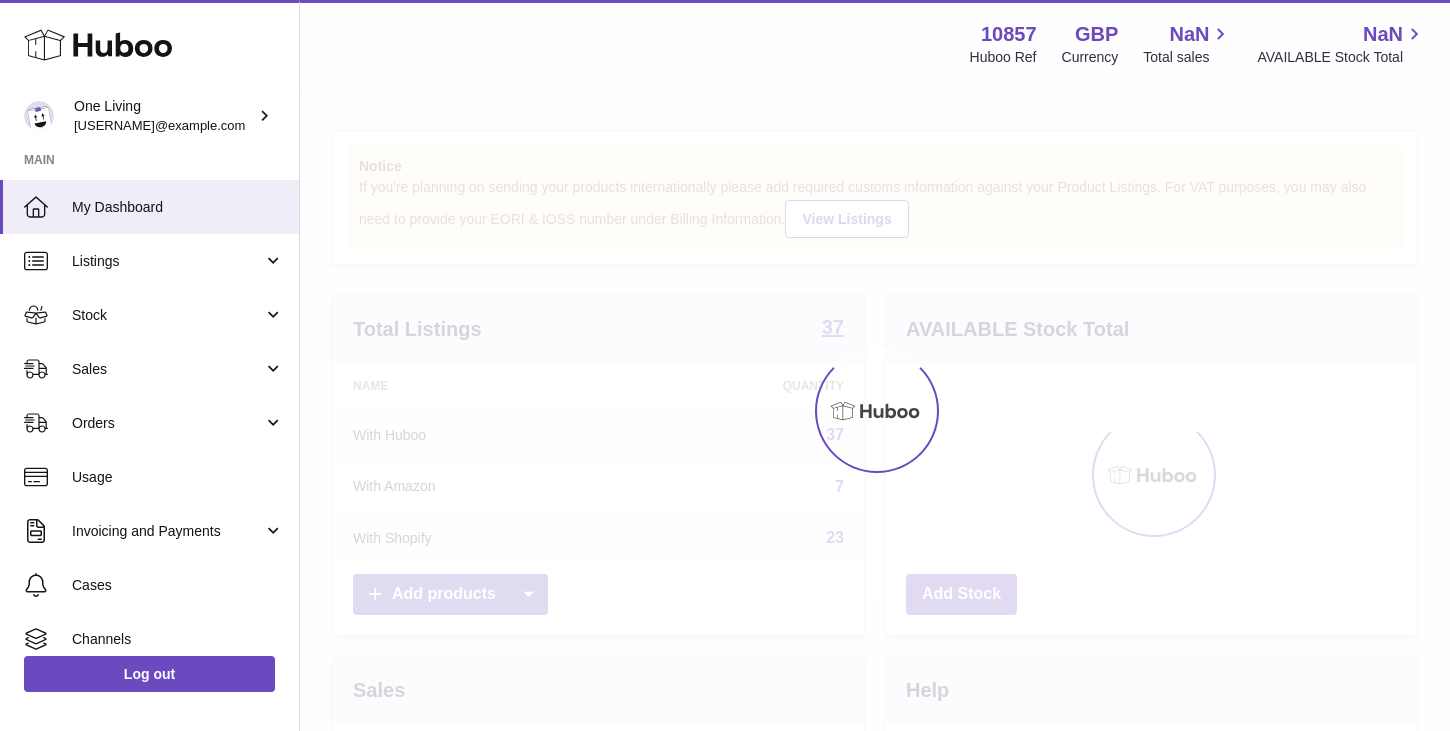 scroll, scrollTop: 0, scrollLeft: 0, axis: both 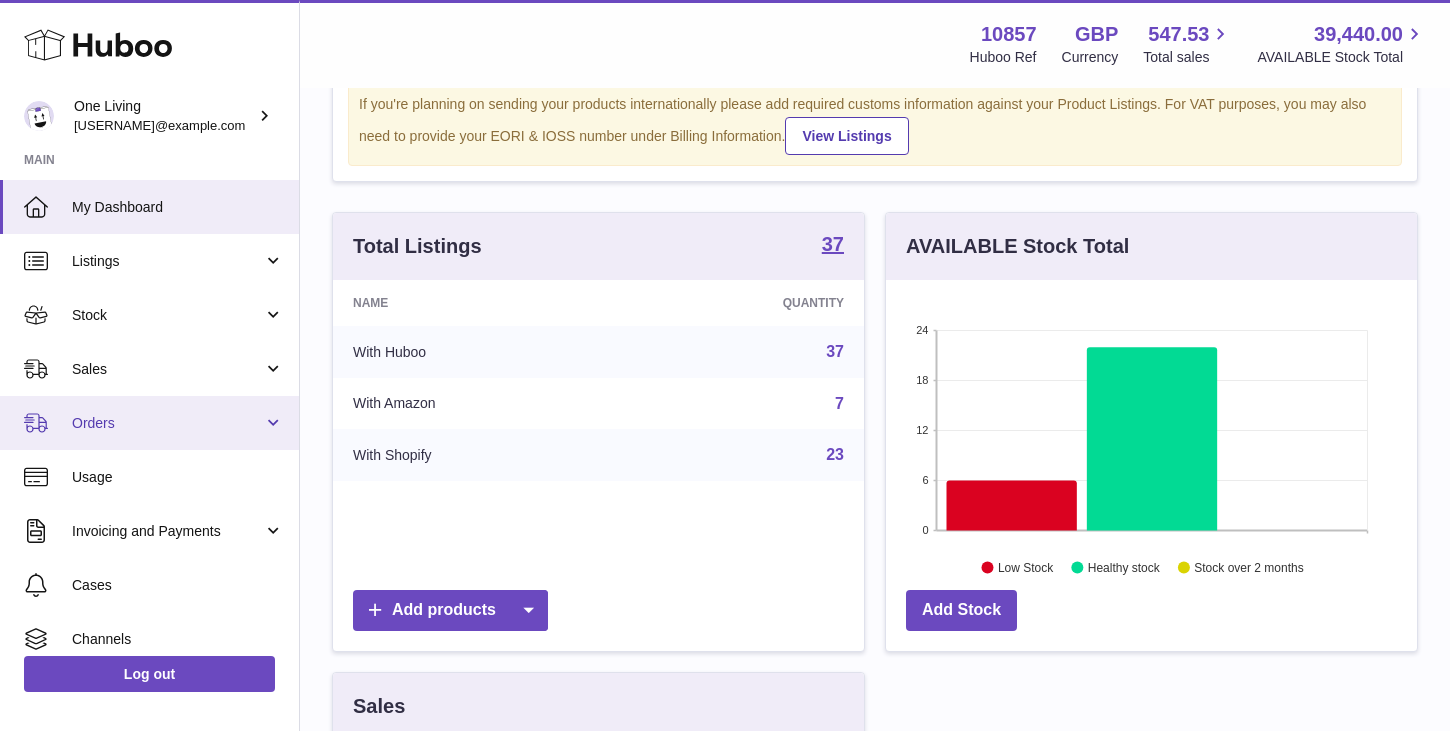 click on "Orders" at bounding box center (167, 423) 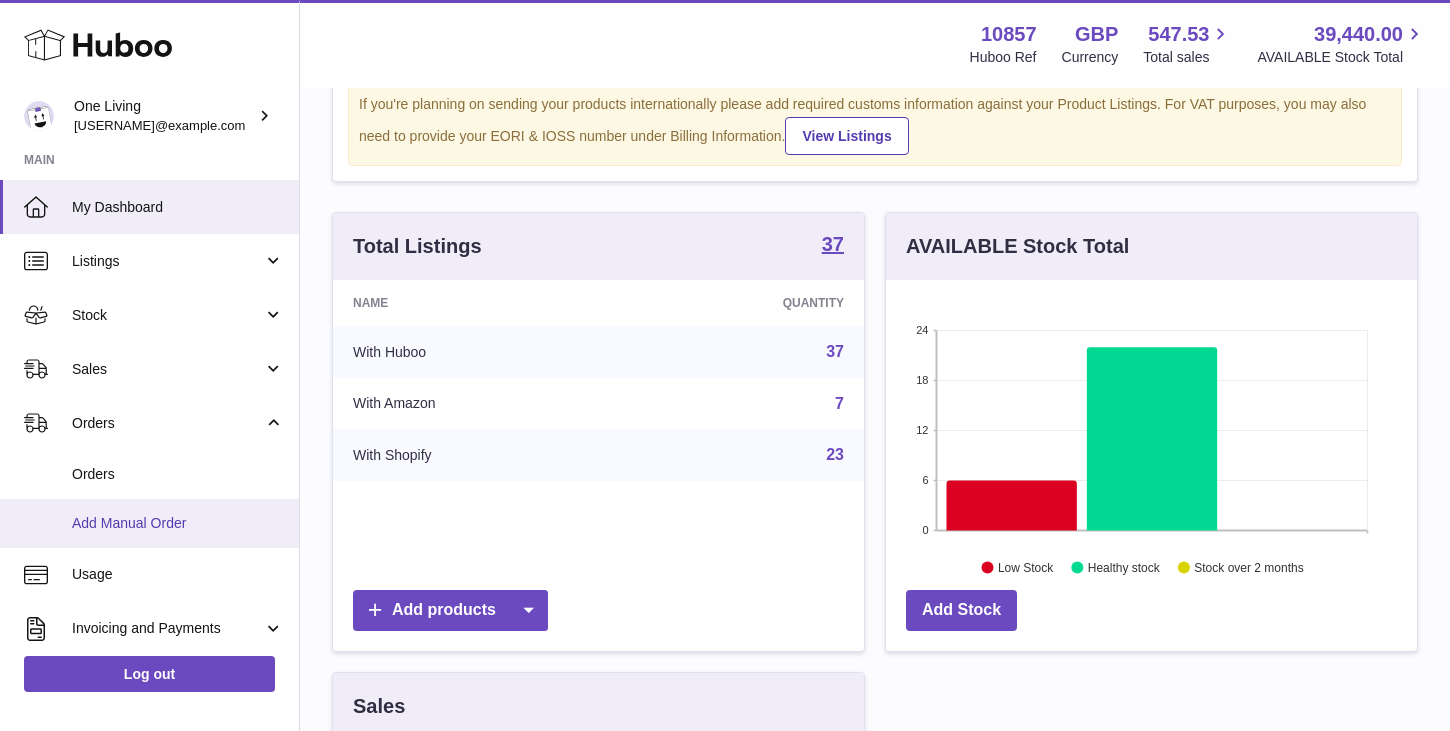 click on "Add Manual Order" at bounding box center (149, 523) 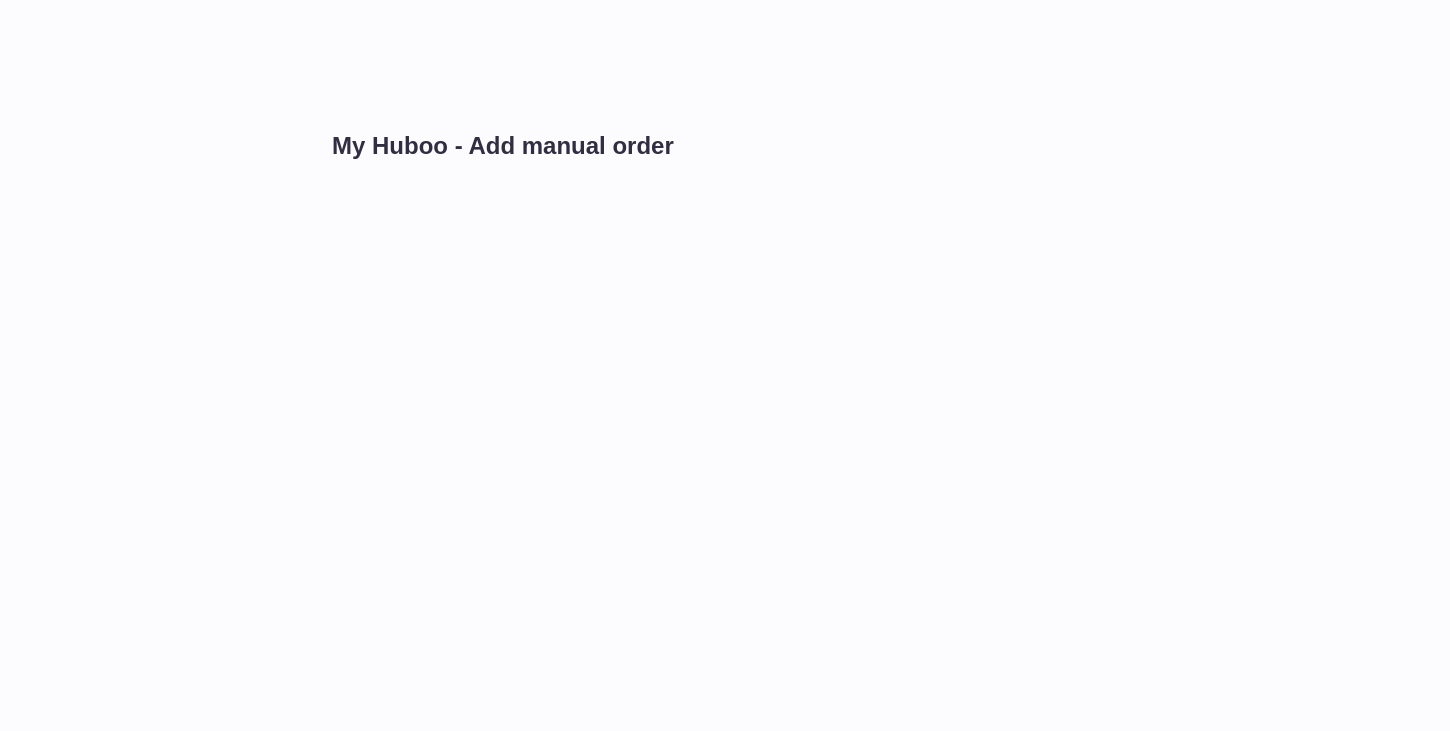scroll, scrollTop: 0, scrollLeft: 0, axis: both 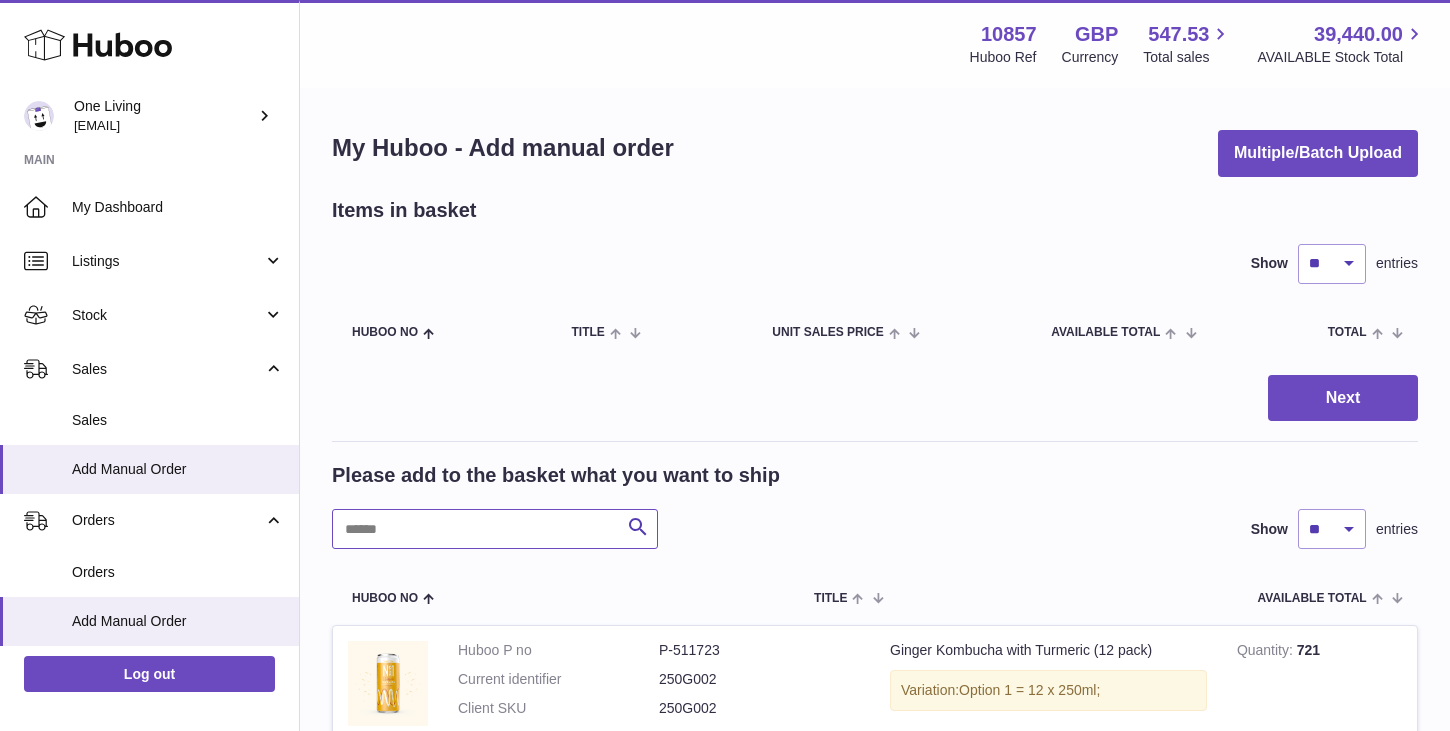 click at bounding box center (495, 529) 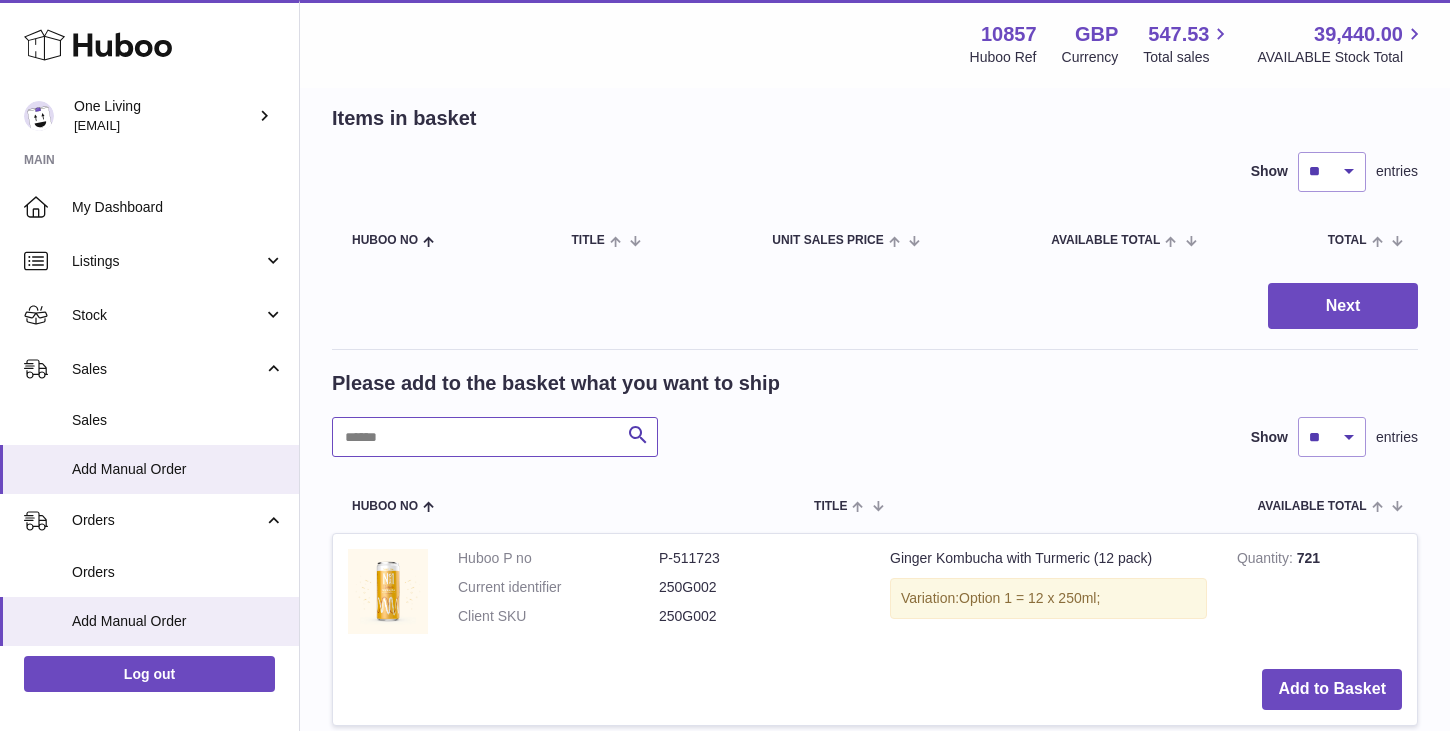 scroll, scrollTop: 94, scrollLeft: 0, axis: vertical 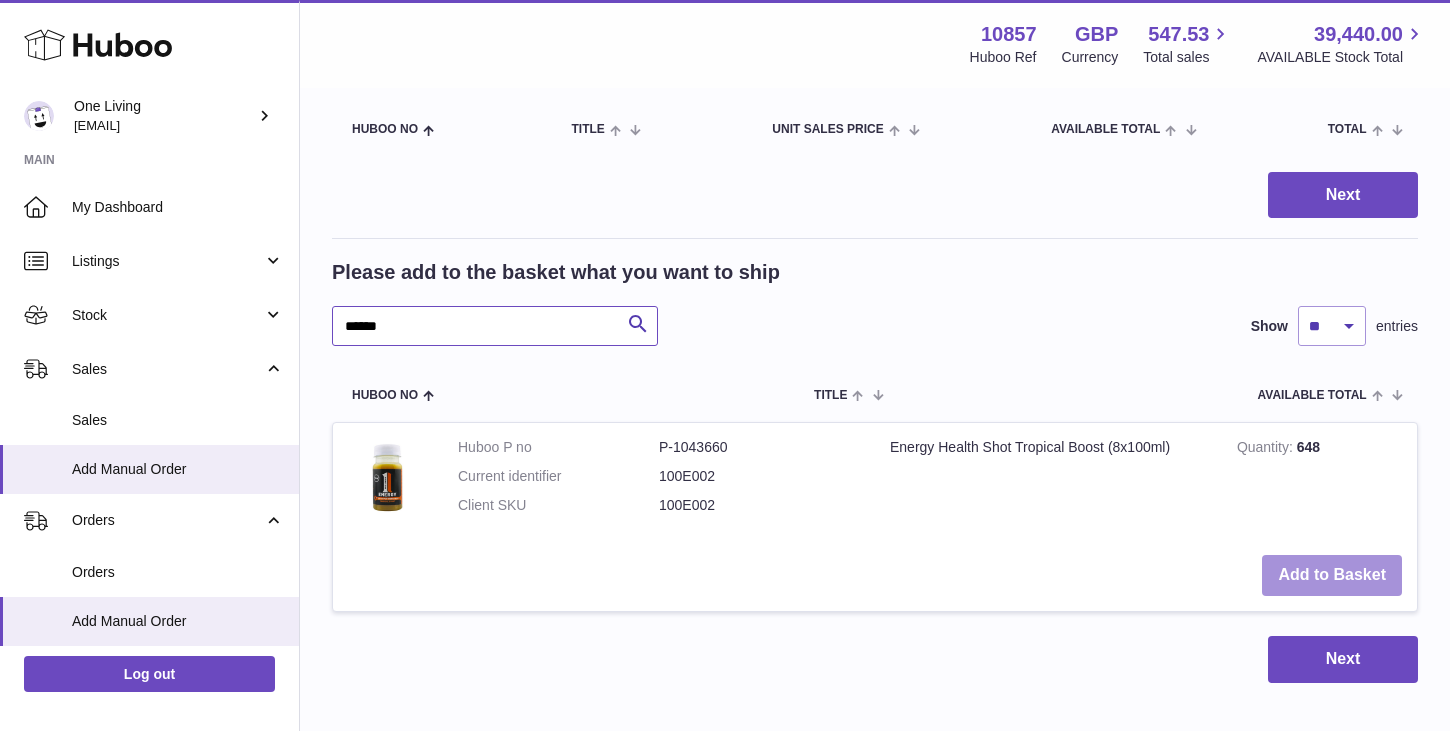 type on "******" 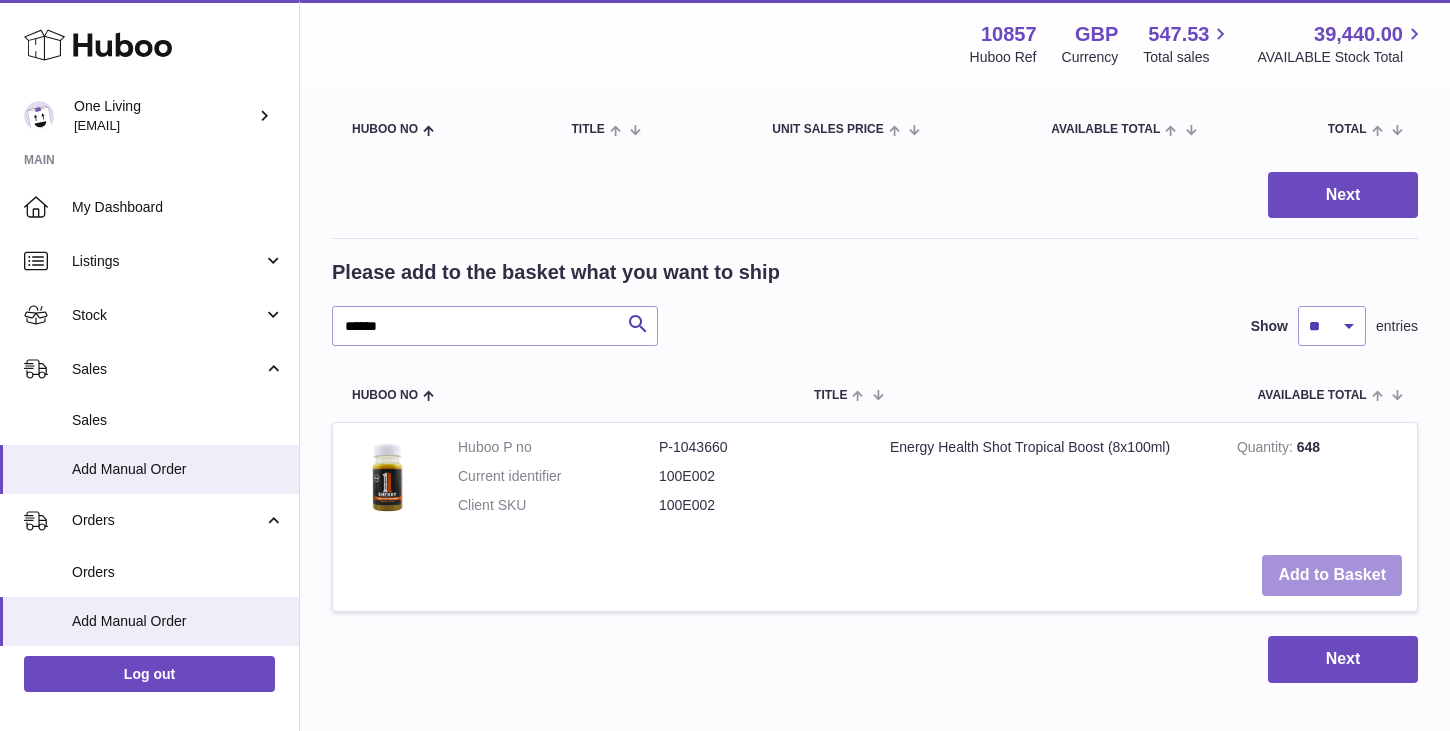 click on "Add to Basket" at bounding box center [1332, 575] 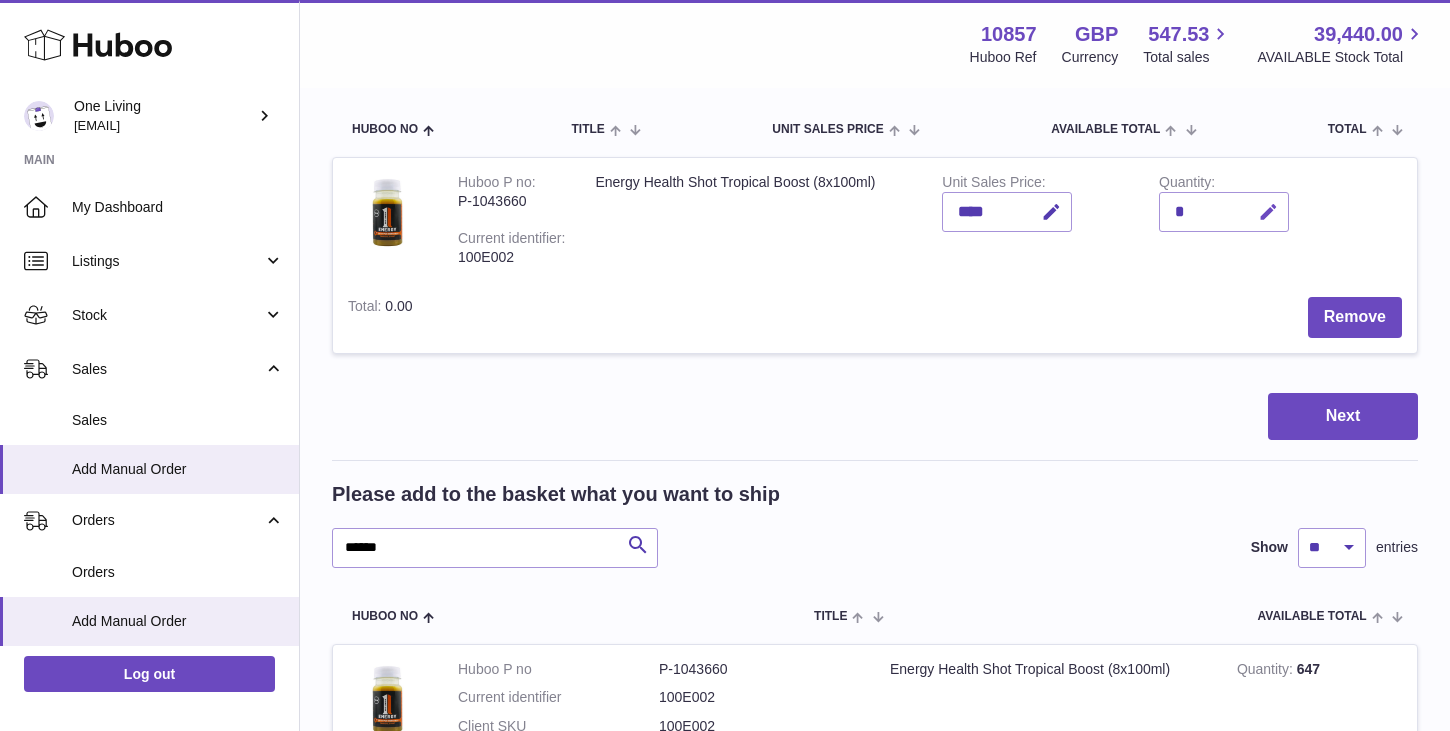 click at bounding box center (1268, 212) 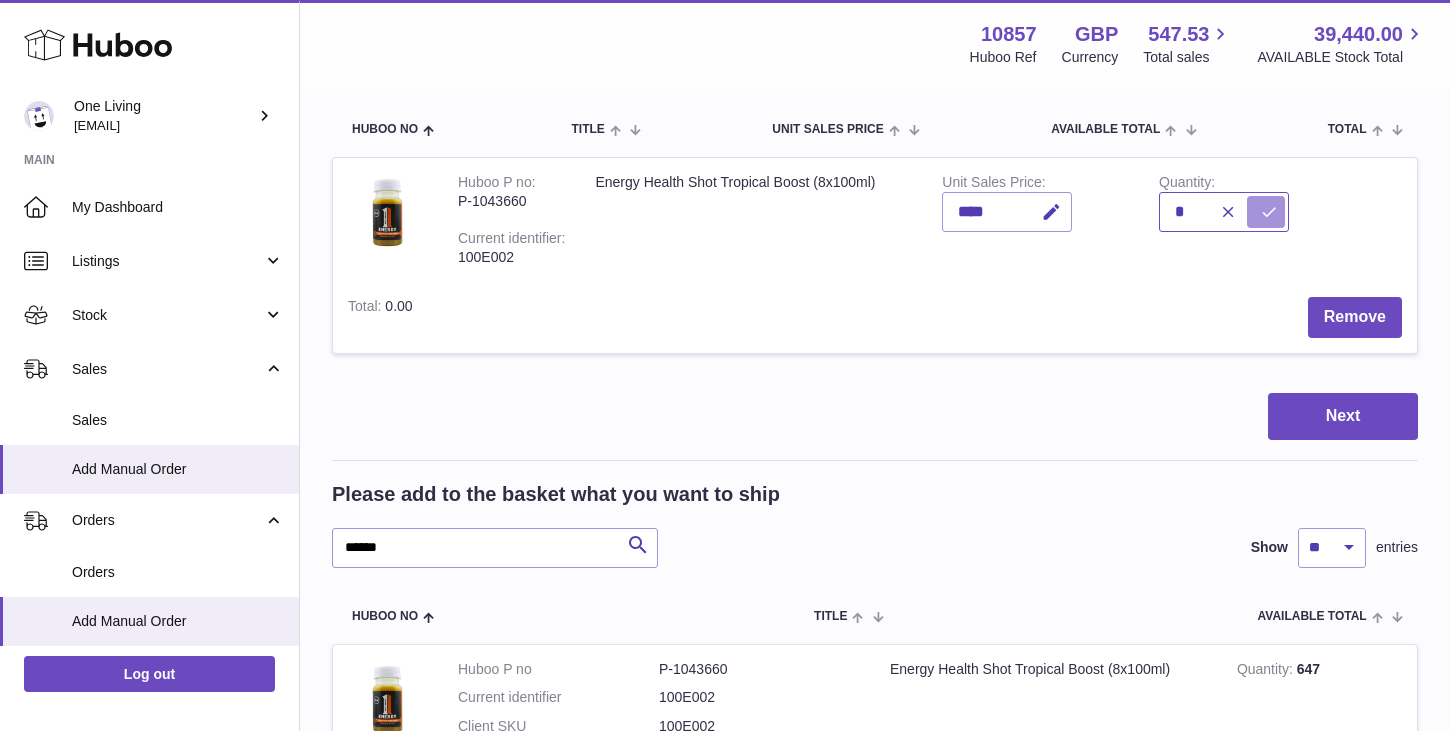 type on "*" 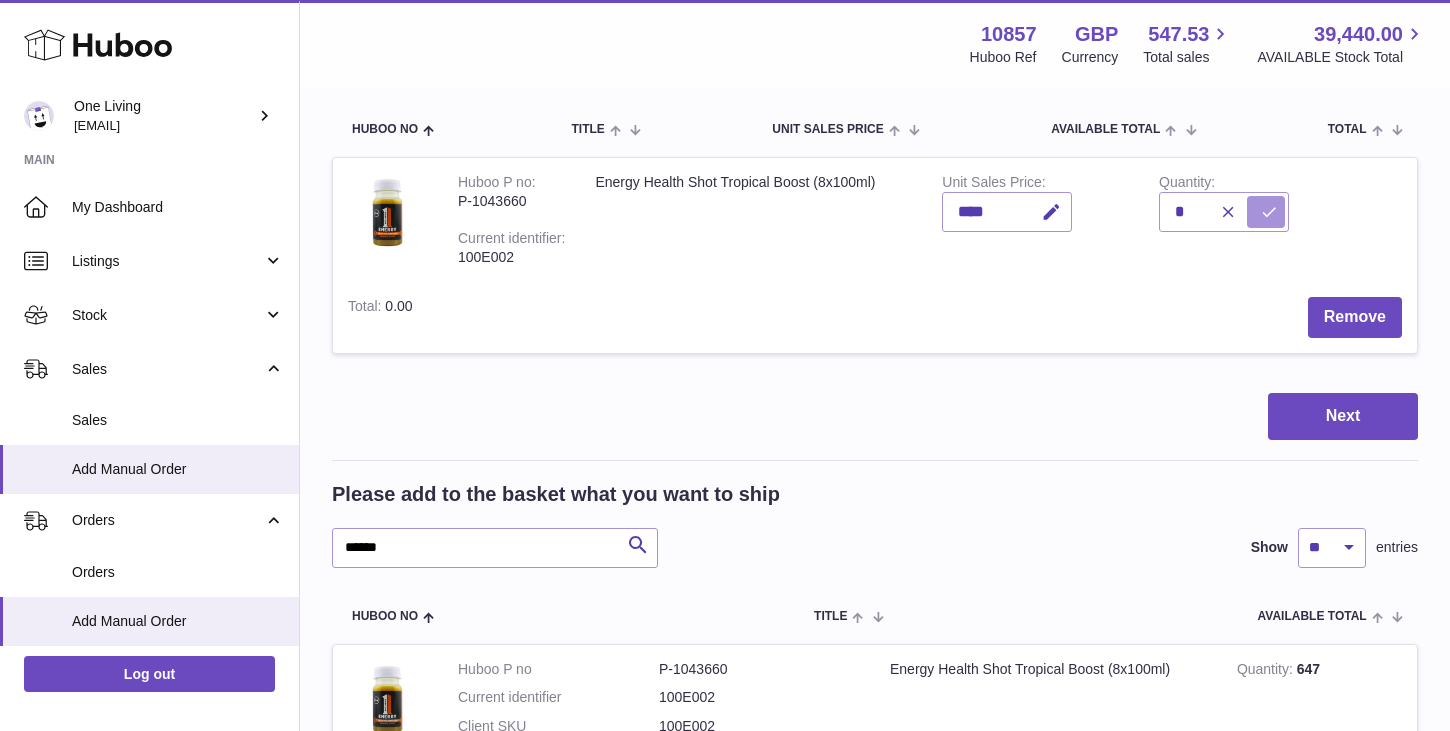 click at bounding box center [1269, 212] 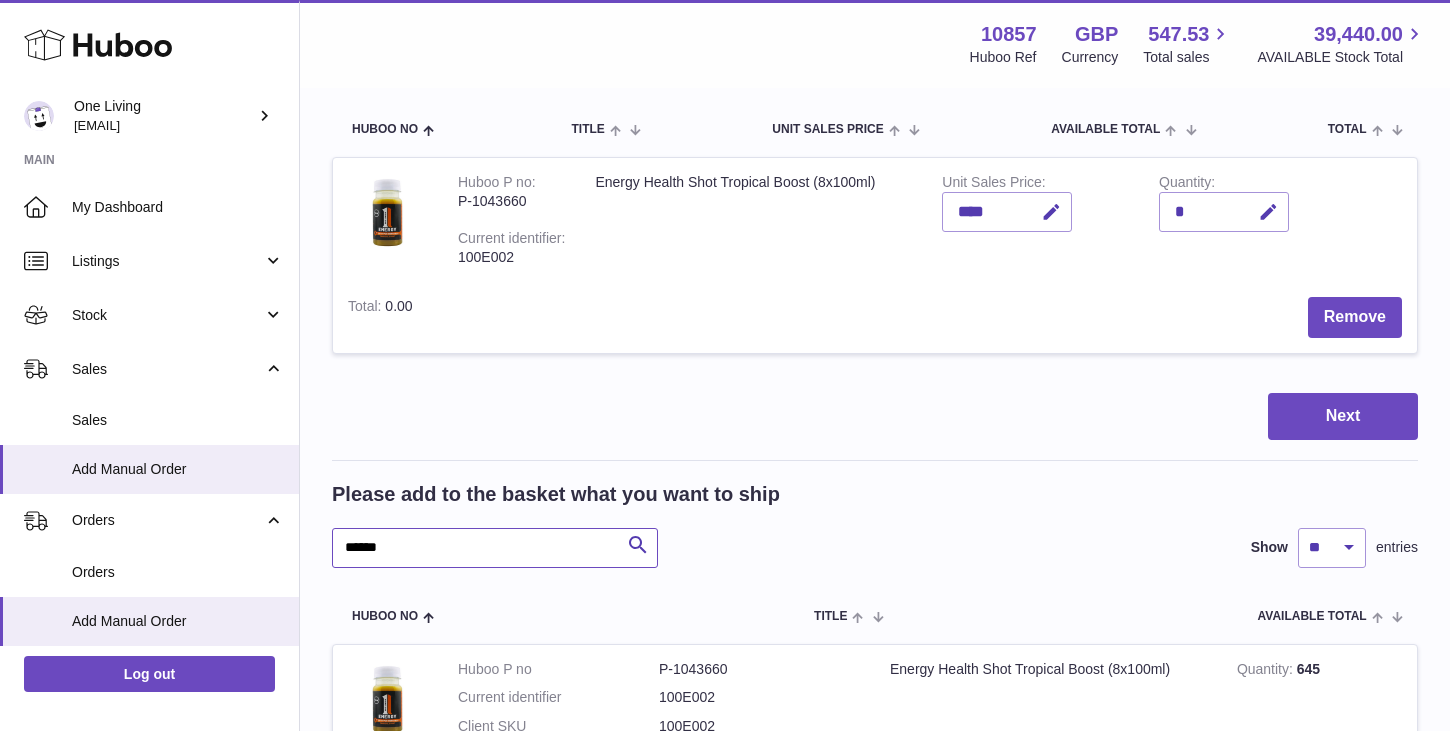 click on "******" at bounding box center (495, 548) 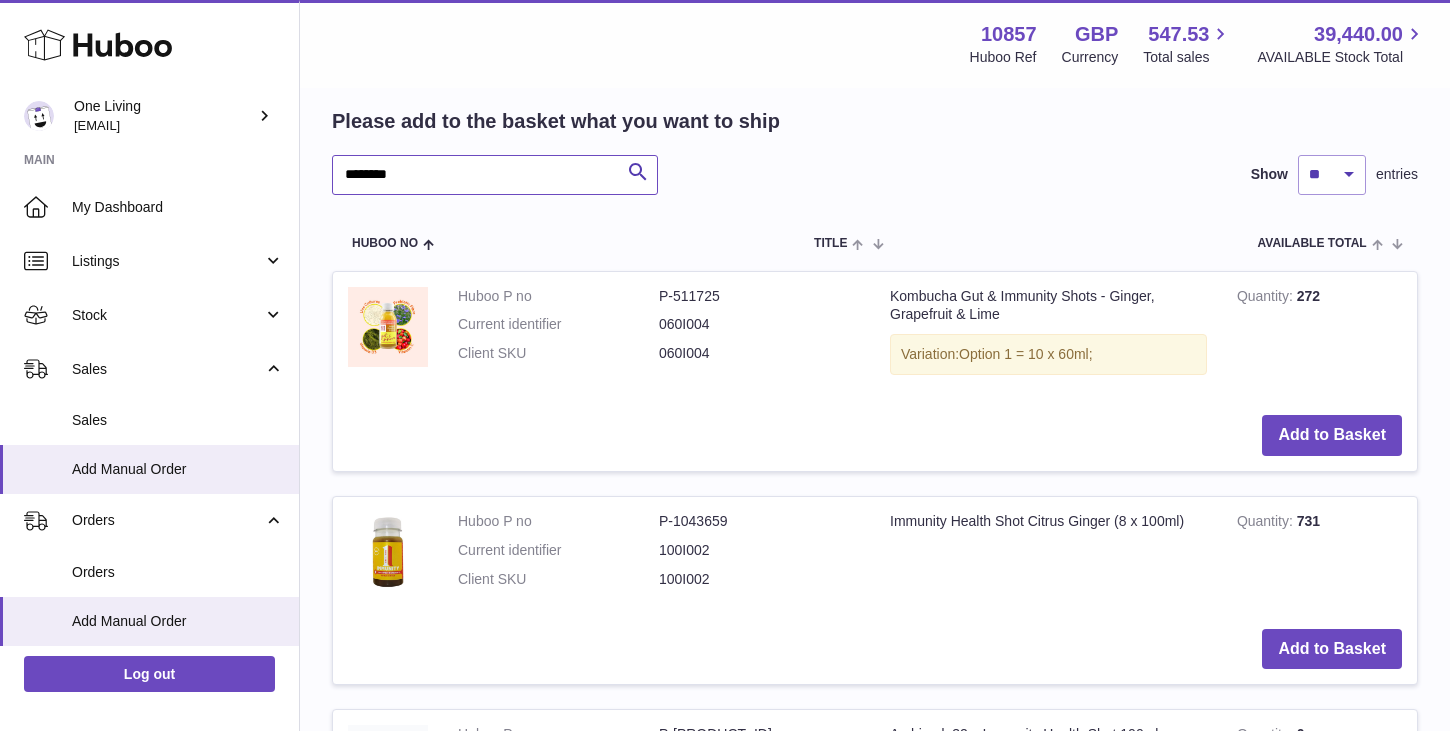 scroll, scrollTop: 759, scrollLeft: 0, axis: vertical 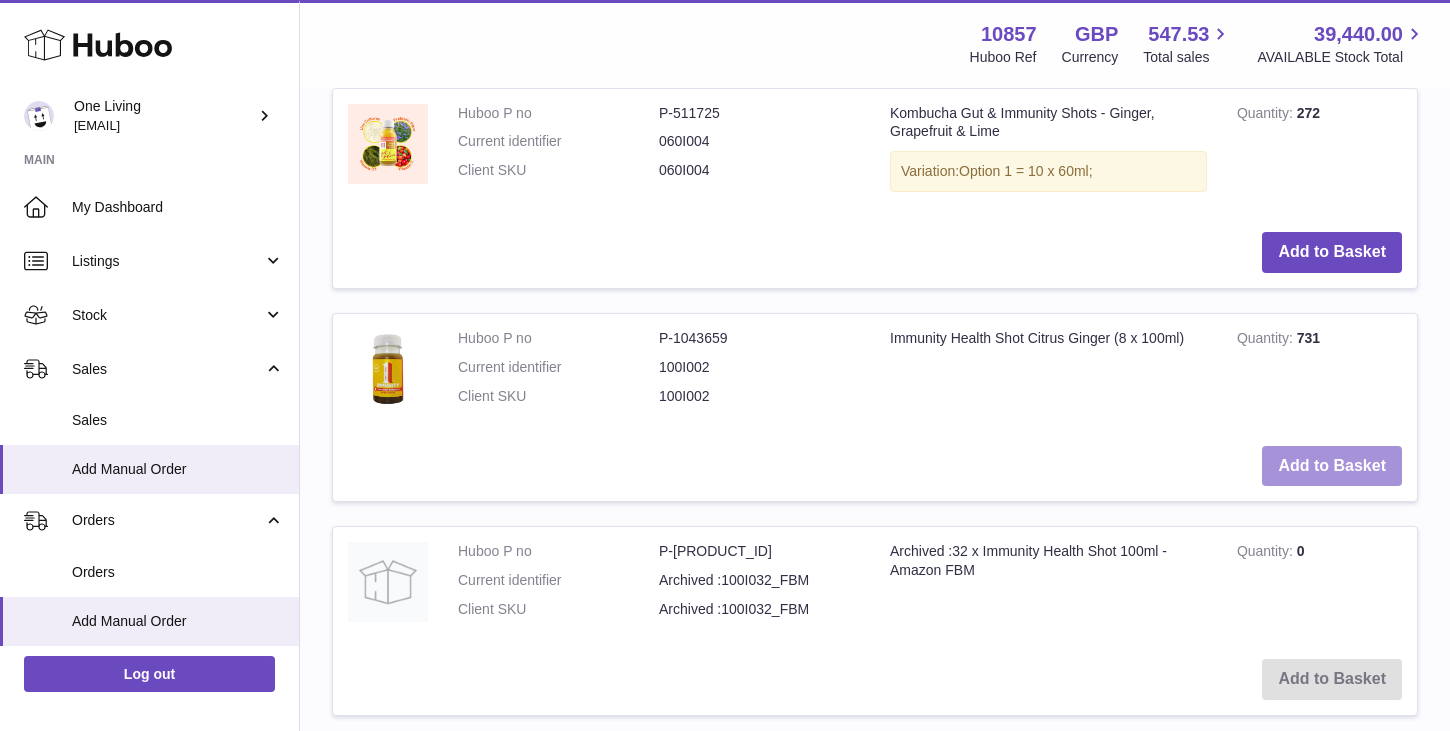 type on "********" 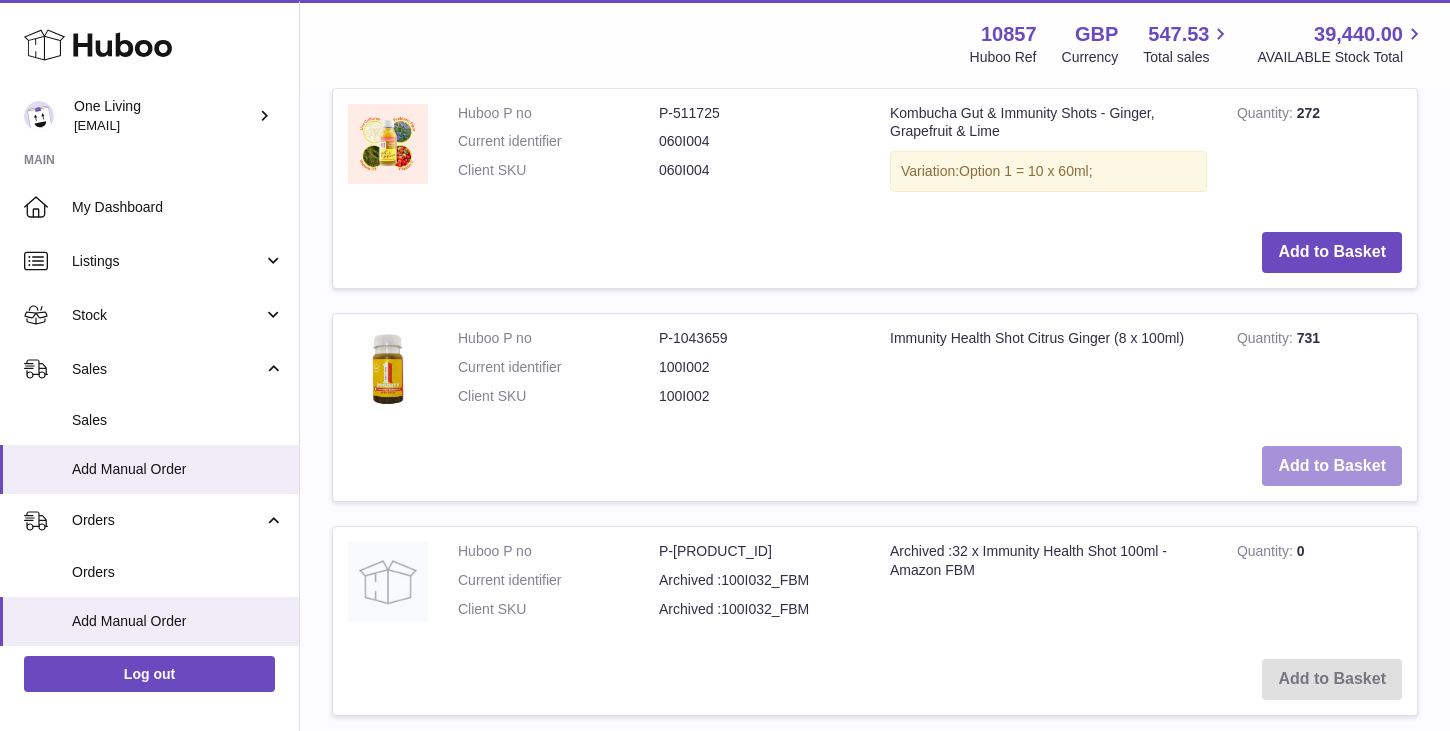click on "Add to Basket" at bounding box center (1332, 466) 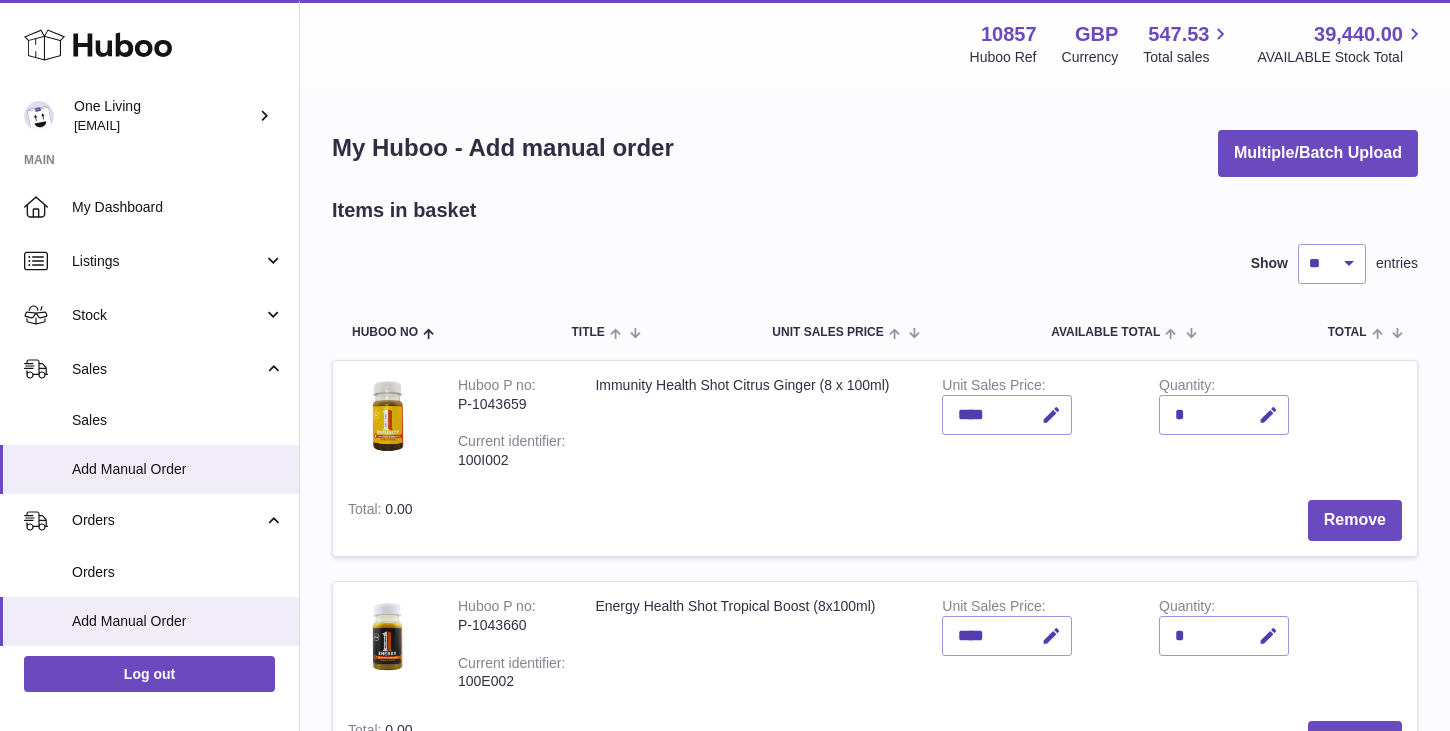 scroll, scrollTop: 42, scrollLeft: 0, axis: vertical 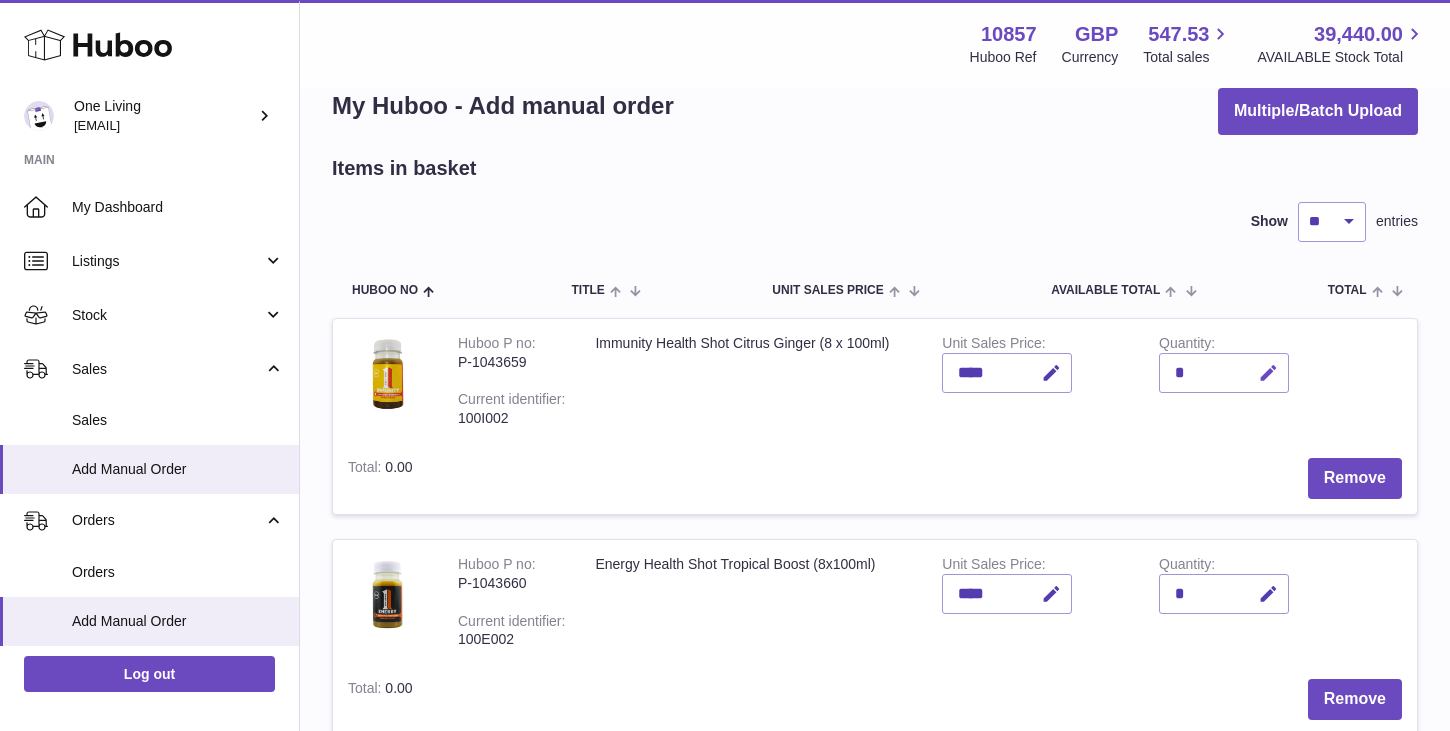 click at bounding box center (1268, 373) 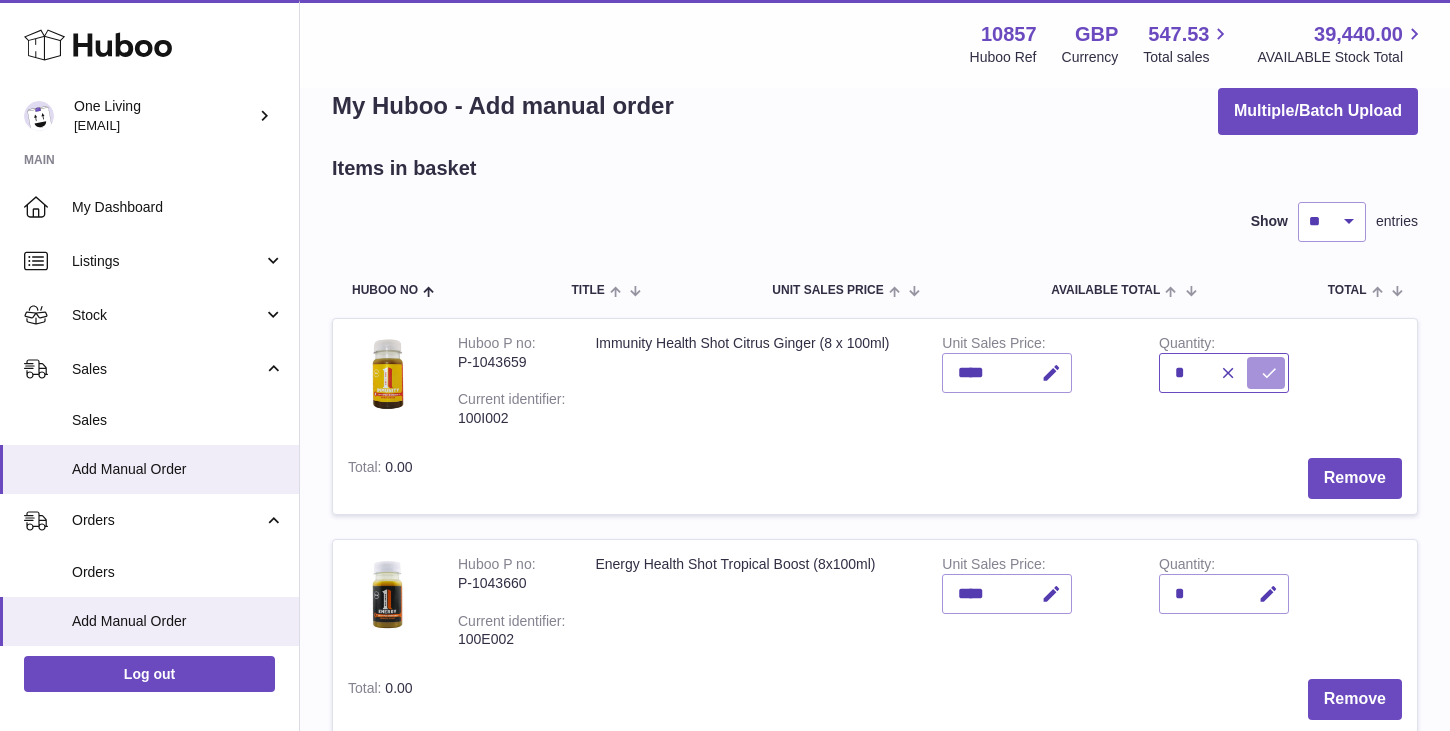 type on "*" 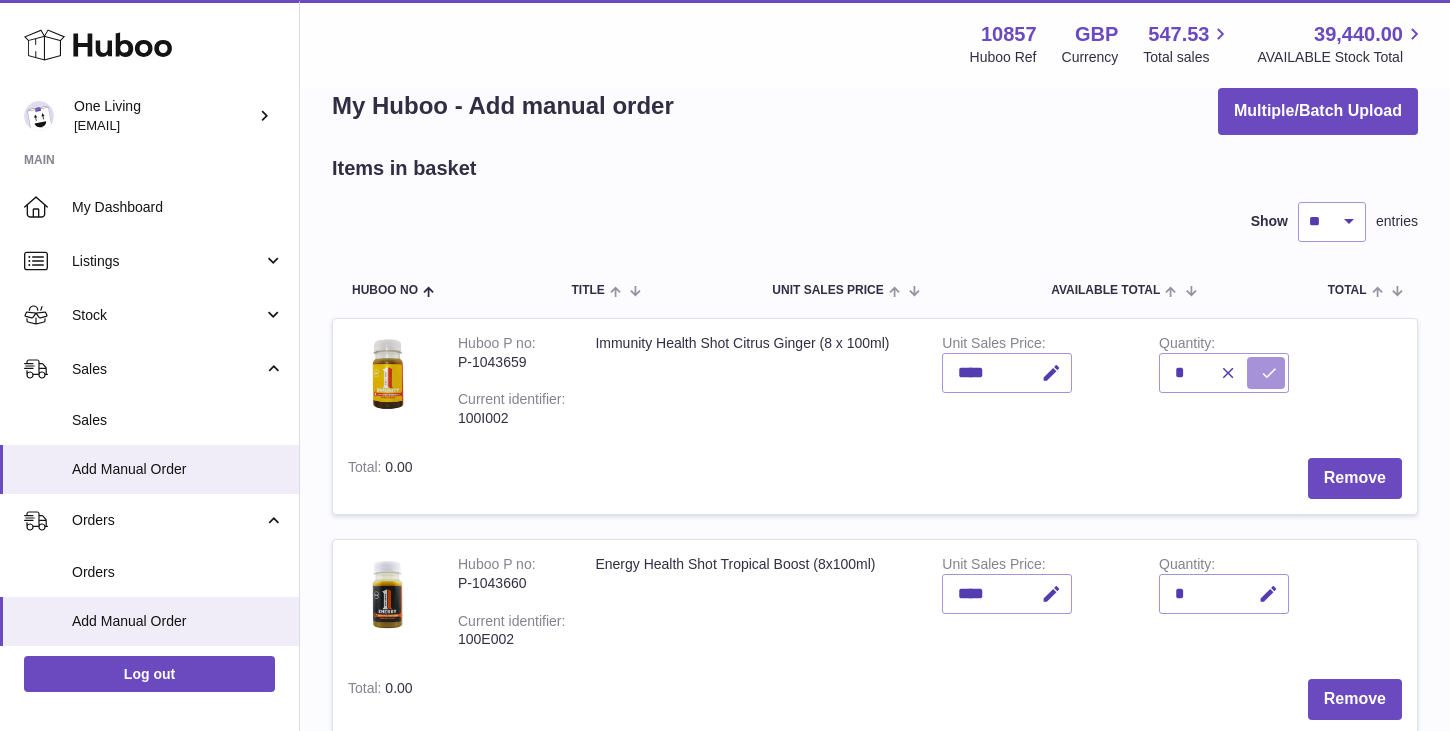 click at bounding box center (1269, 373) 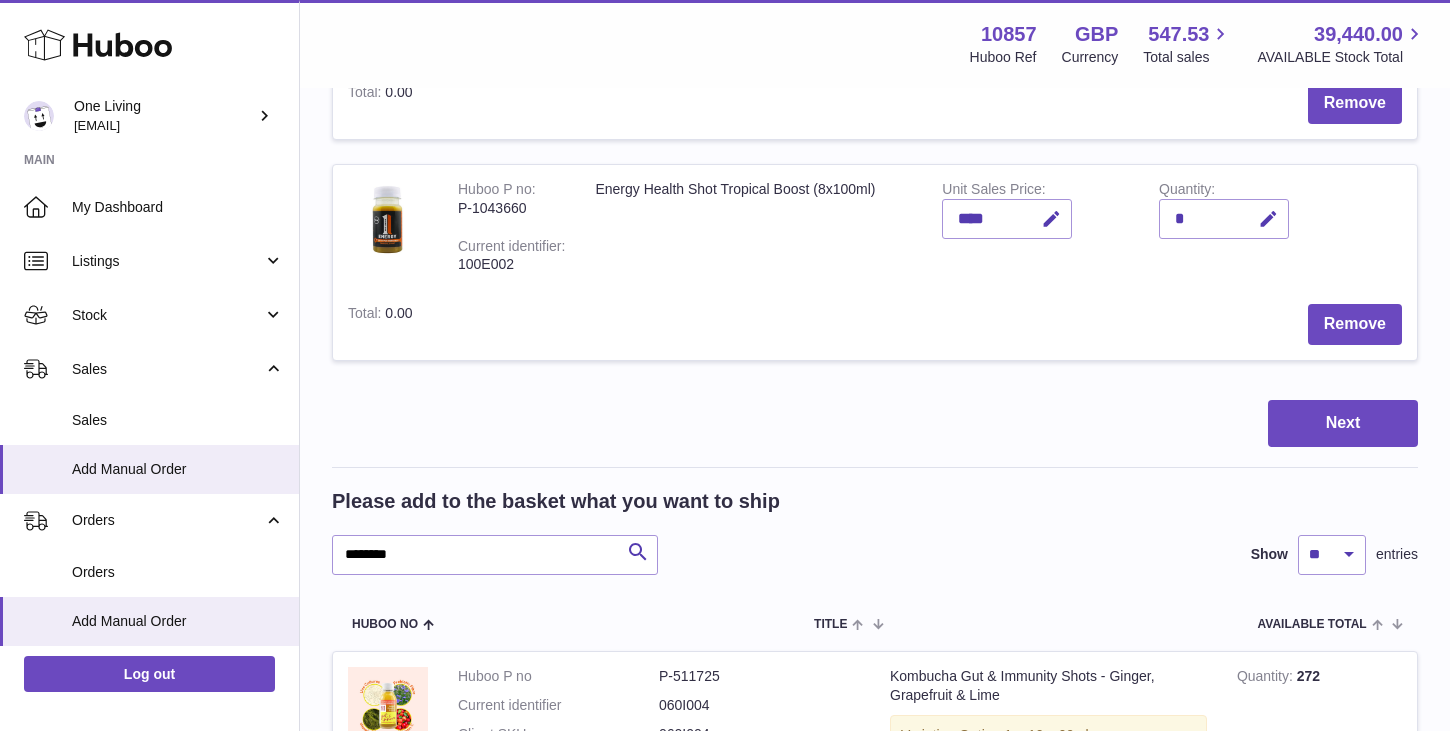 scroll, scrollTop: 488, scrollLeft: 0, axis: vertical 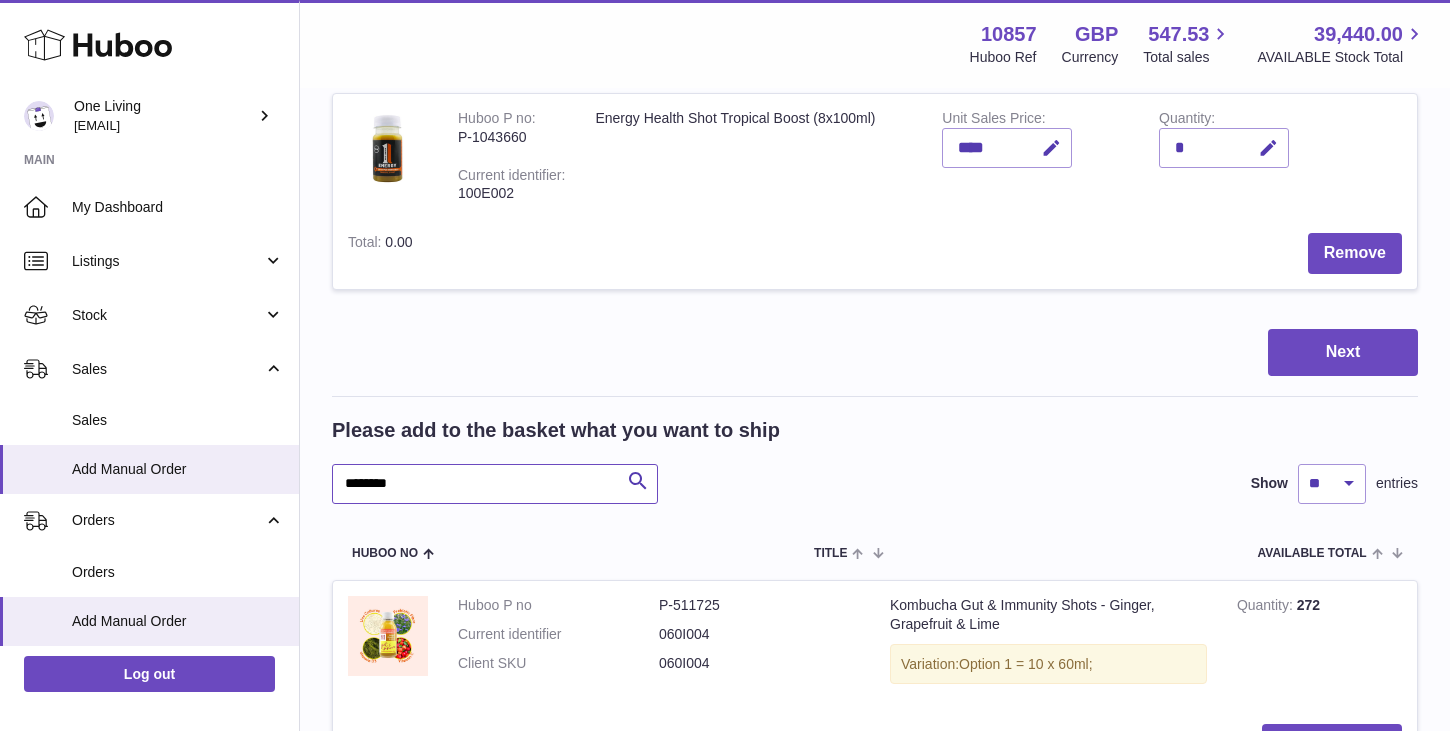 drag, startPoint x: 446, startPoint y: 480, endPoint x: 301, endPoint y: 485, distance: 145.08618 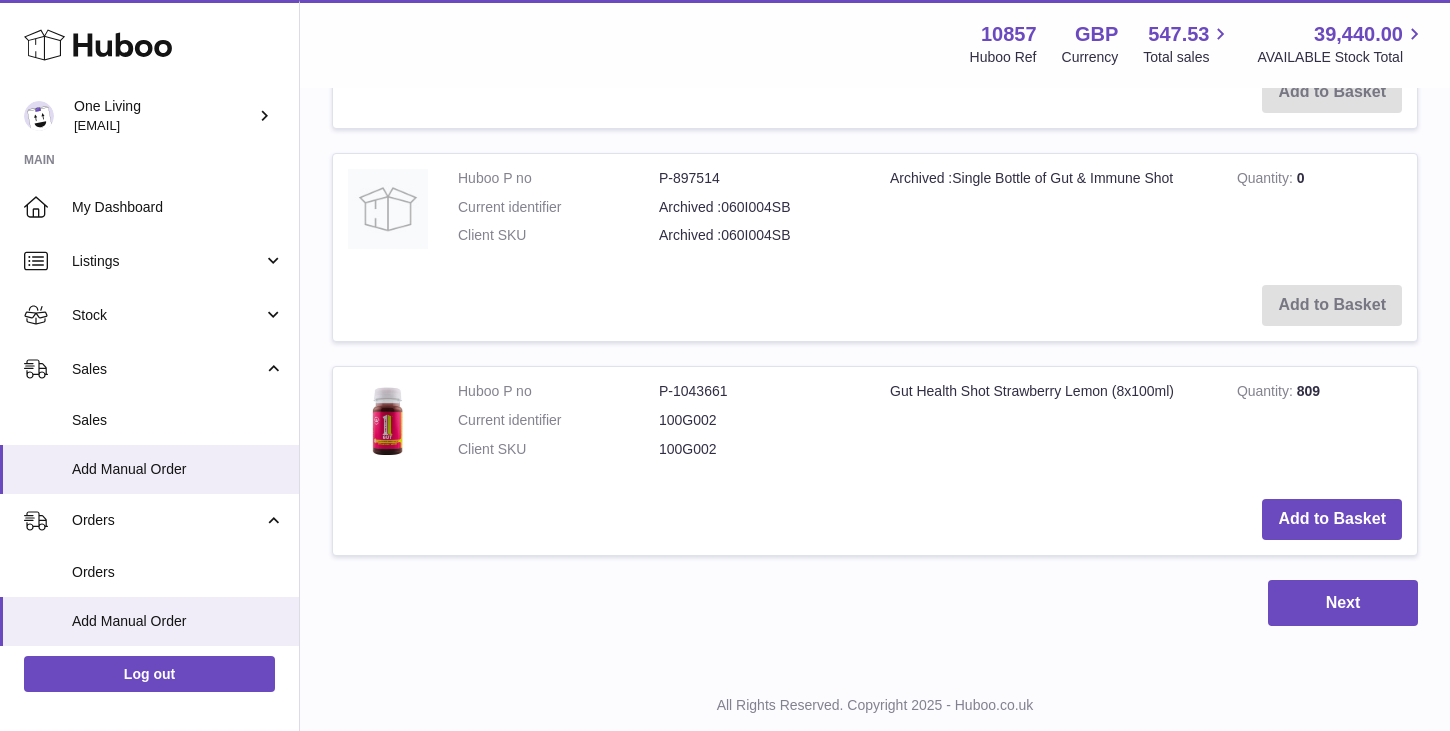 scroll, scrollTop: 1846, scrollLeft: 0, axis: vertical 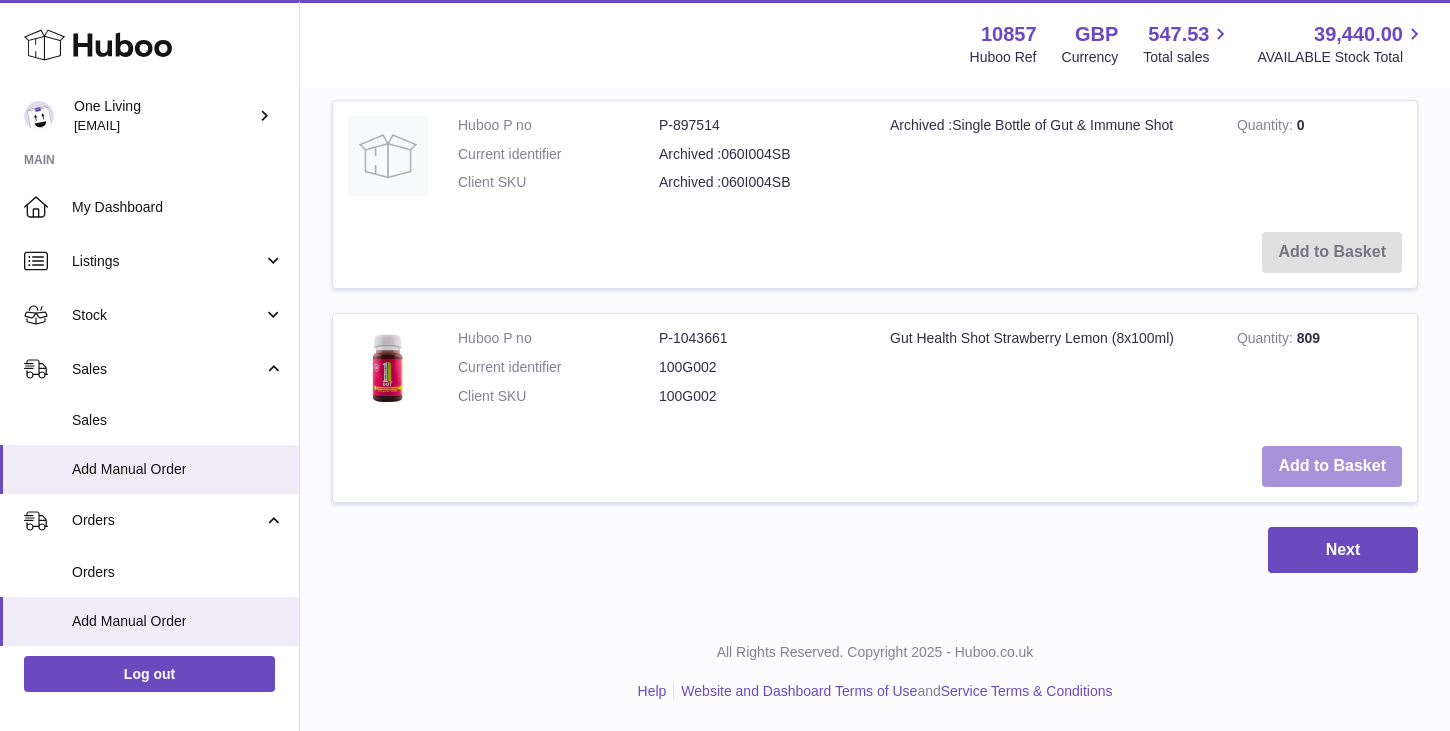 click on "Add to Basket" at bounding box center (1332, 466) 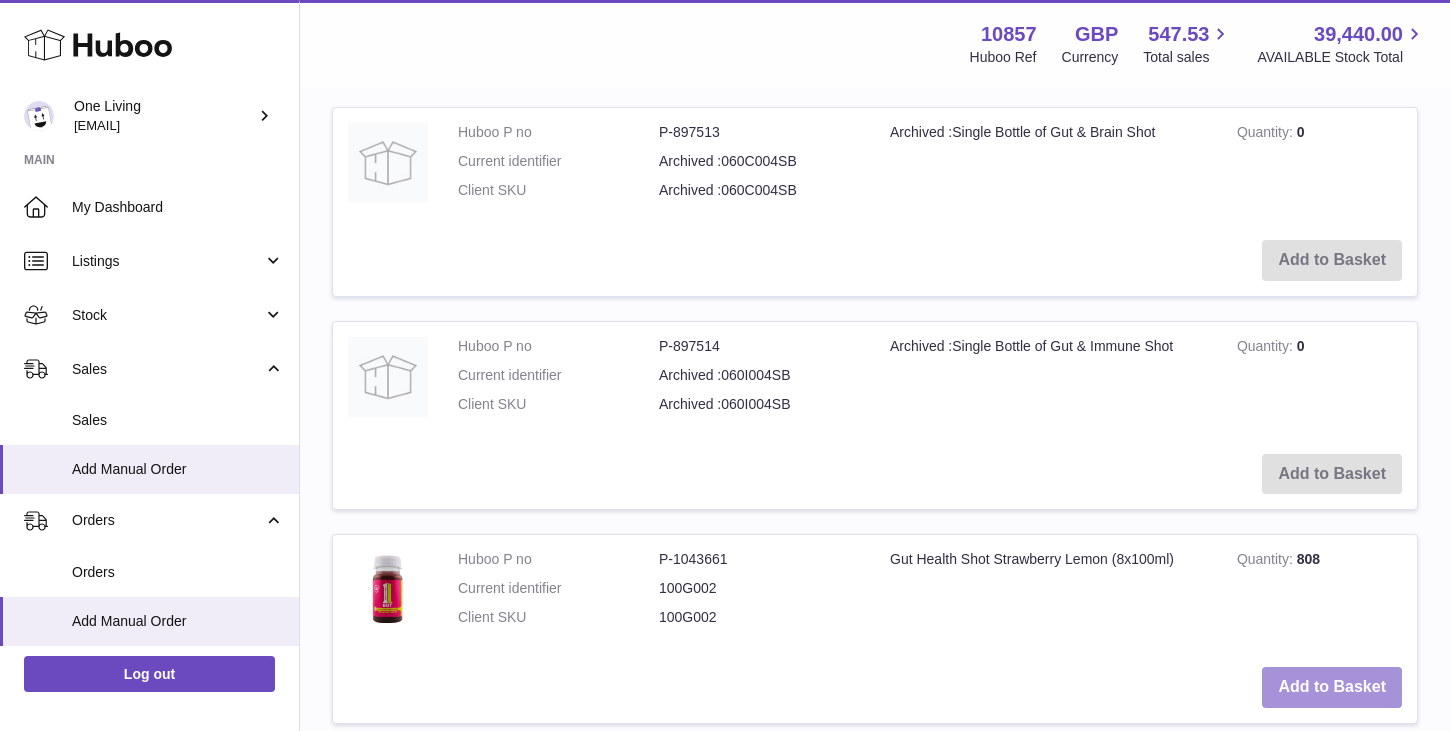 scroll, scrollTop: 2067, scrollLeft: 0, axis: vertical 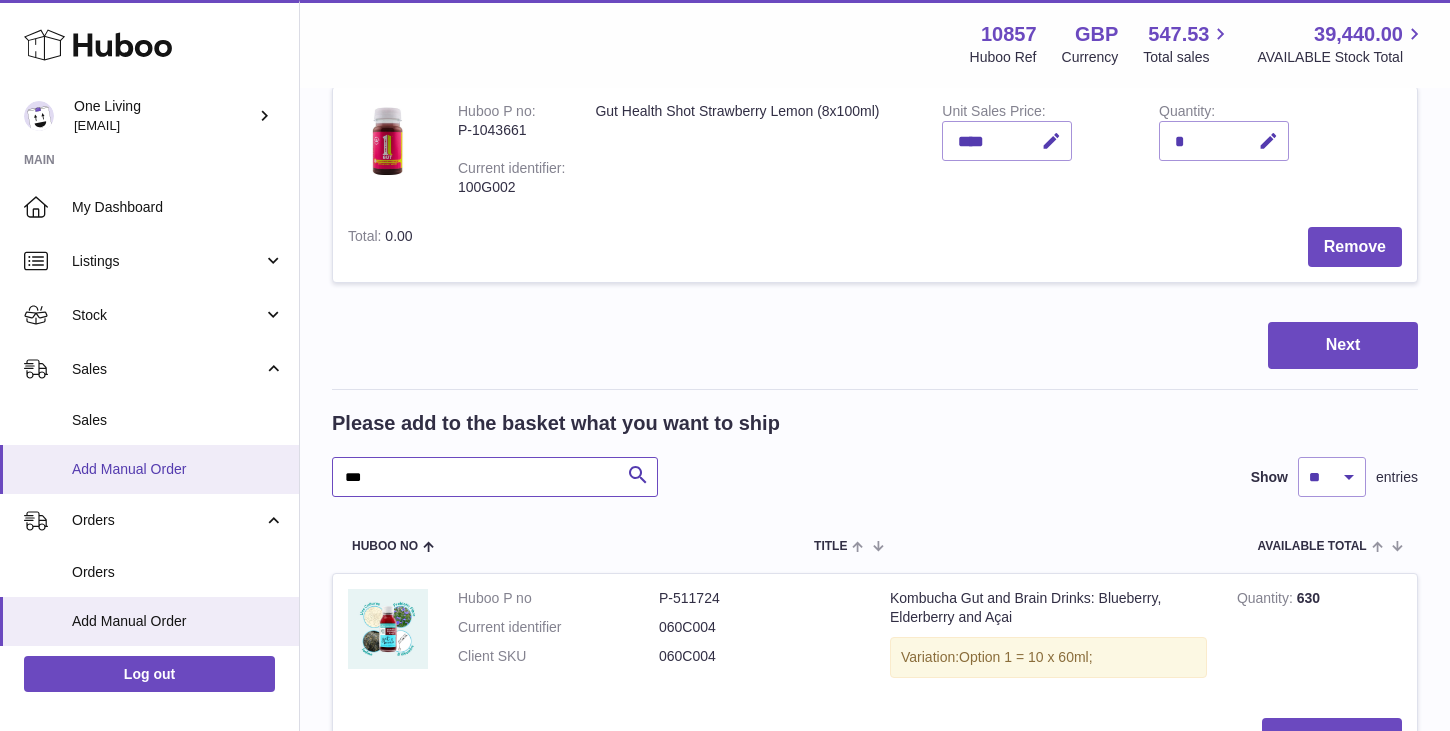 drag, startPoint x: 392, startPoint y: 482, endPoint x: 269, endPoint y: 482, distance: 123 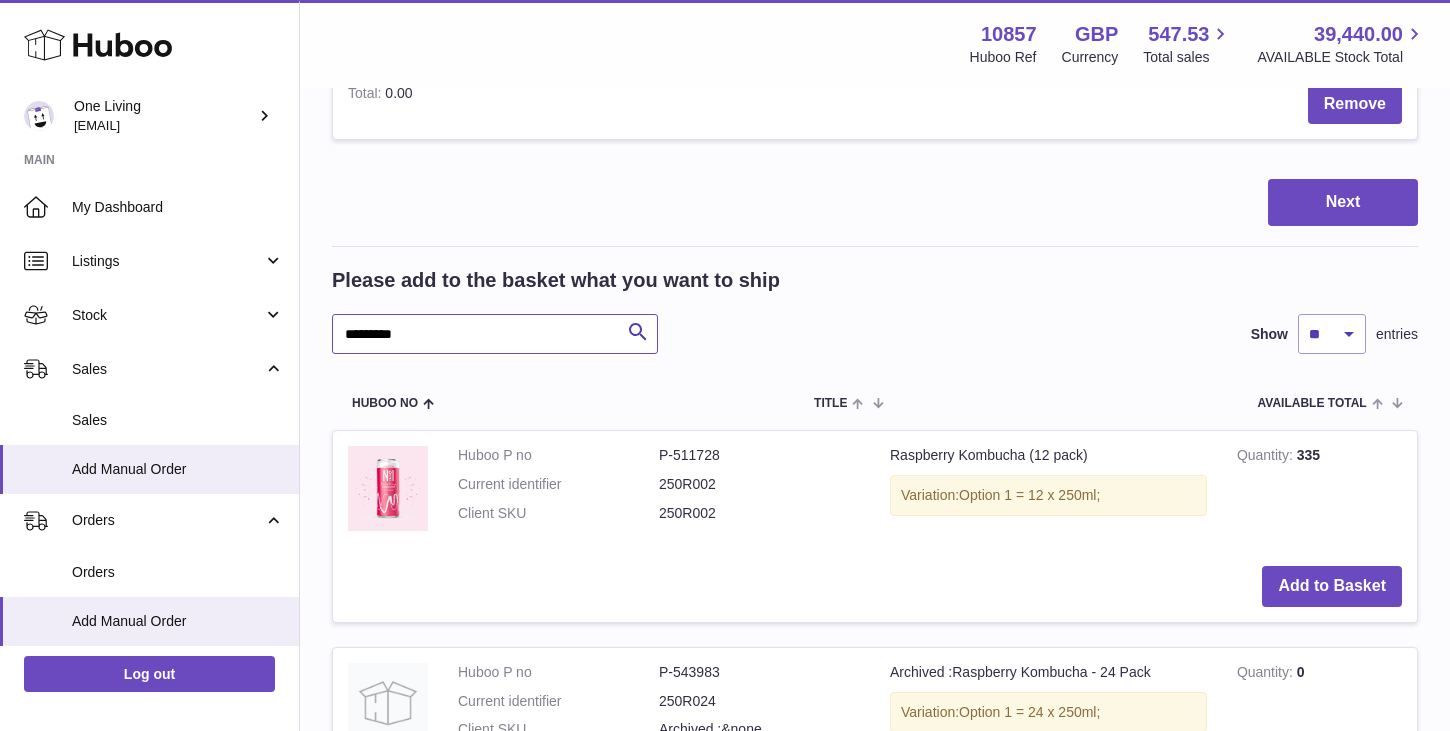 scroll, scrollTop: 866, scrollLeft: 0, axis: vertical 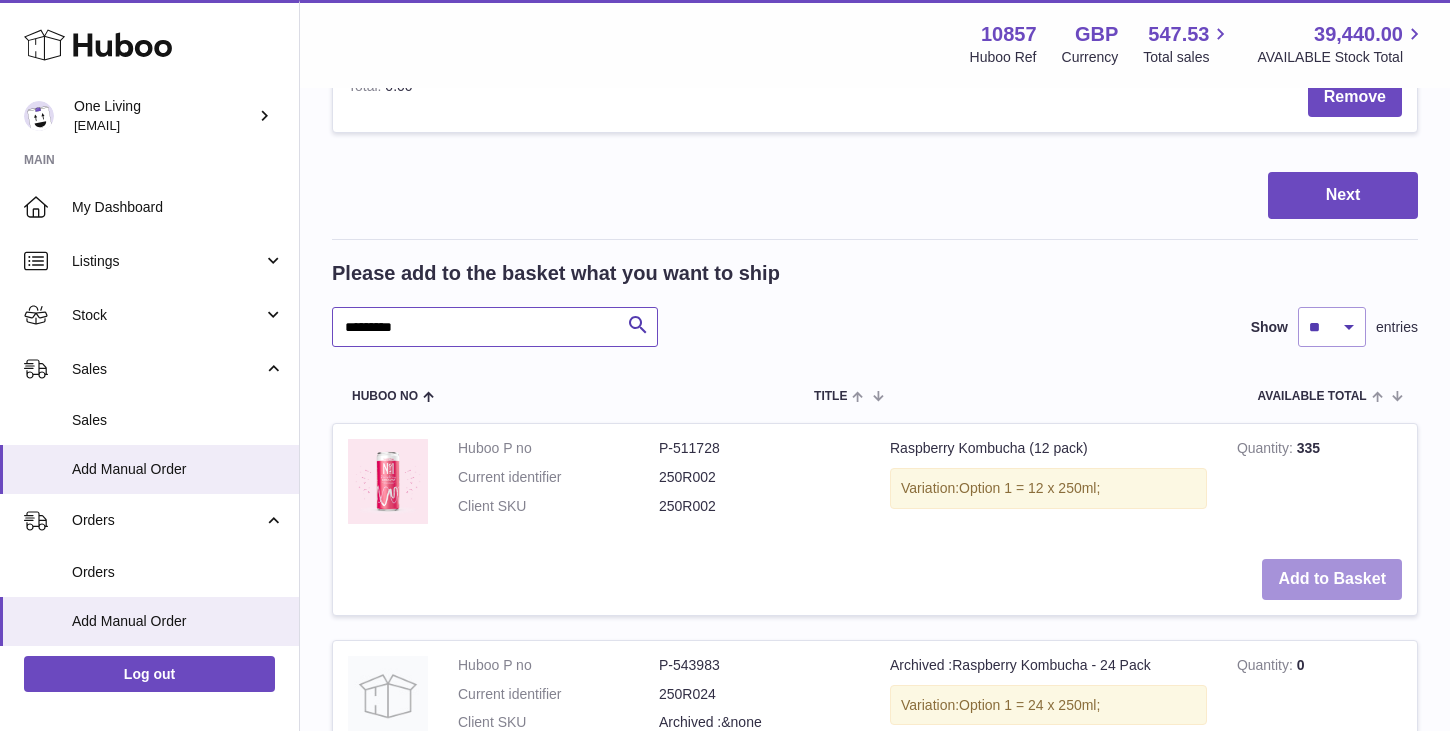 type on "*********" 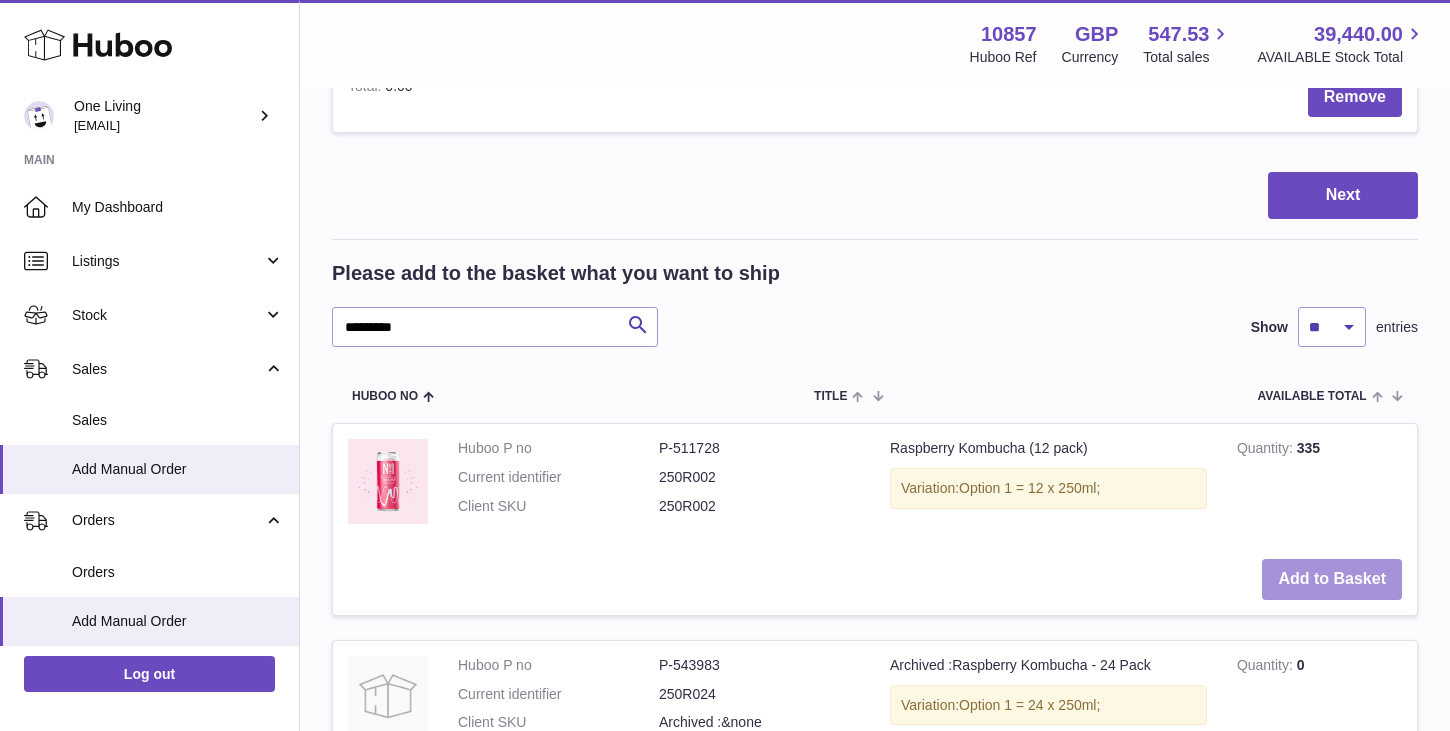click on "Add to Basket" at bounding box center (1332, 579) 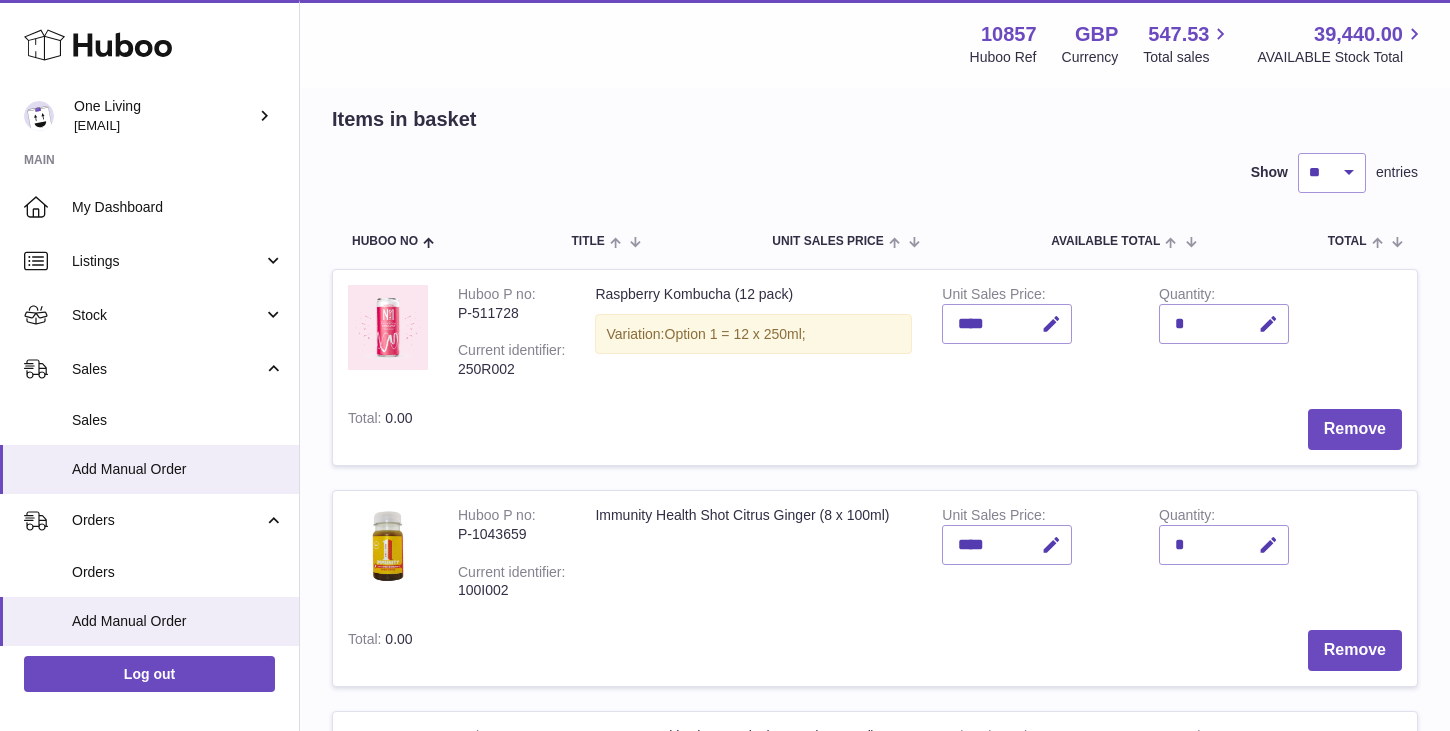 scroll, scrollTop: 0, scrollLeft: 0, axis: both 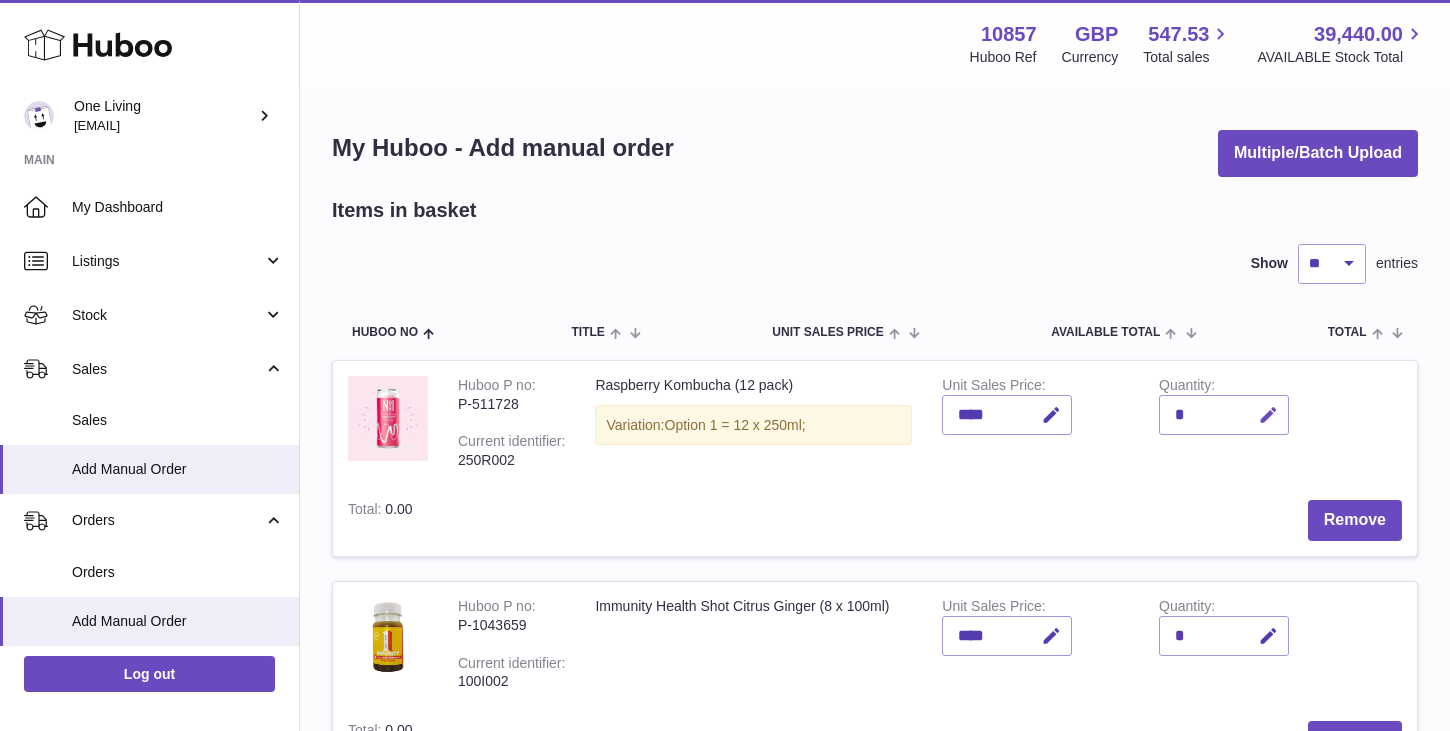 click at bounding box center [1268, 415] 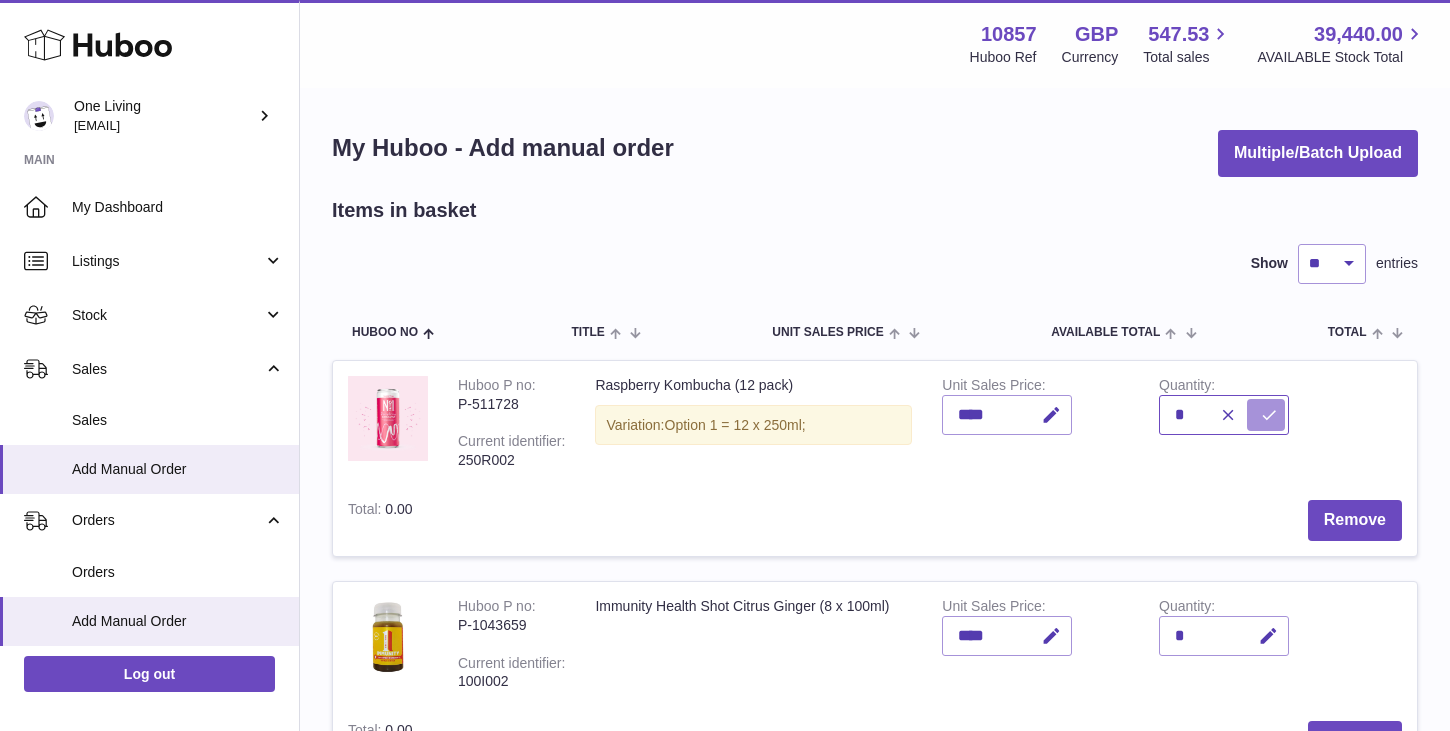 type on "*" 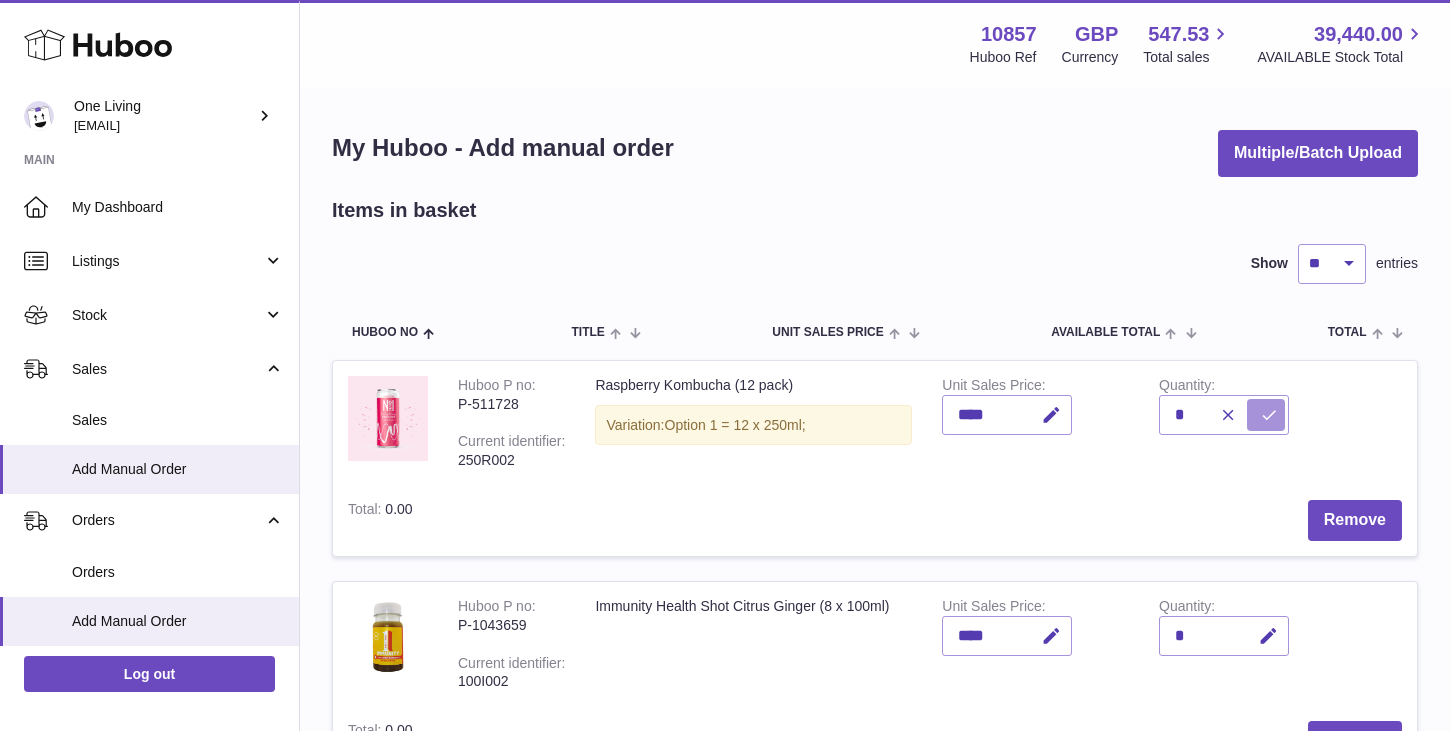 click at bounding box center [1269, 415] 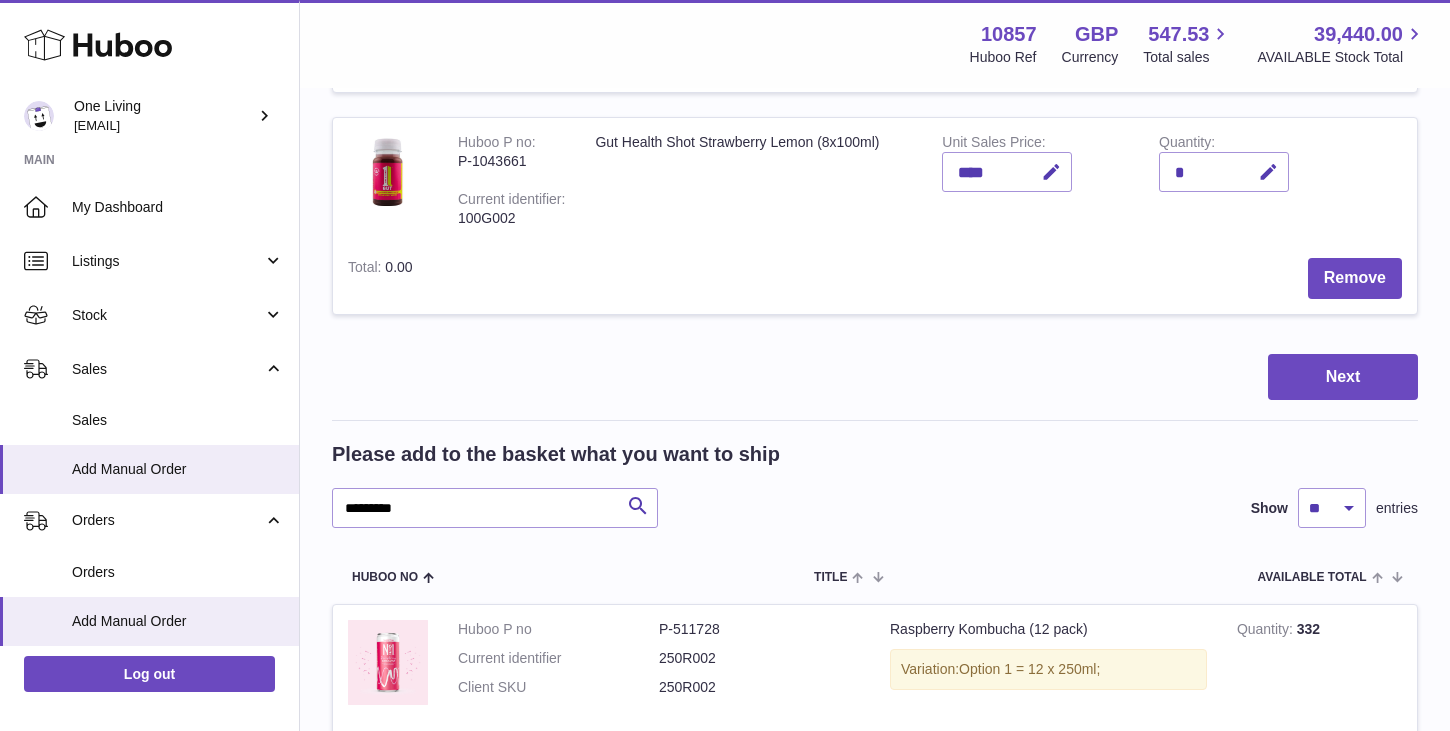 scroll, scrollTop: 941, scrollLeft: 0, axis: vertical 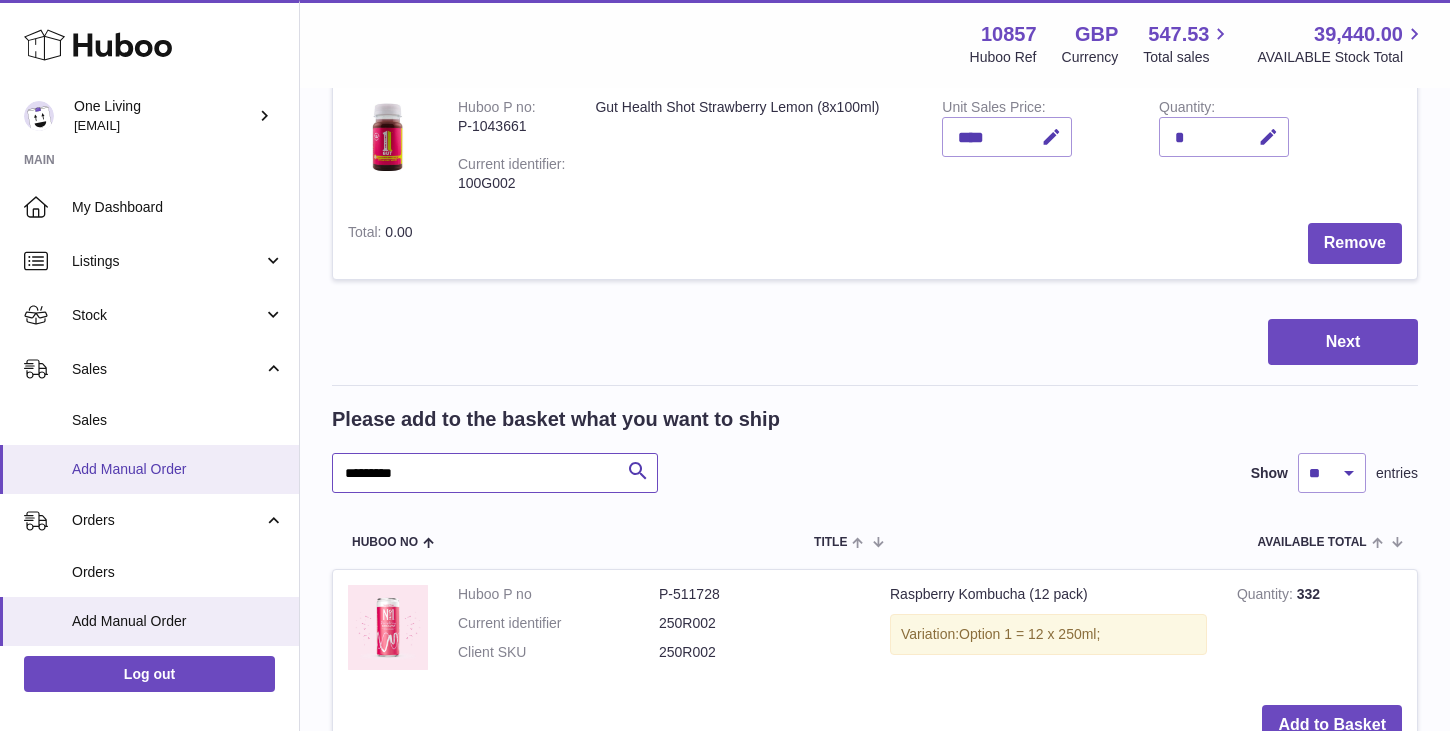 drag, startPoint x: 416, startPoint y: 468, endPoint x: 218, endPoint y: 464, distance: 198.0404 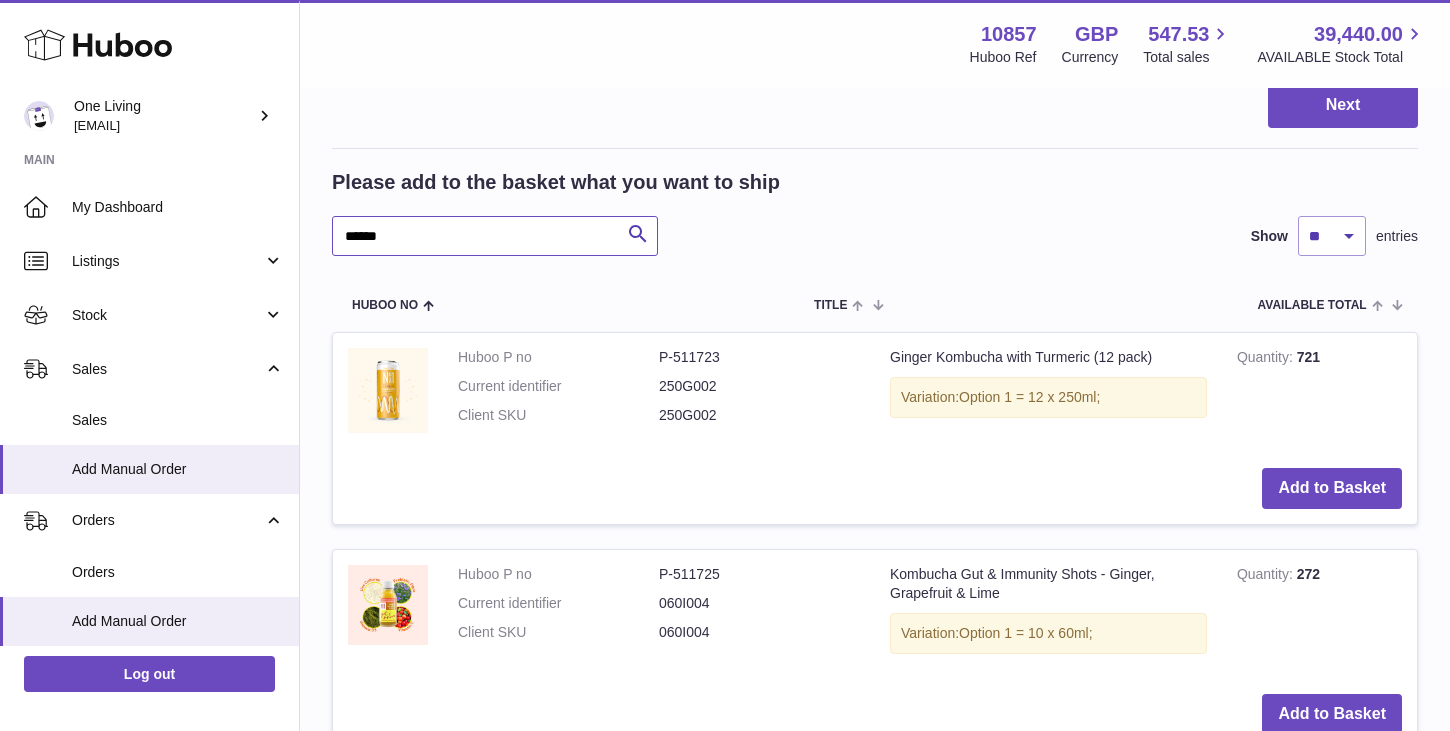 scroll, scrollTop: 1198, scrollLeft: 0, axis: vertical 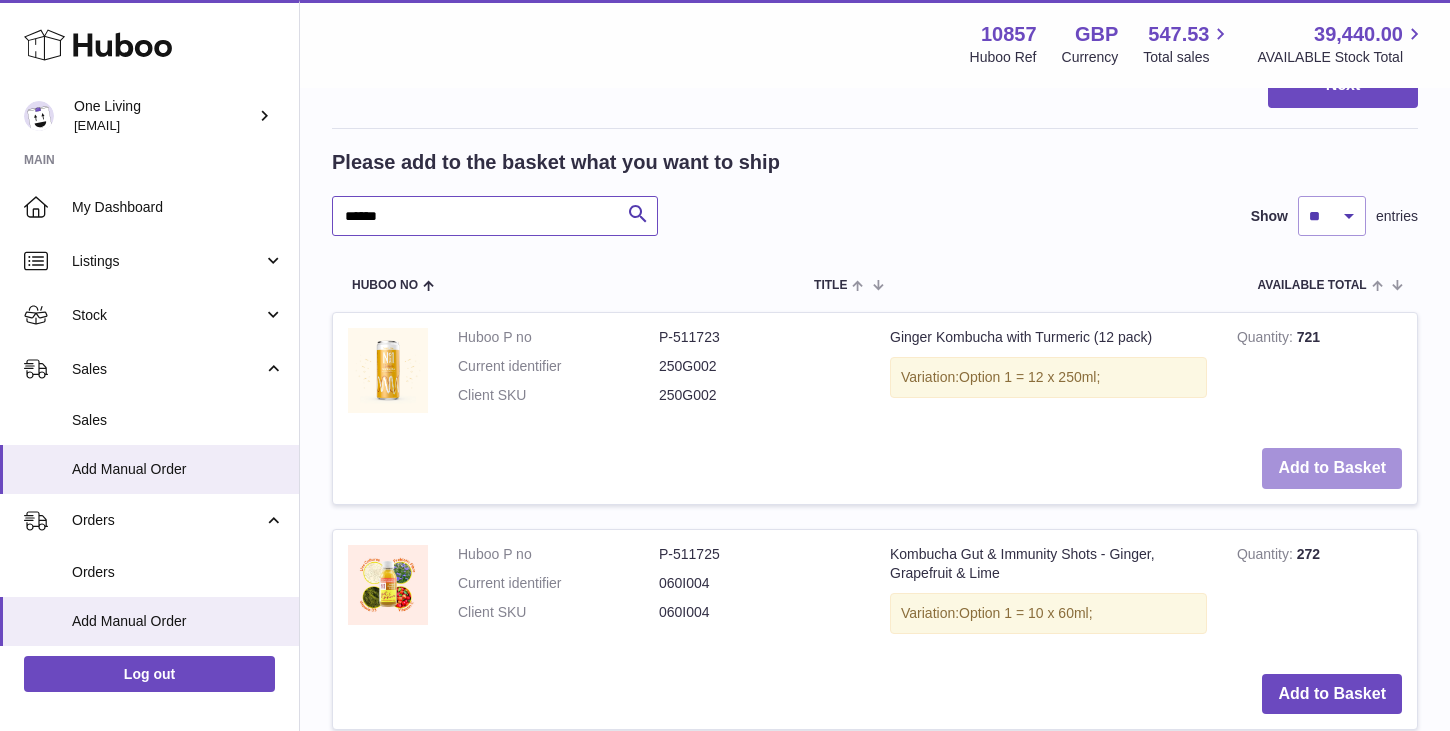 type on "******" 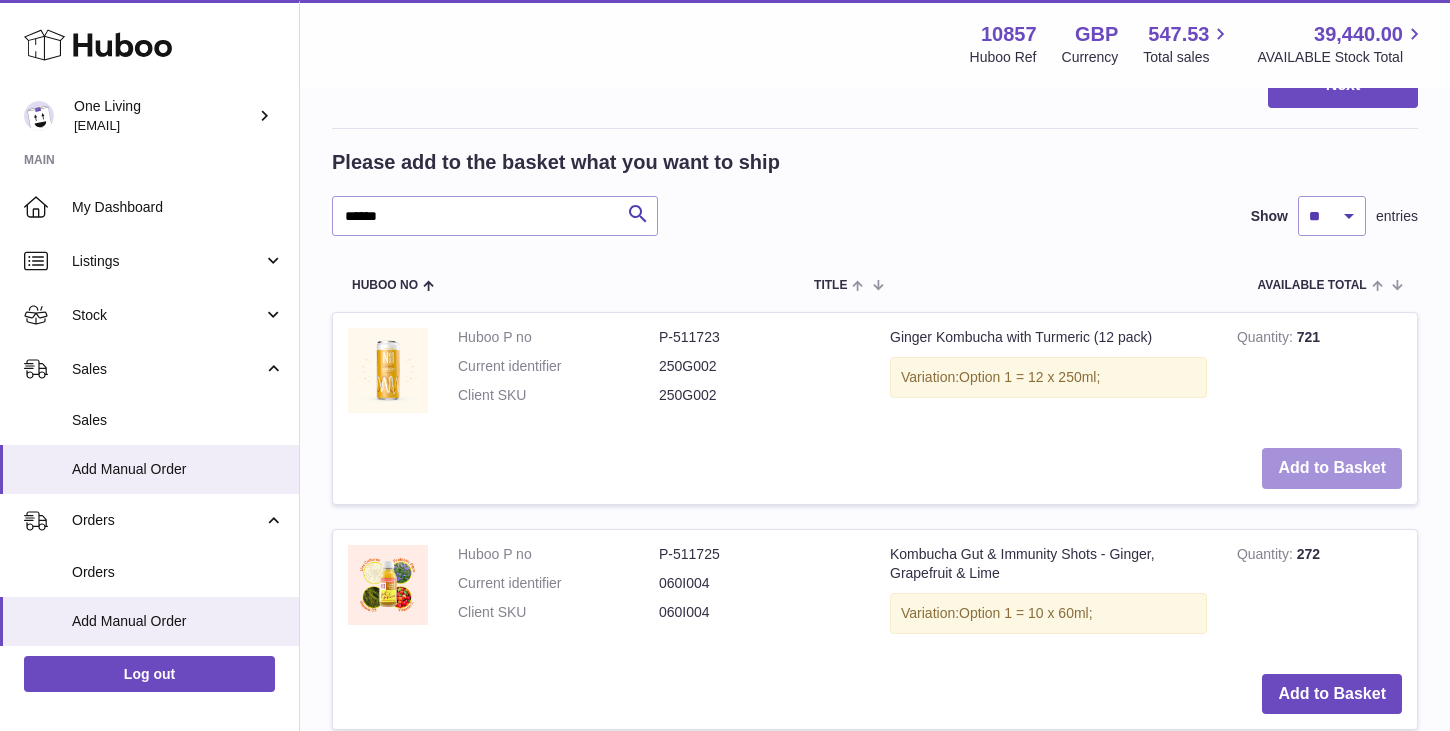 click on "Add to Basket" at bounding box center (1332, 468) 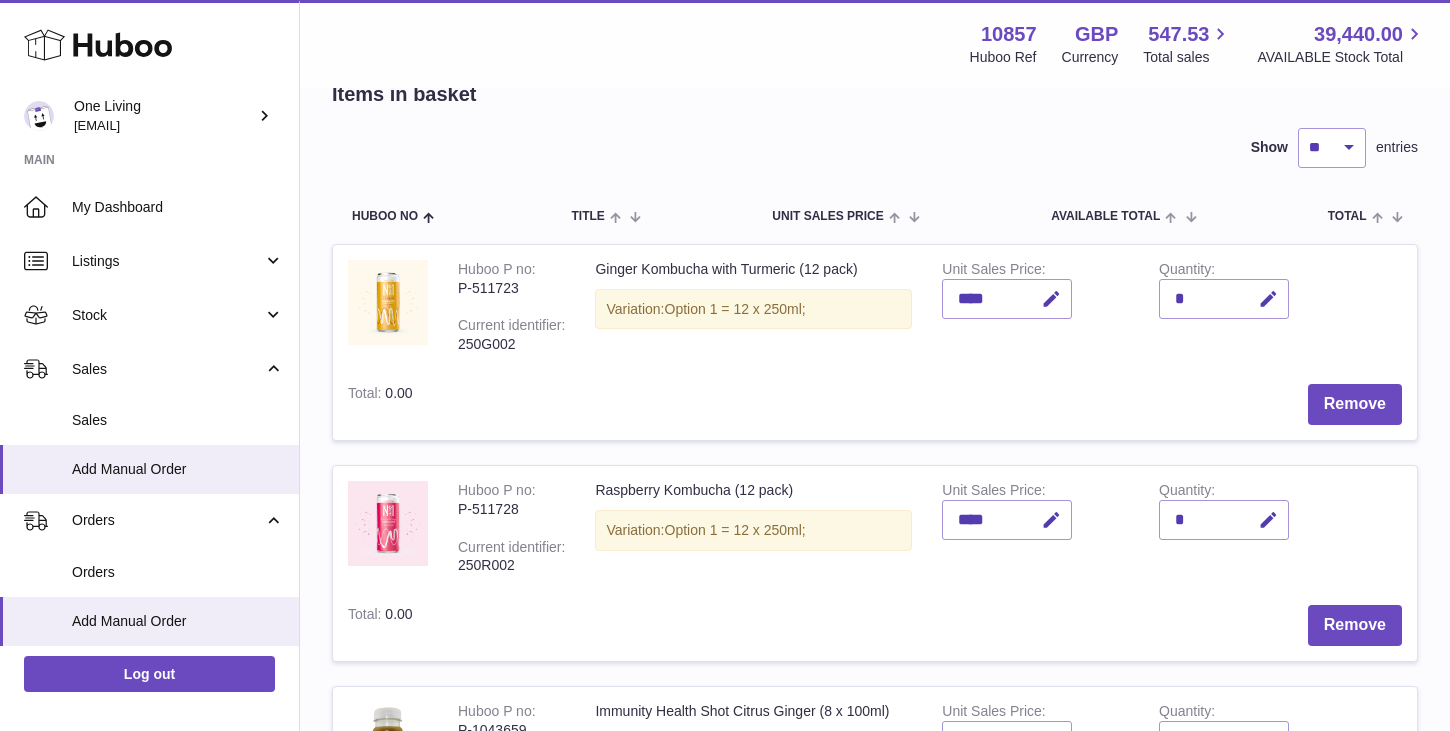 scroll, scrollTop: 0, scrollLeft: 0, axis: both 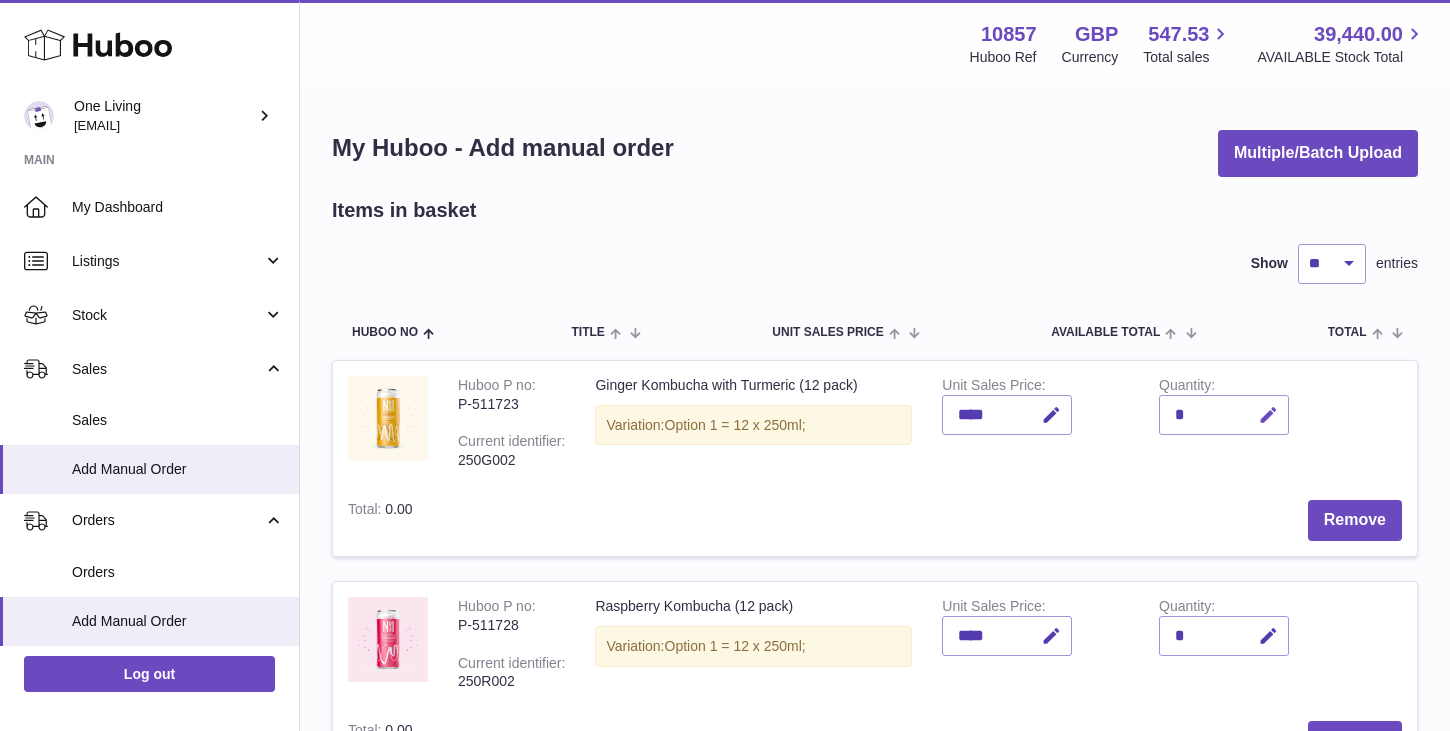 click at bounding box center (1268, 415) 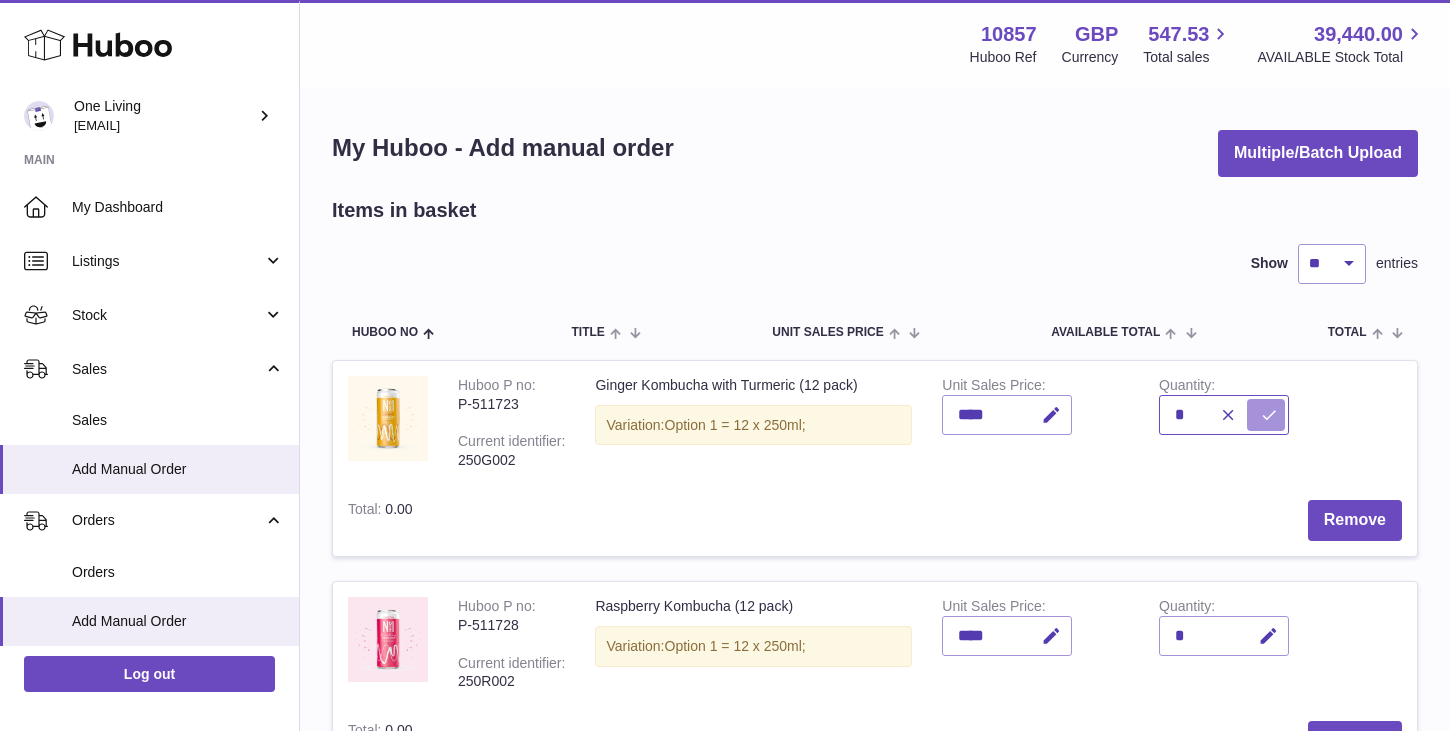 type on "*" 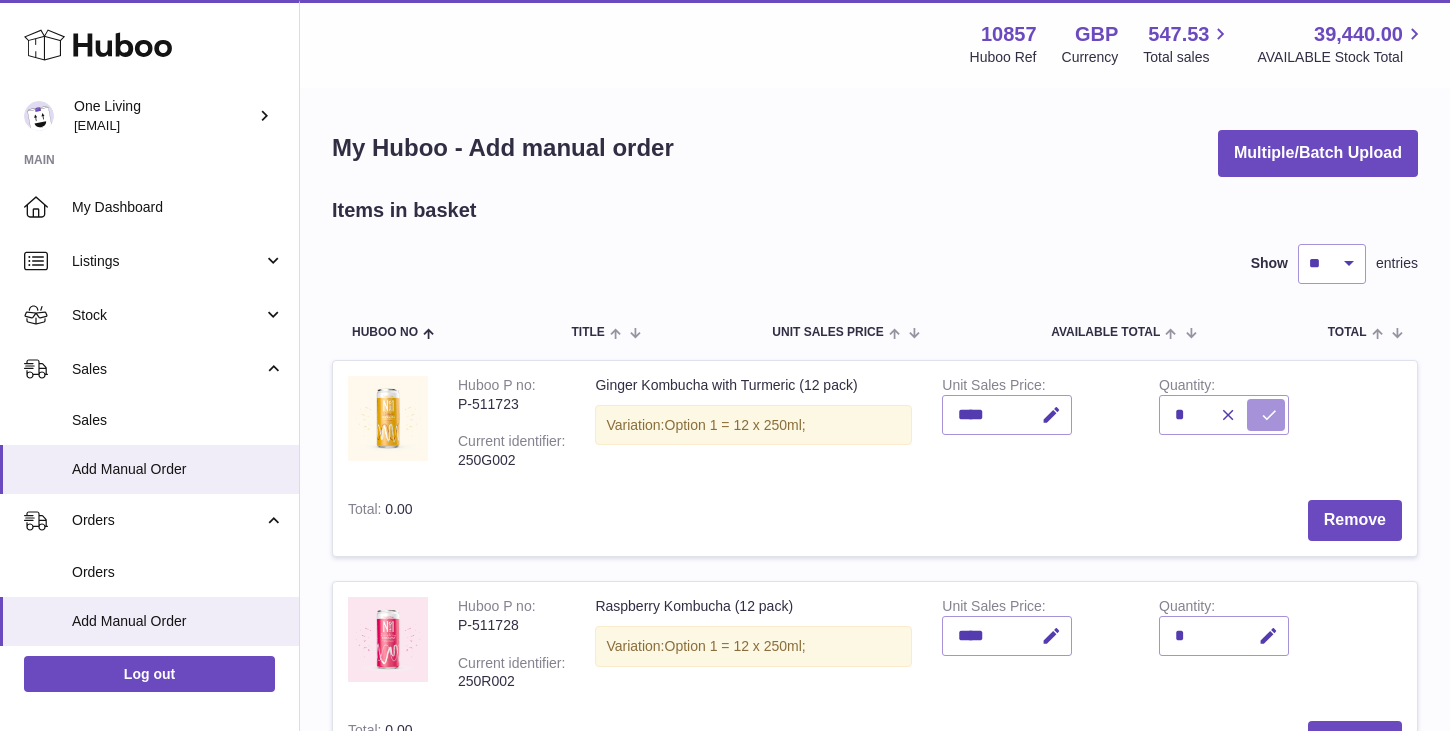 click at bounding box center [1269, 415] 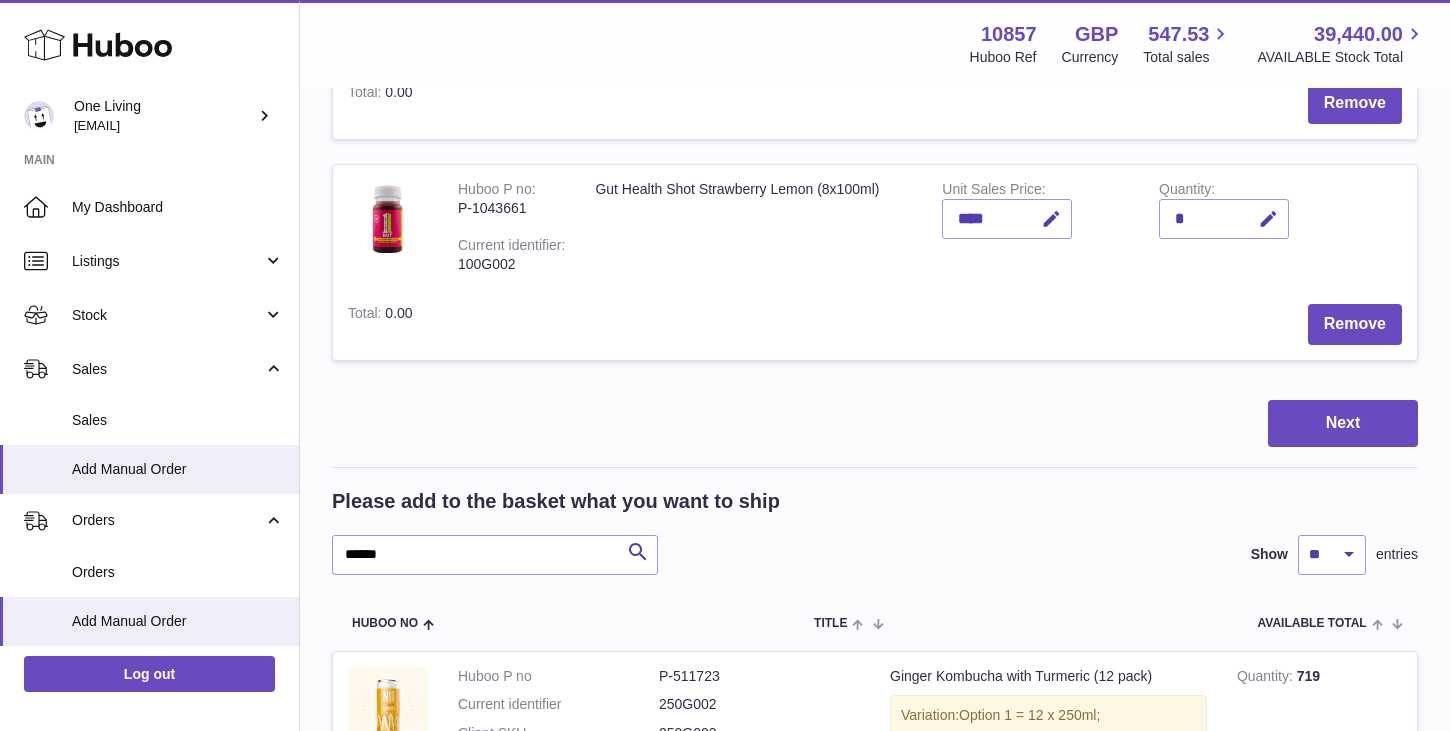scroll, scrollTop: 1013, scrollLeft: 0, axis: vertical 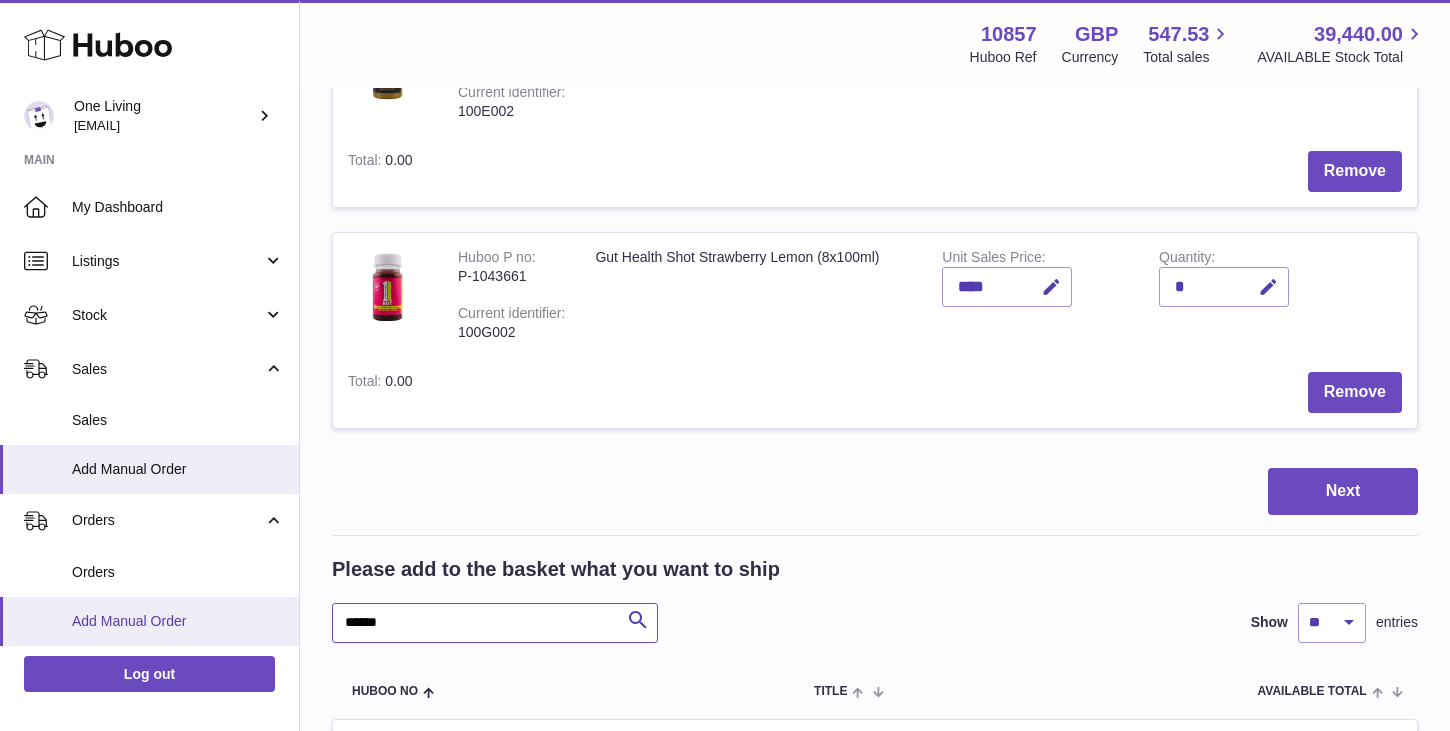 drag, startPoint x: 415, startPoint y: 618, endPoint x: 195, endPoint y: 618, distance: 220 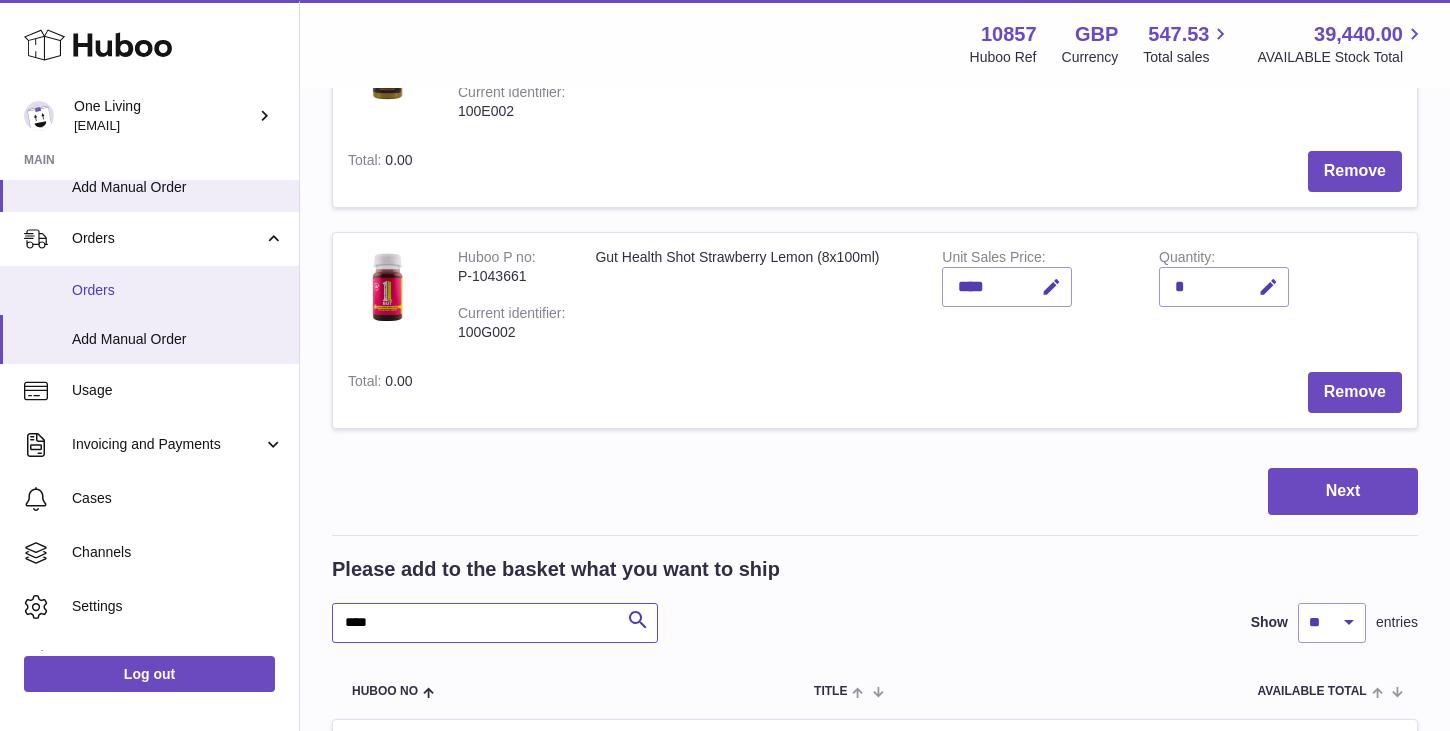 scroll, scrollTop: 318, scrollLeft: 0, axis: vertical 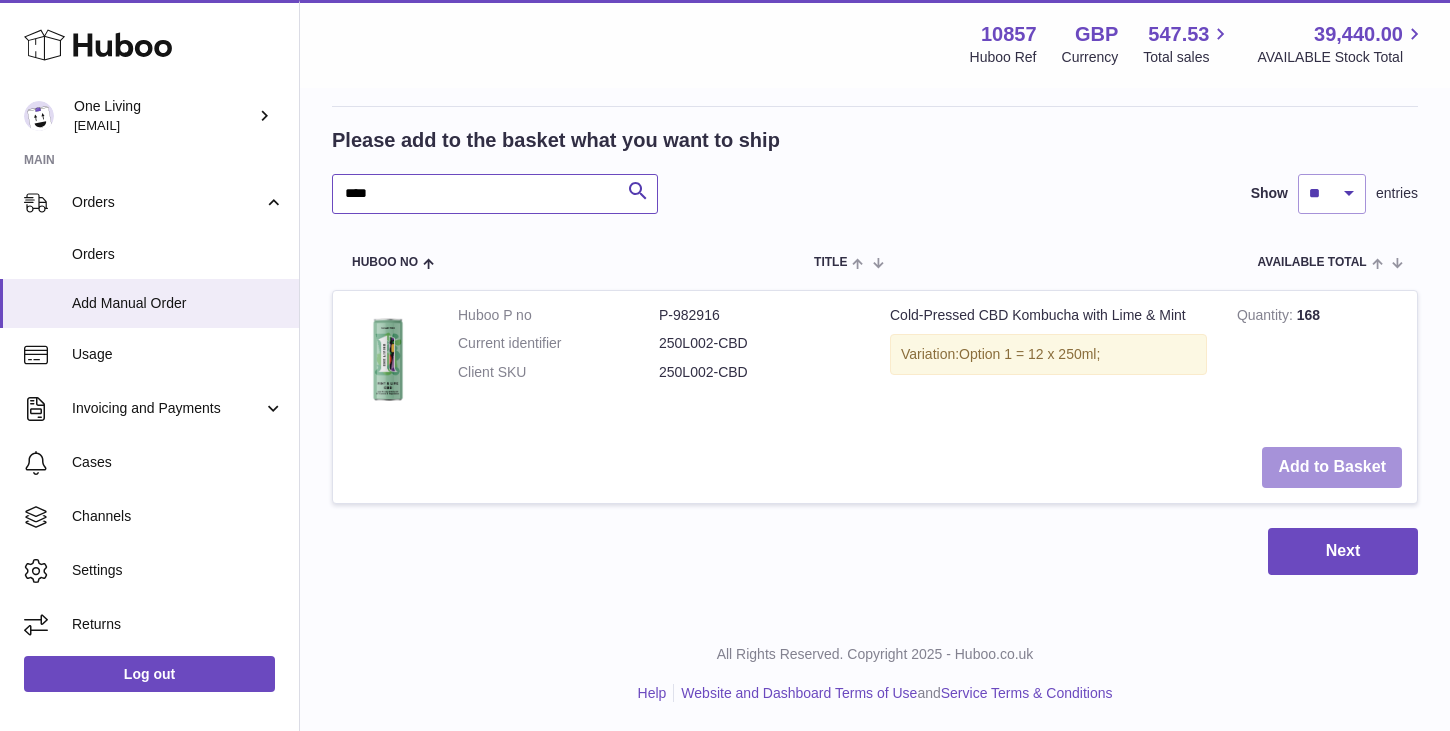type on "****" 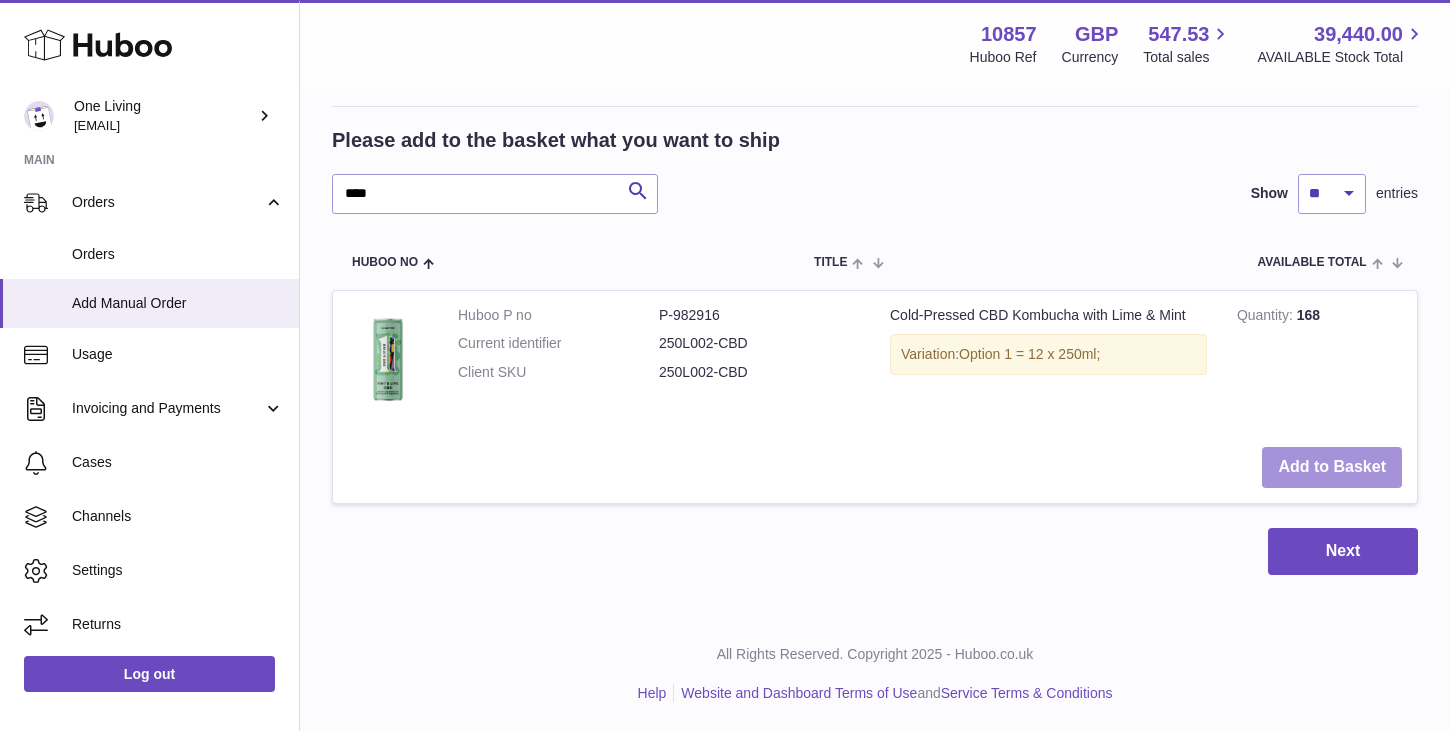 click on "Add to Basket" at bounding box center [1332, 467] 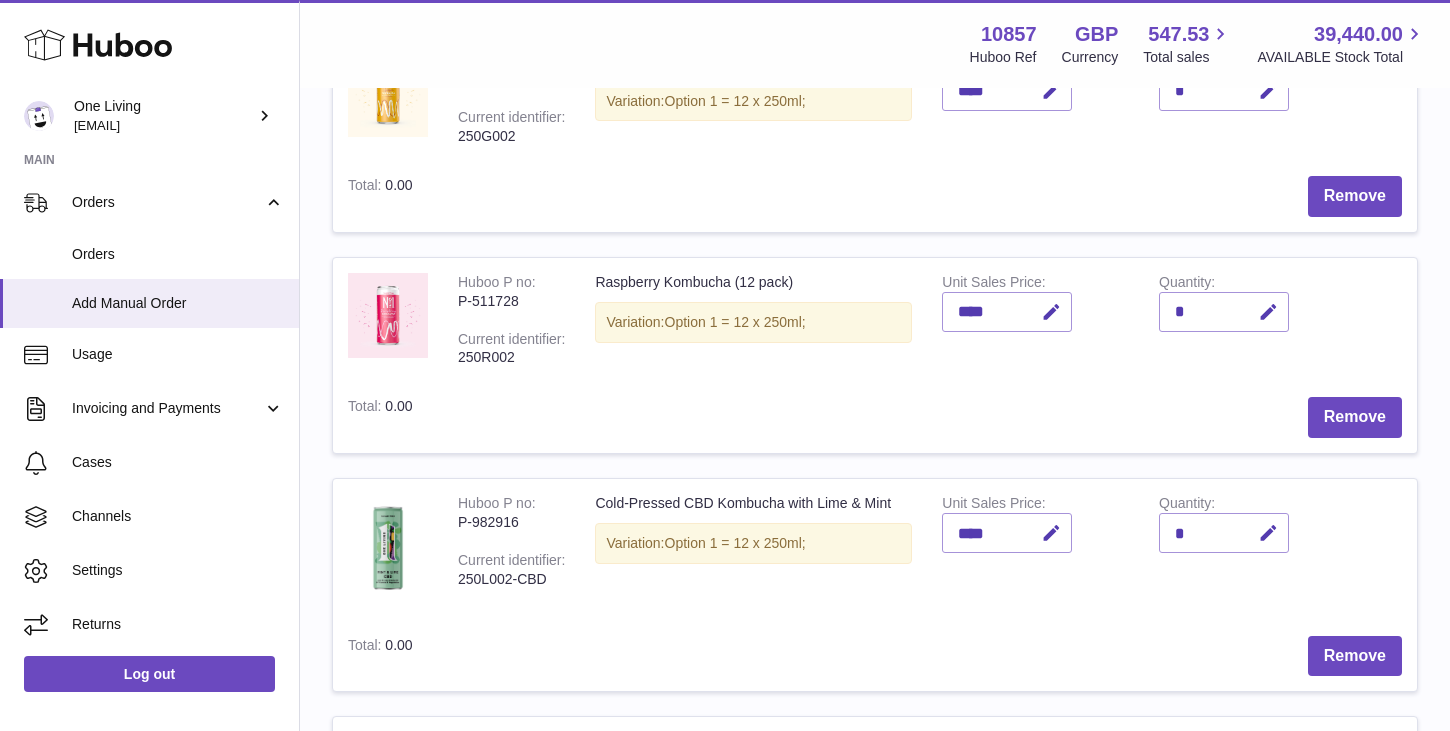 scroll, scrollTop: 329, scrollLeft: 0, axis: vertical 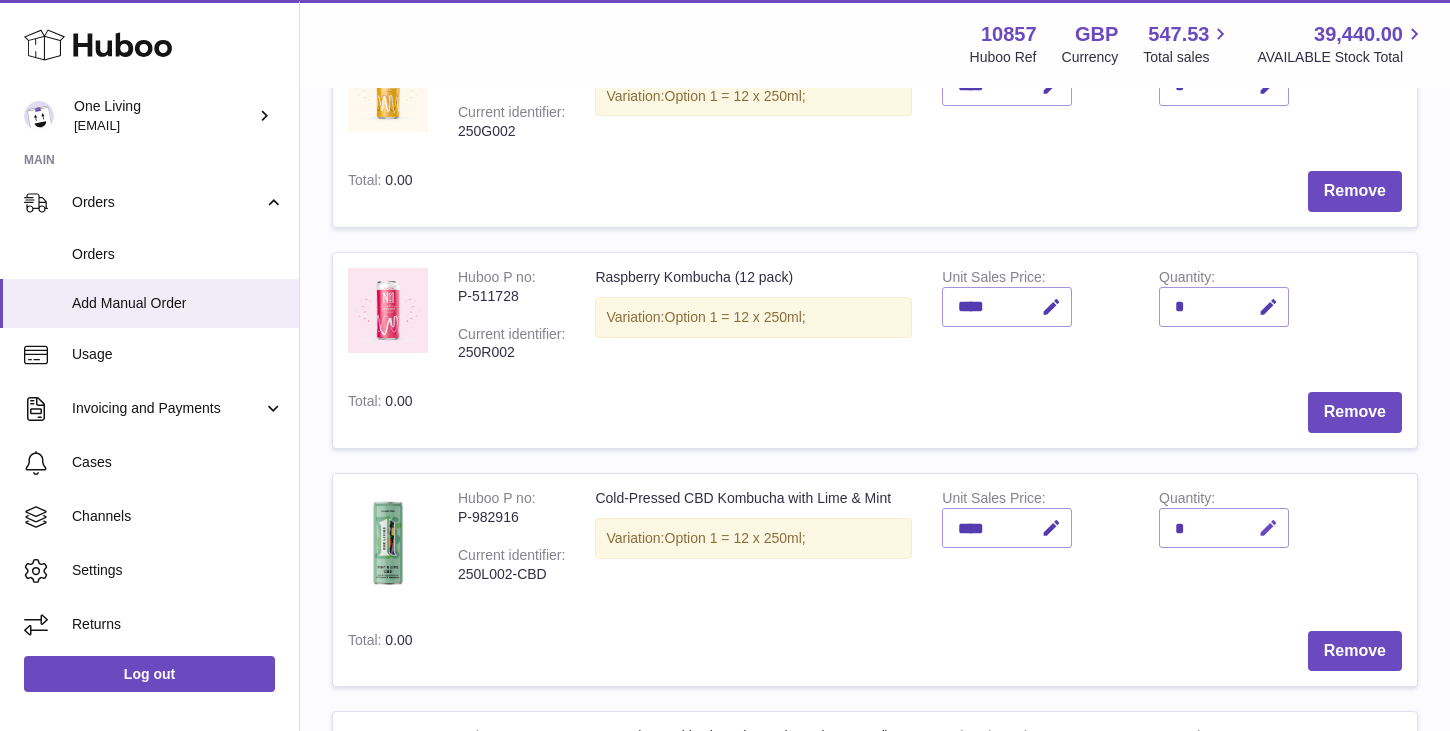click at bounding box center (1268, 528) 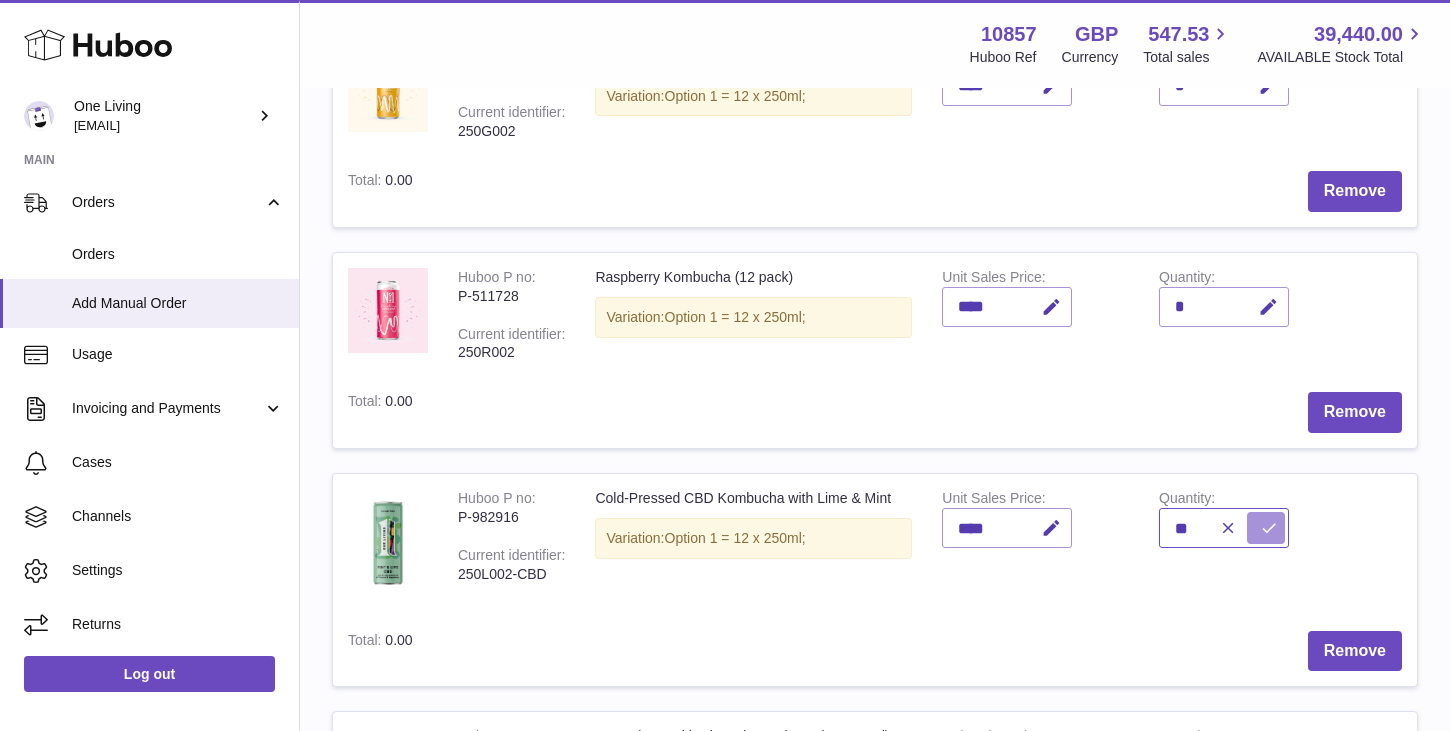 type on "**" 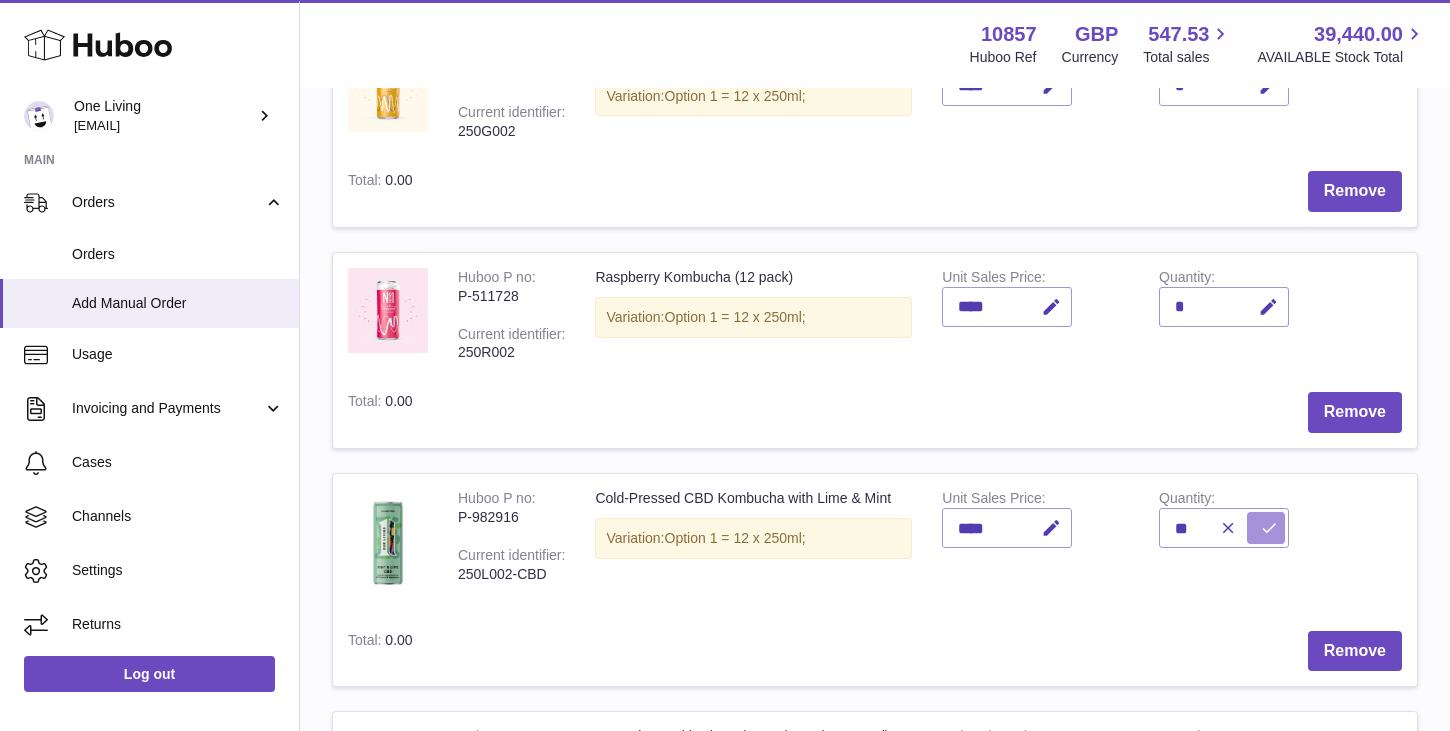 click at bounding box center [1269, 528] 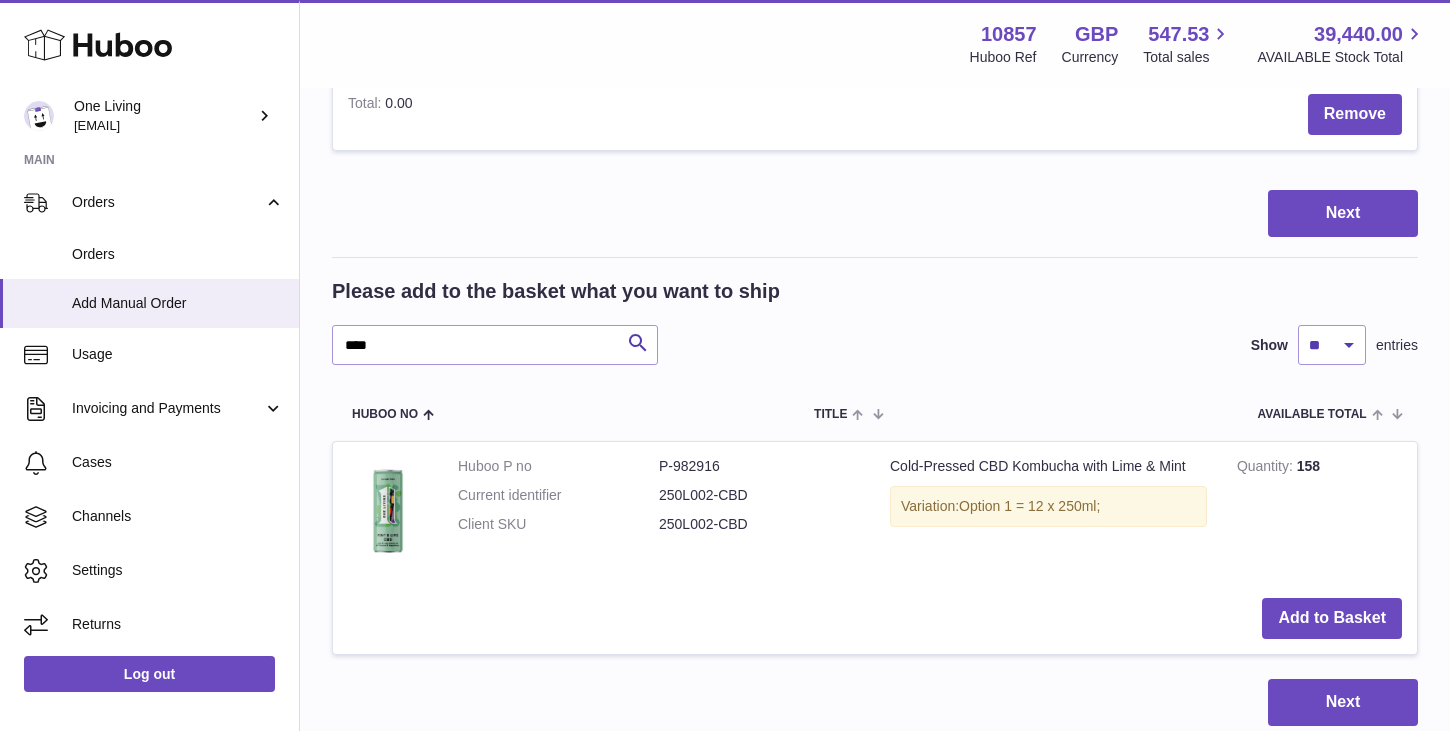 scroll, scrollTop: 1570, scrollLeft: 0, axis: vertical 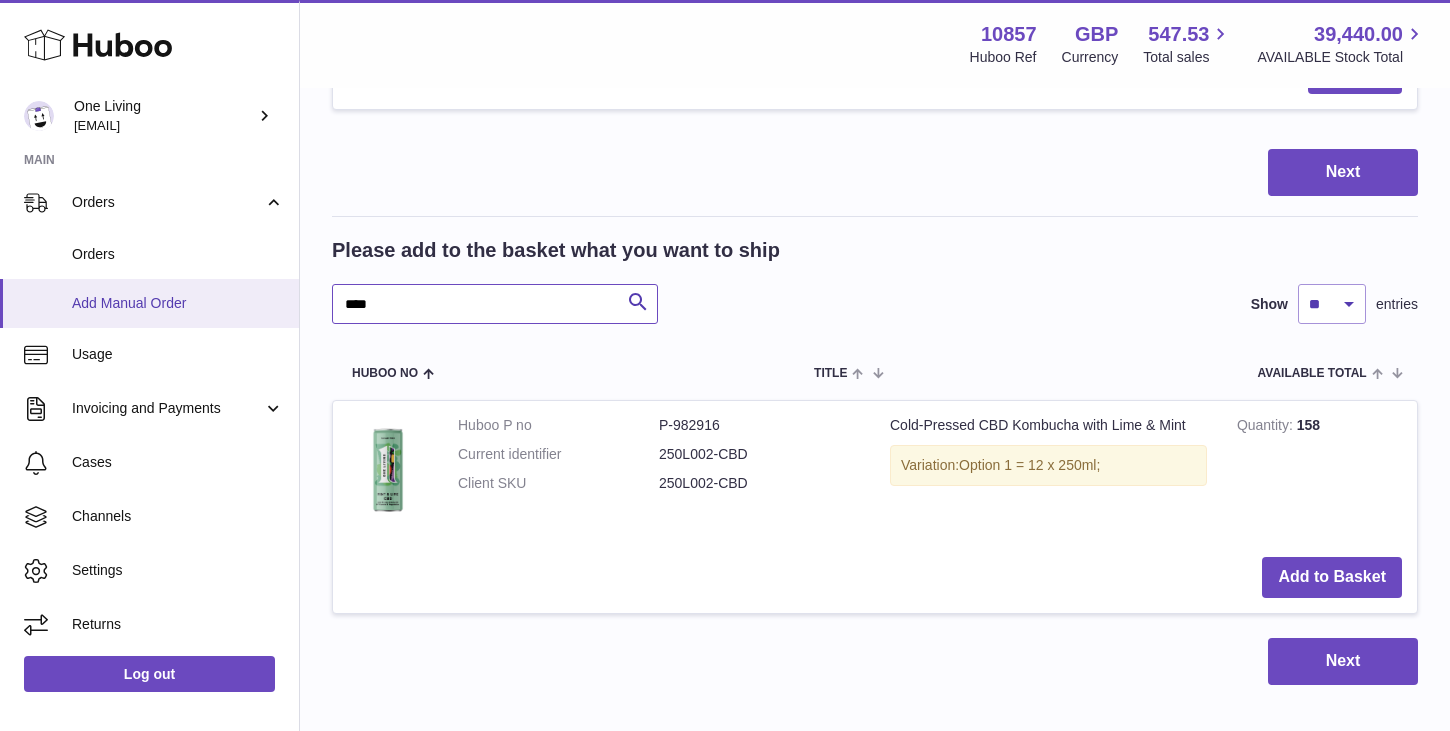 drag, startPoint x: 393, startPoint y: 310, endPoint x: 248, endPoint y: 307, distance: 145.03104 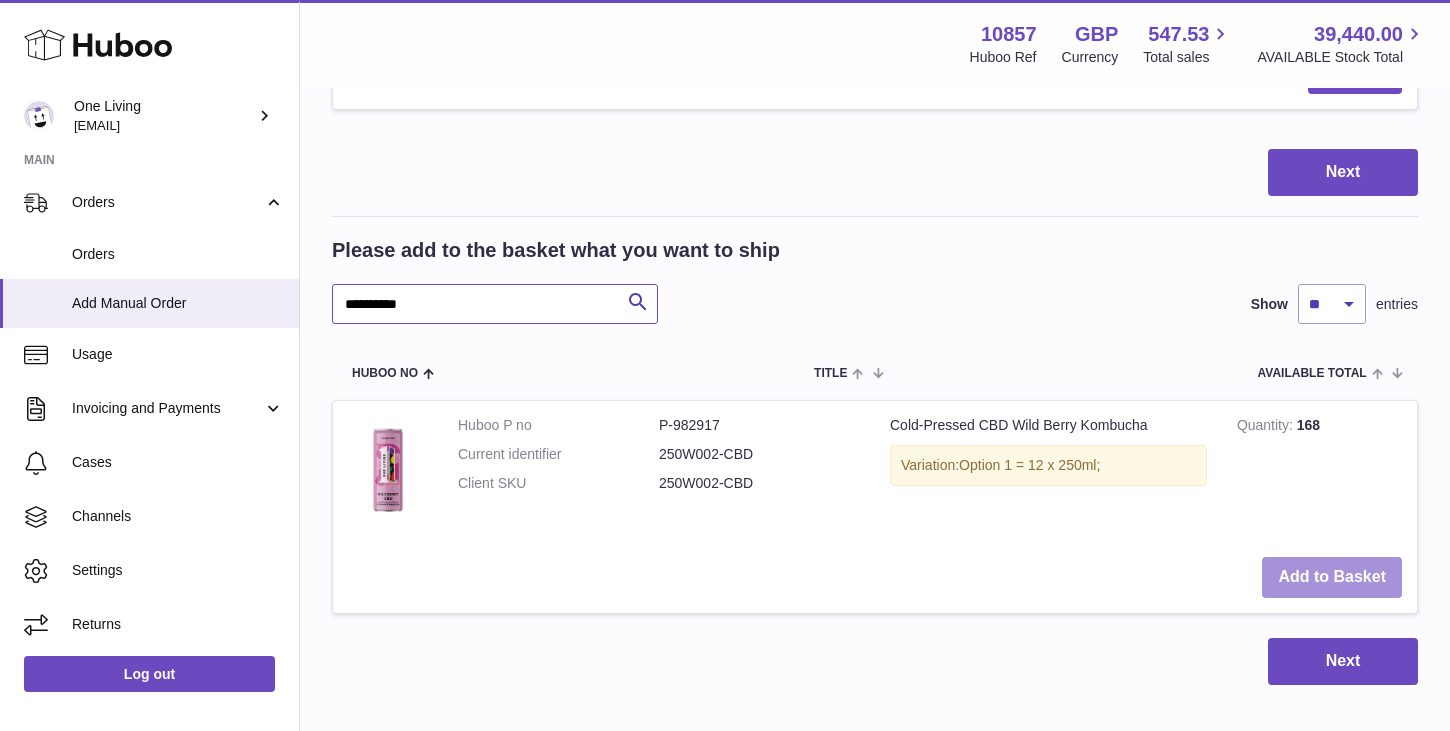 type on "**********" 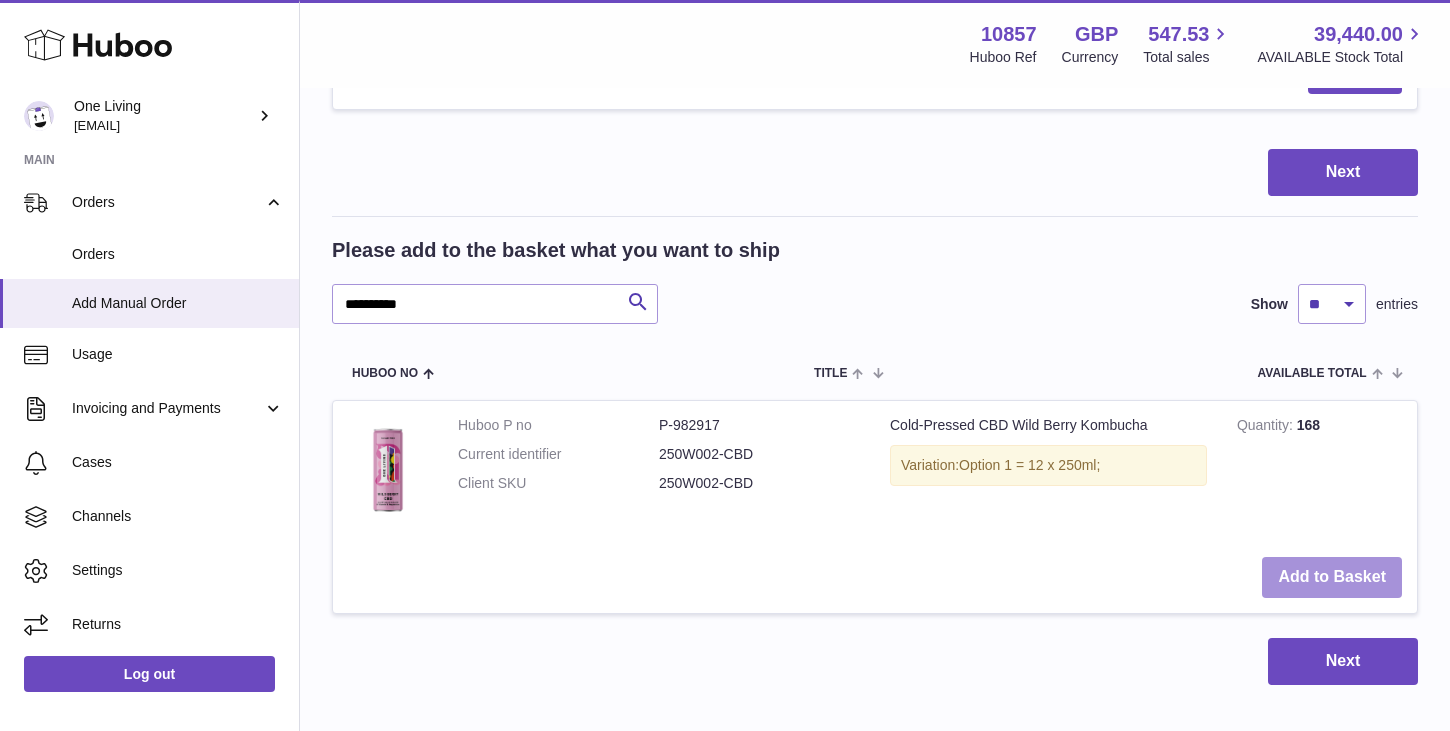 click on "Add to Basket" at bounding box center [1332, 577] 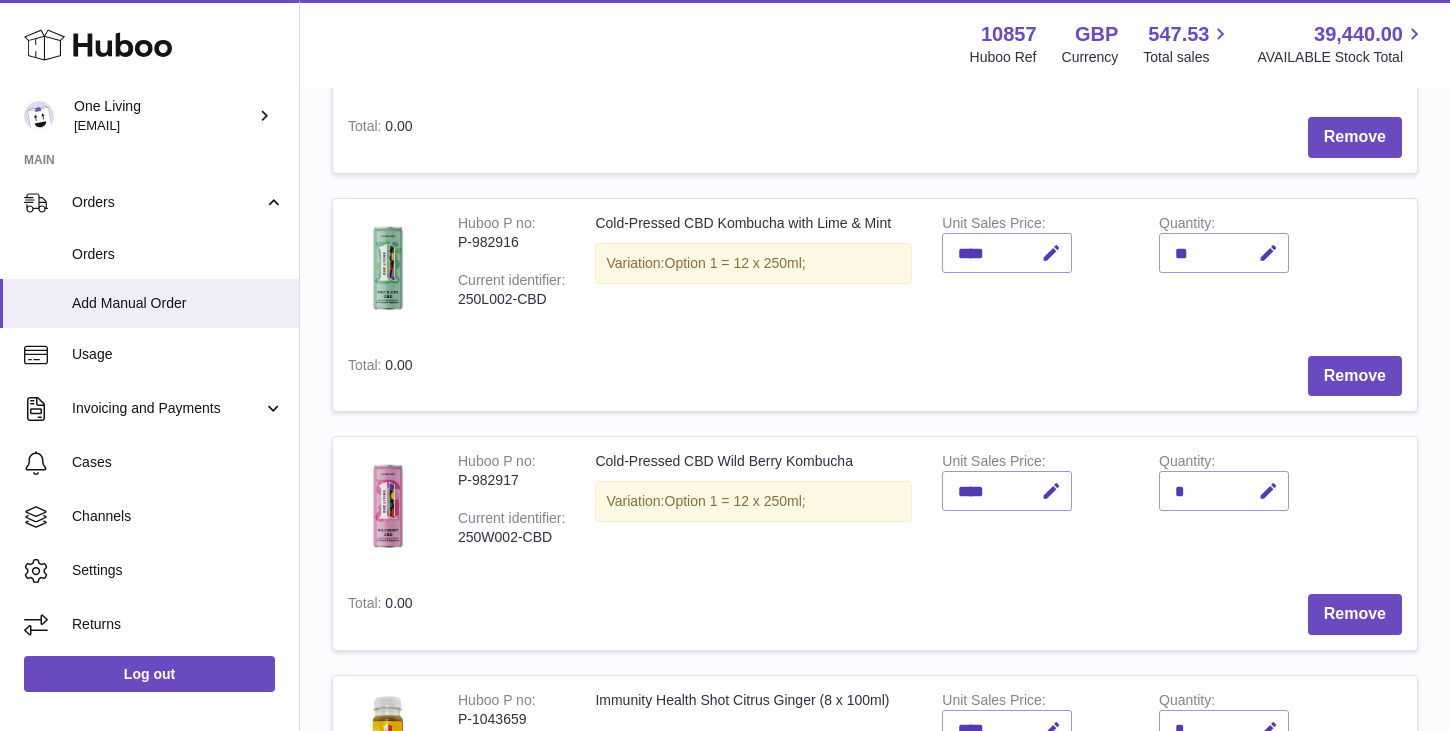scroll, scrollTop: 611, scrollLeft: 0, axis: vertical 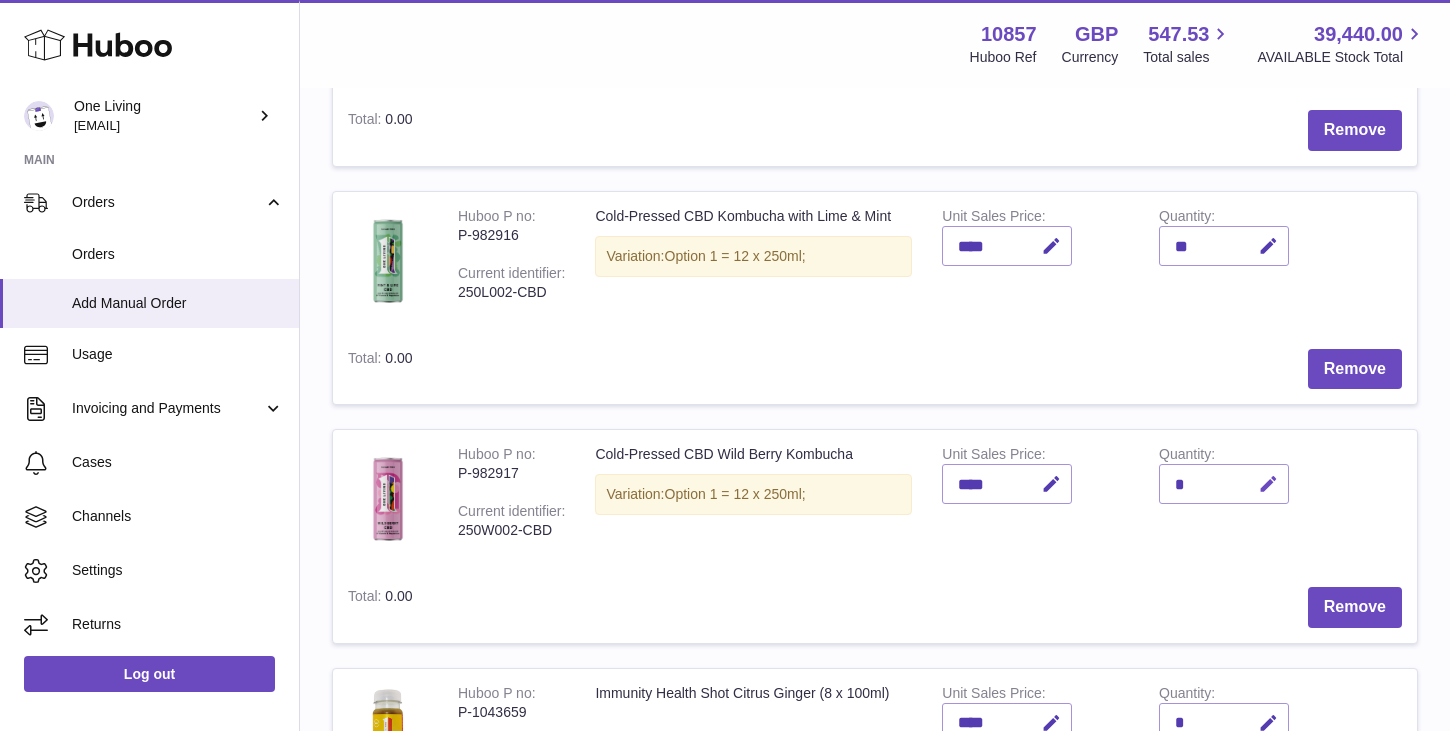 click at bounding box center (1268, 484) 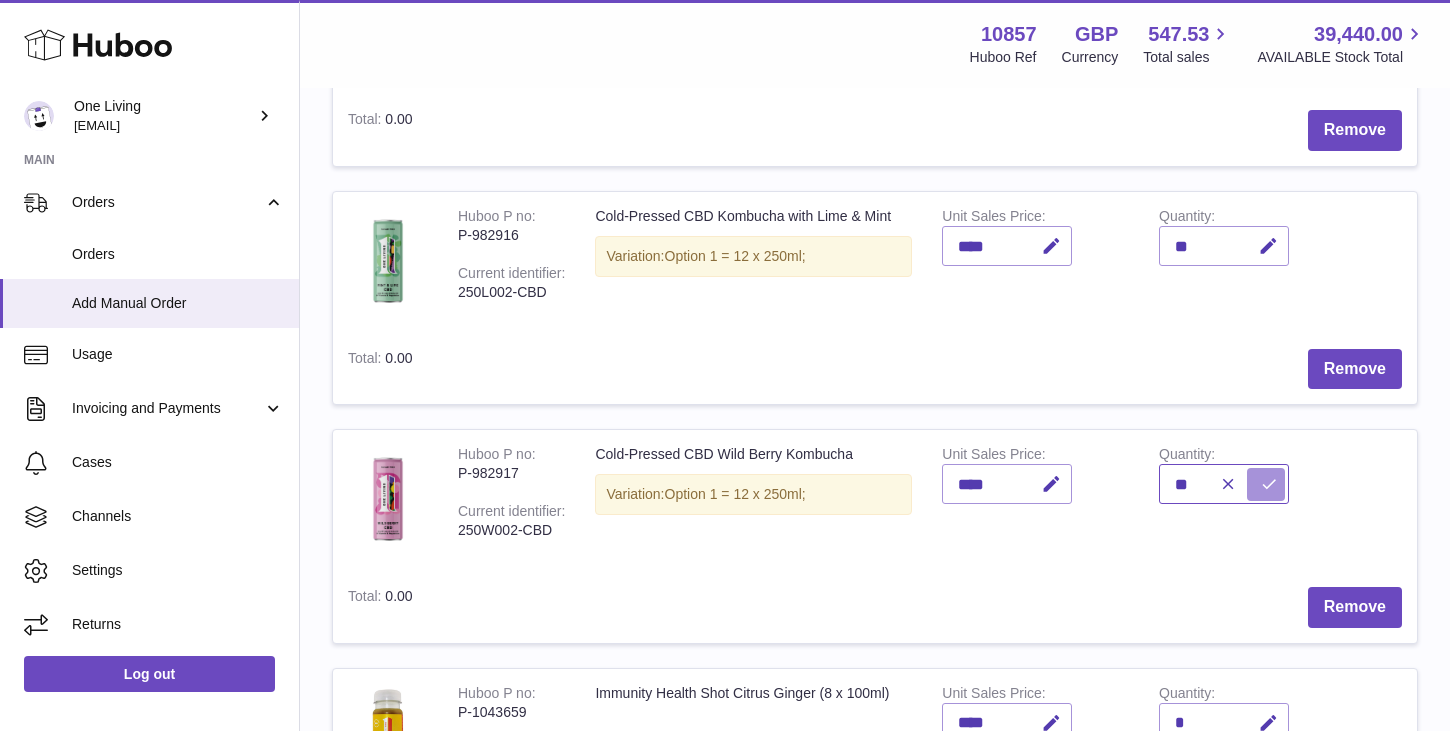 type on "**" 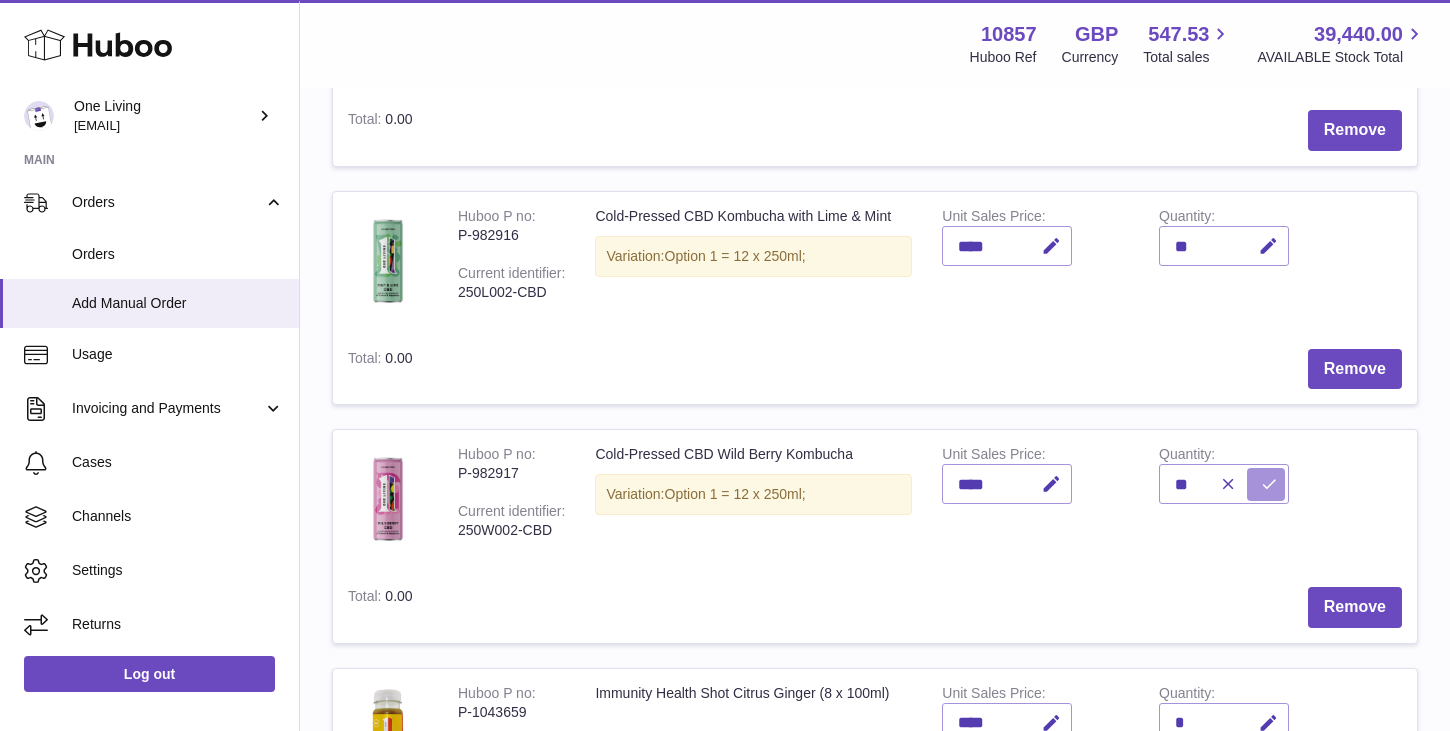 click at bounding box center [1266, 484] 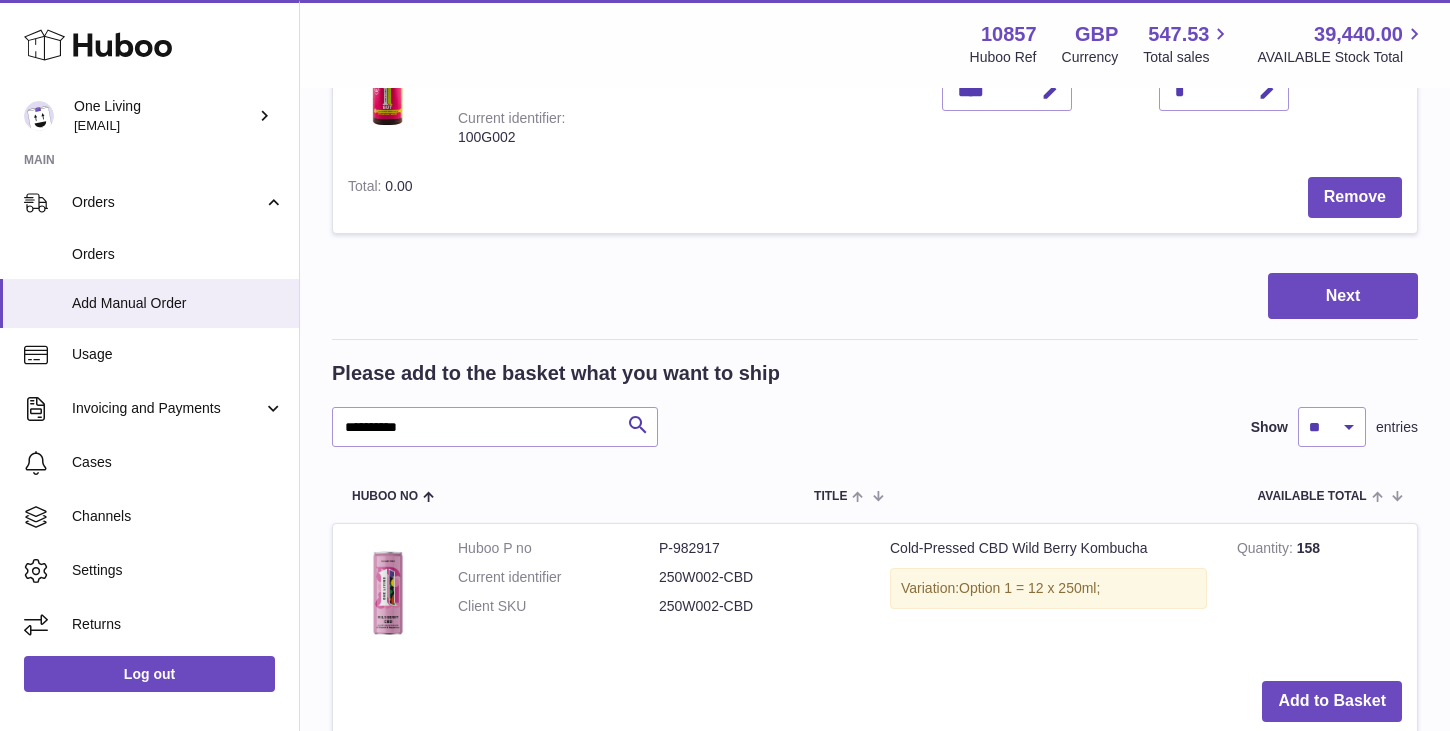 scroll, scrollTop: 1695, scrollLeft: 0, axis: vertical 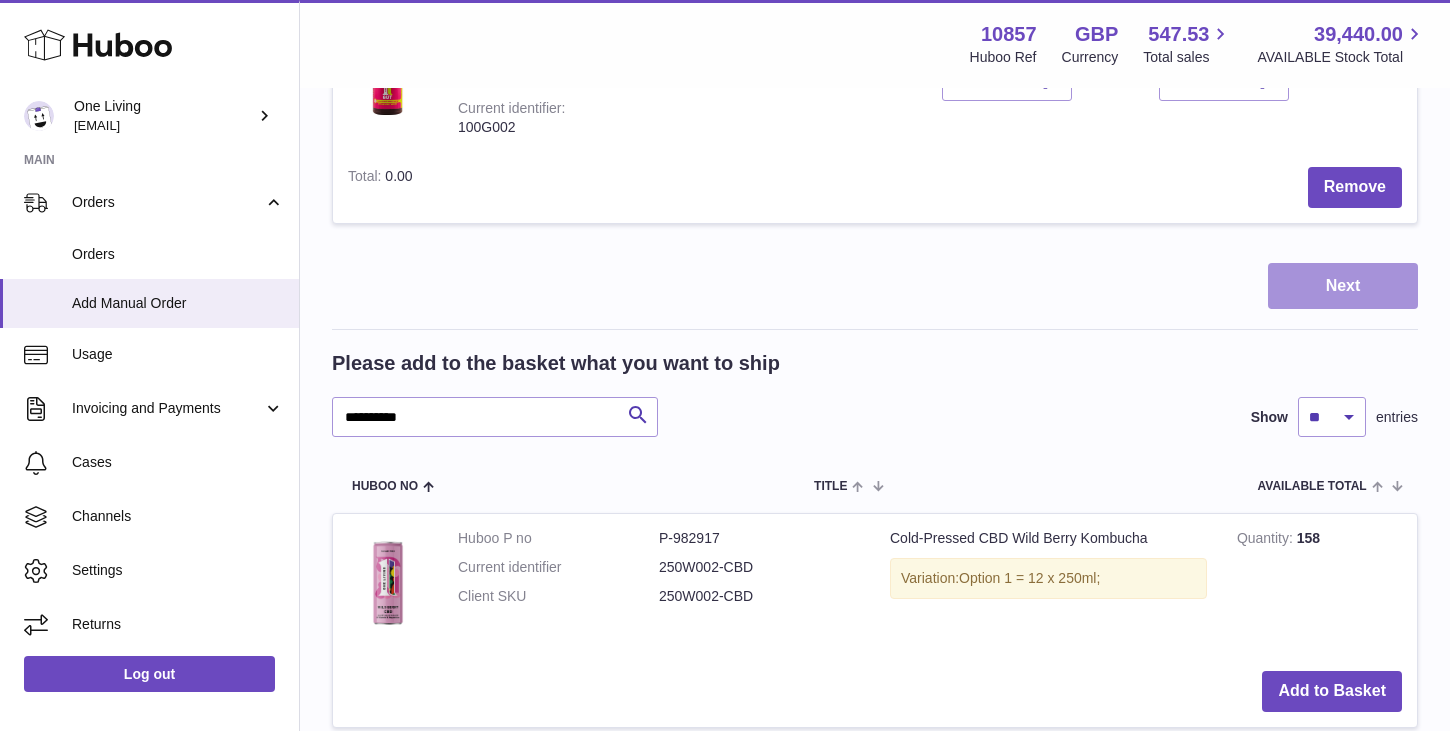 click on "Next" at bounding box center [1343, 286] 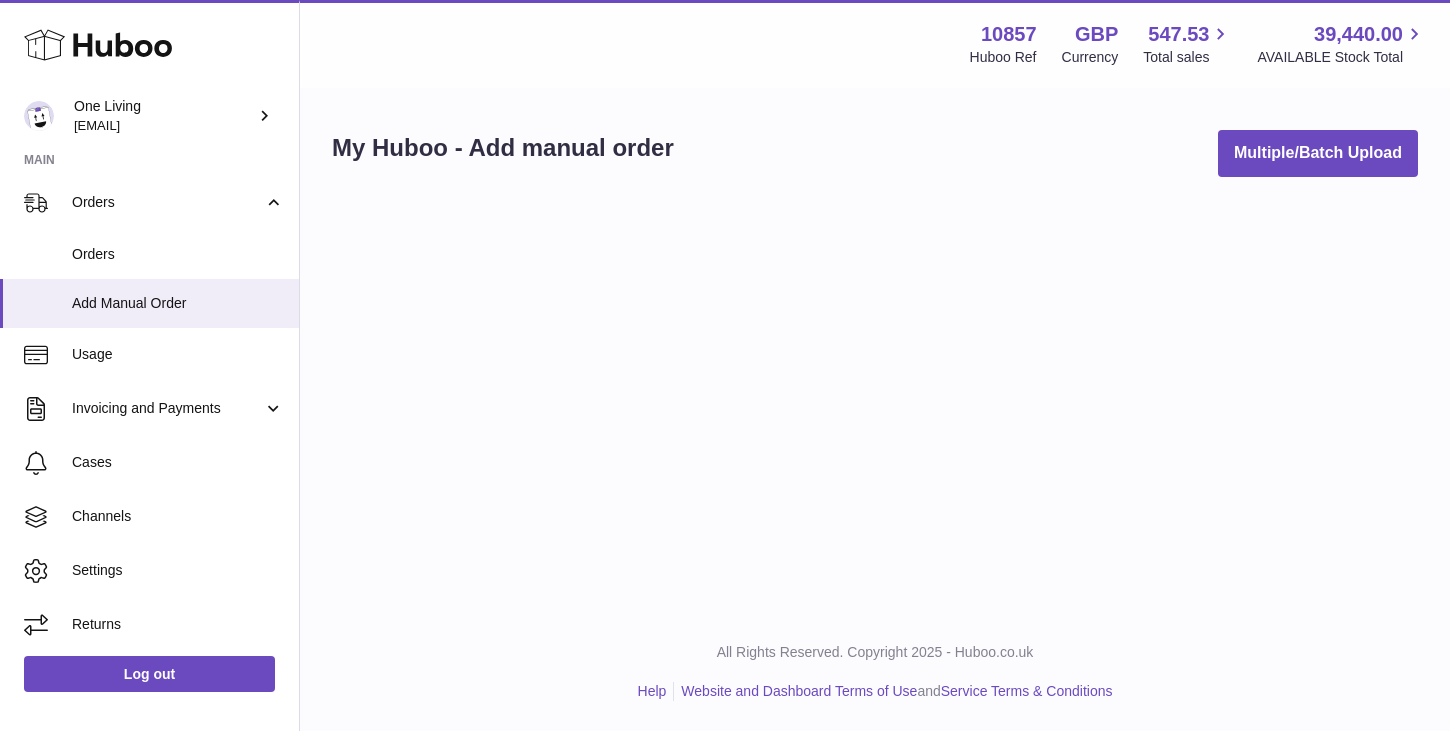 scroll, scrollTop: 0, scrollLeft: 0, axis: both 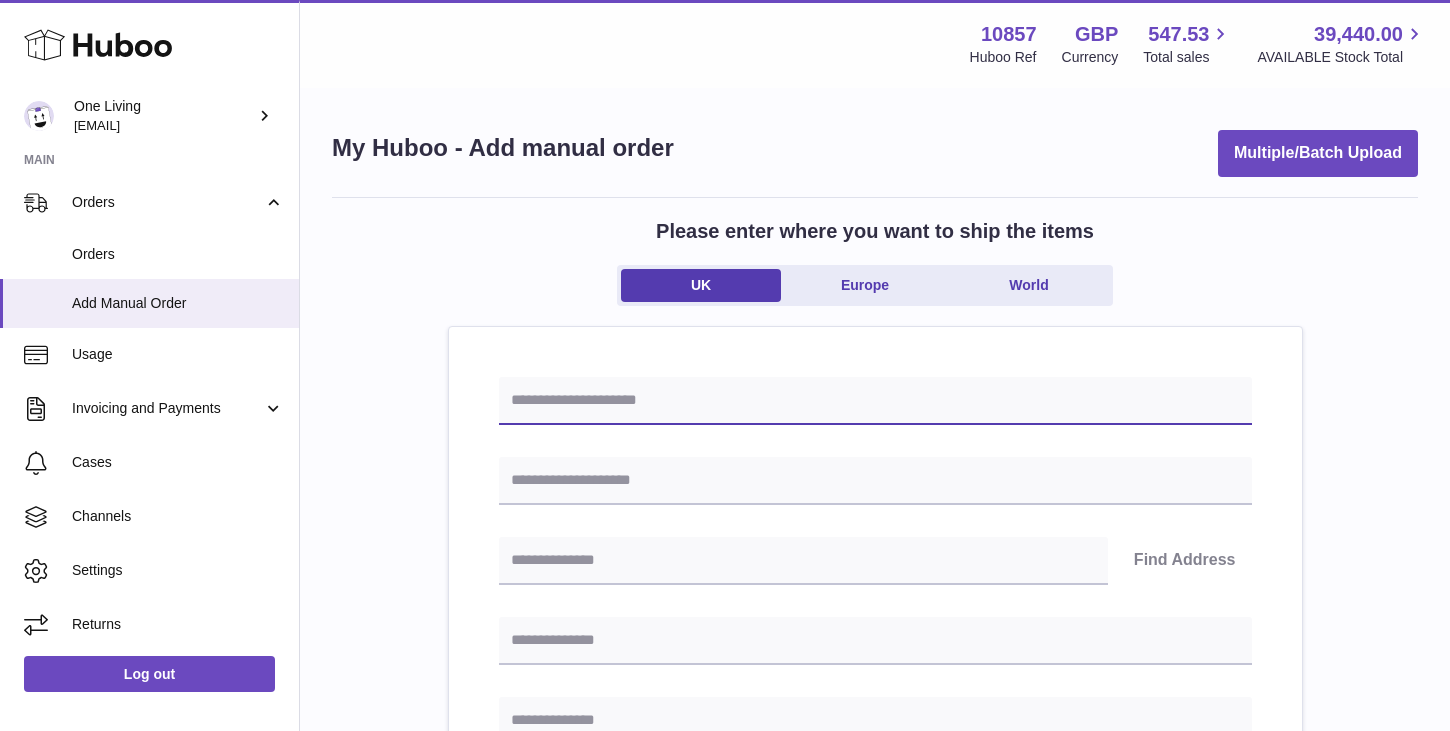 click at bounding box center (875, 401) 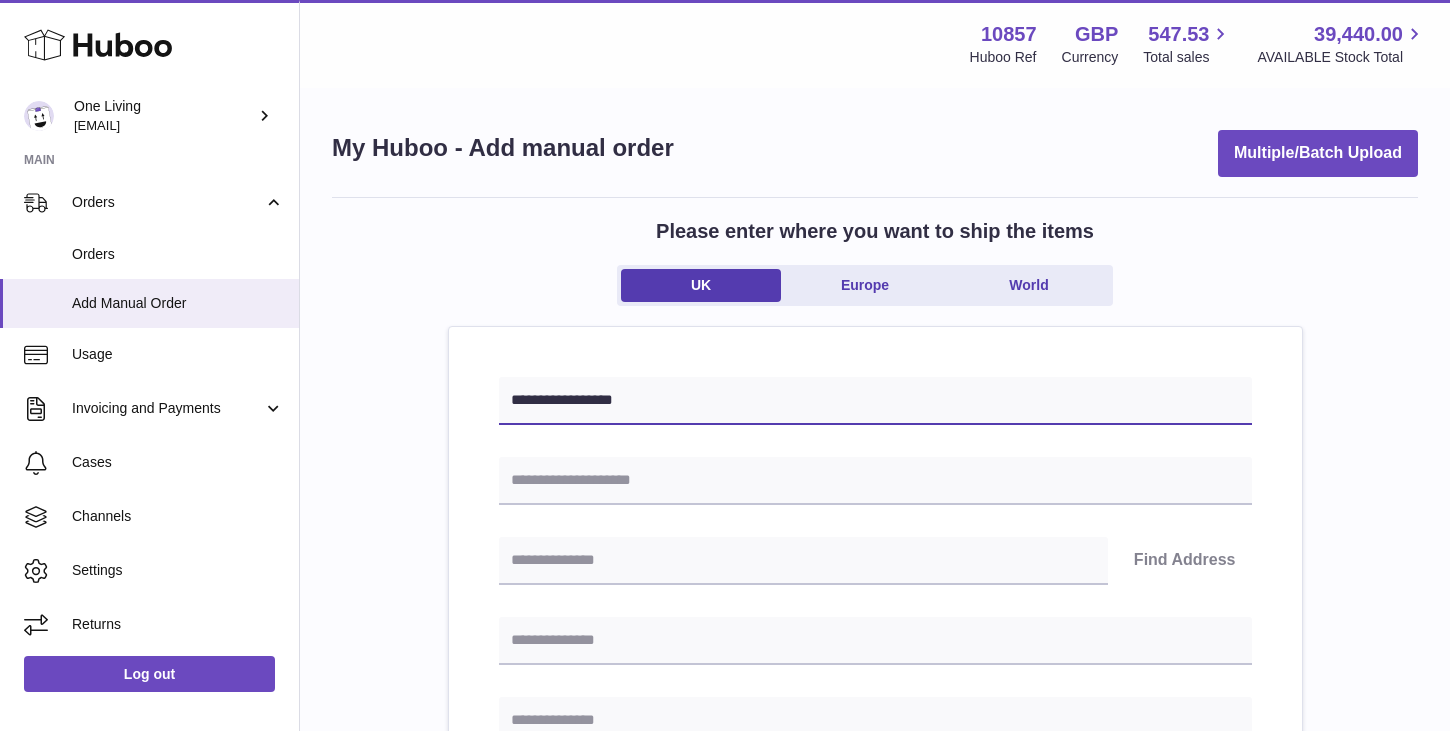 type on "**********" 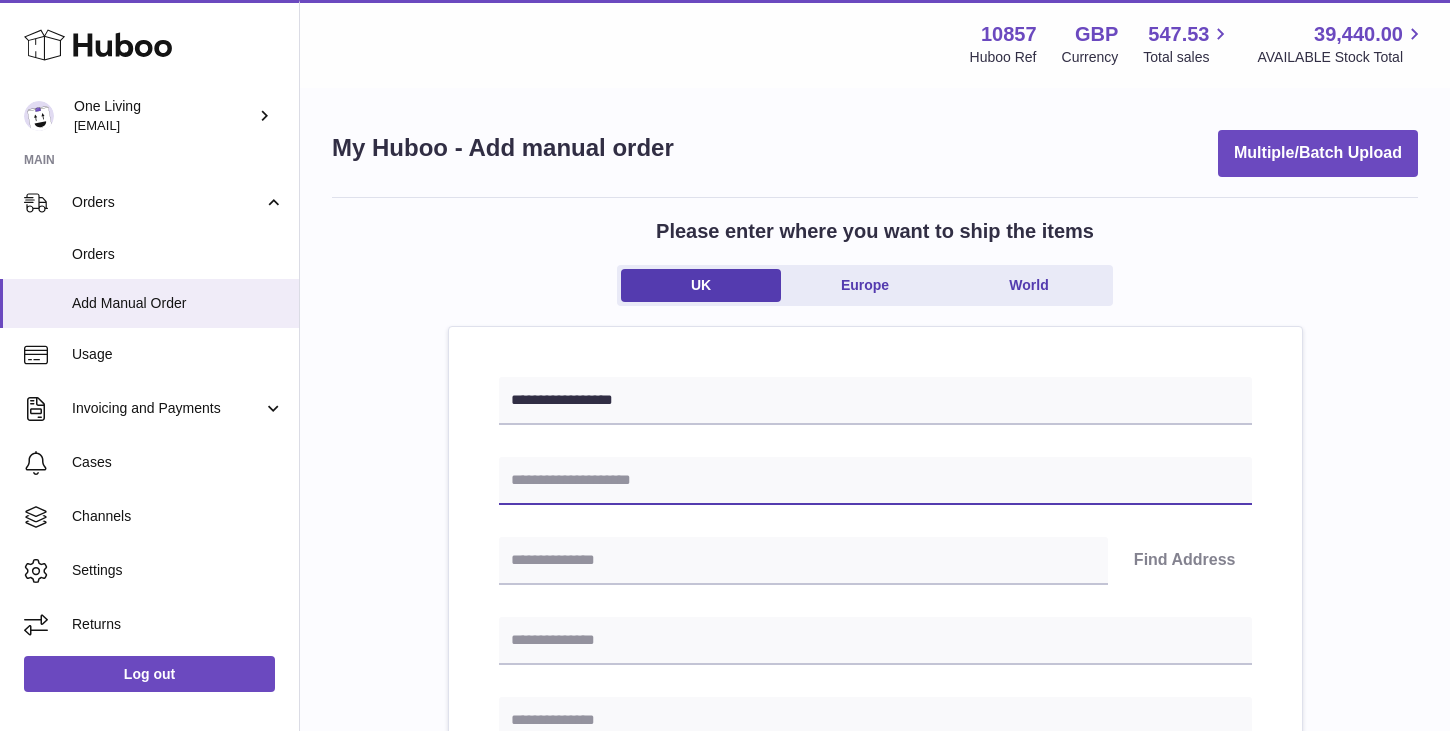 click at bounding box center (875, 481) 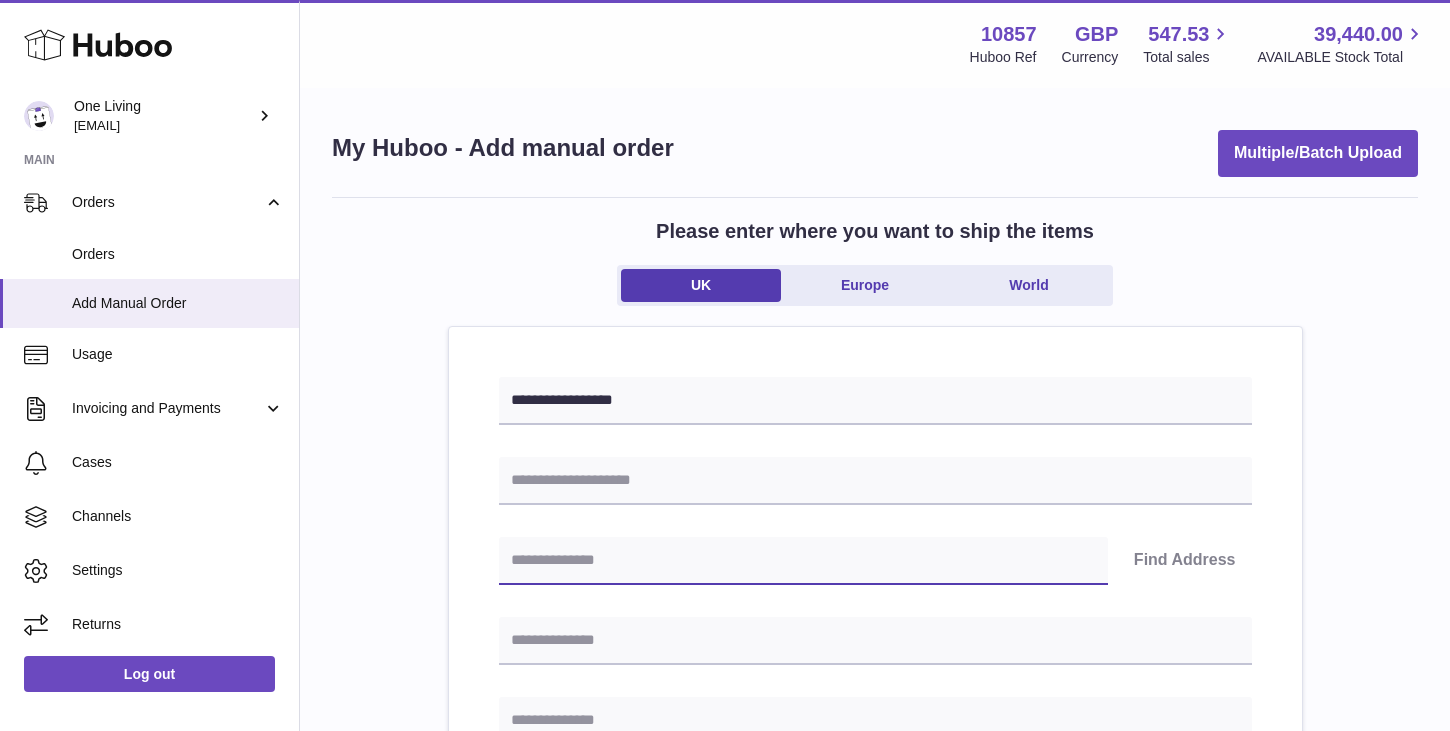 click at bounding box center [803, 561] 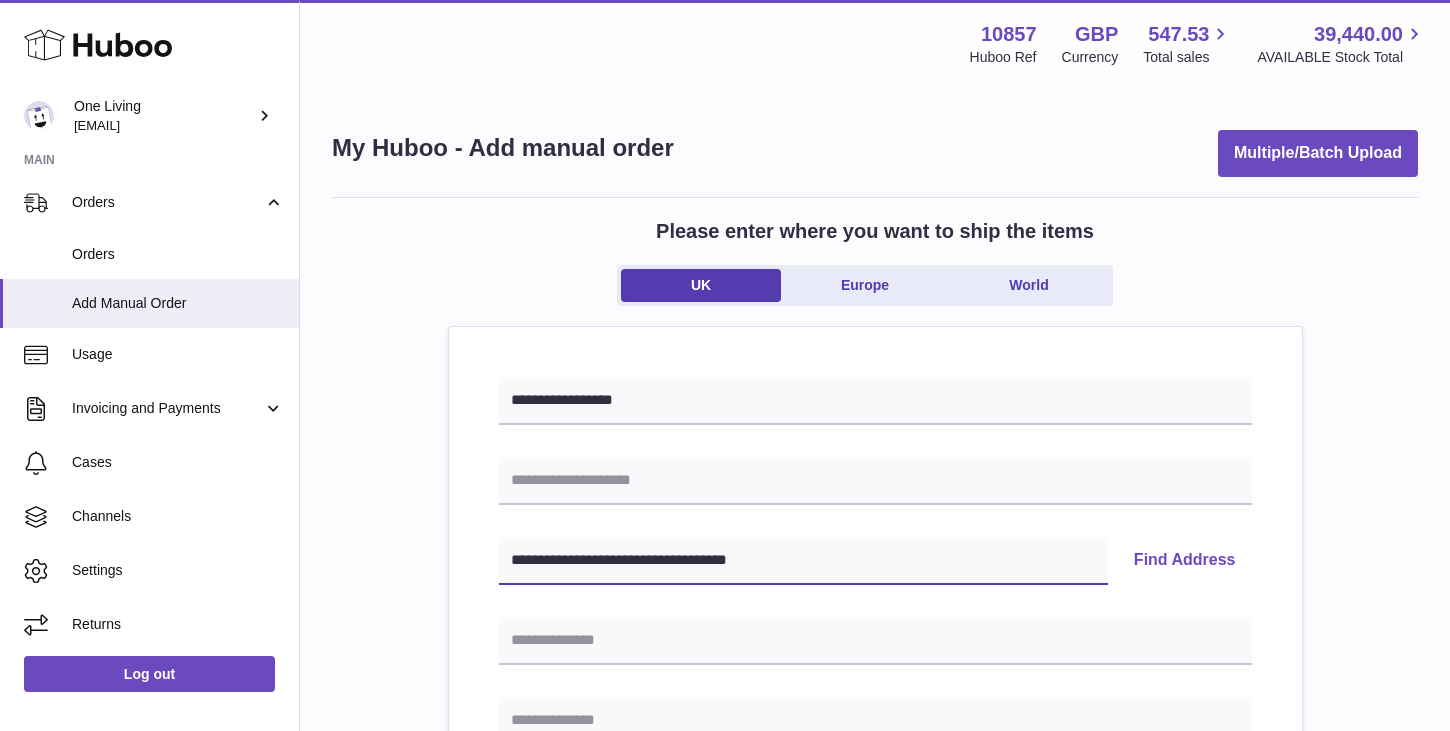 drag, startPoint x: 547, startPoint y: 557, endPoint x: 818, endPoint y: 570, distance: 271.3116 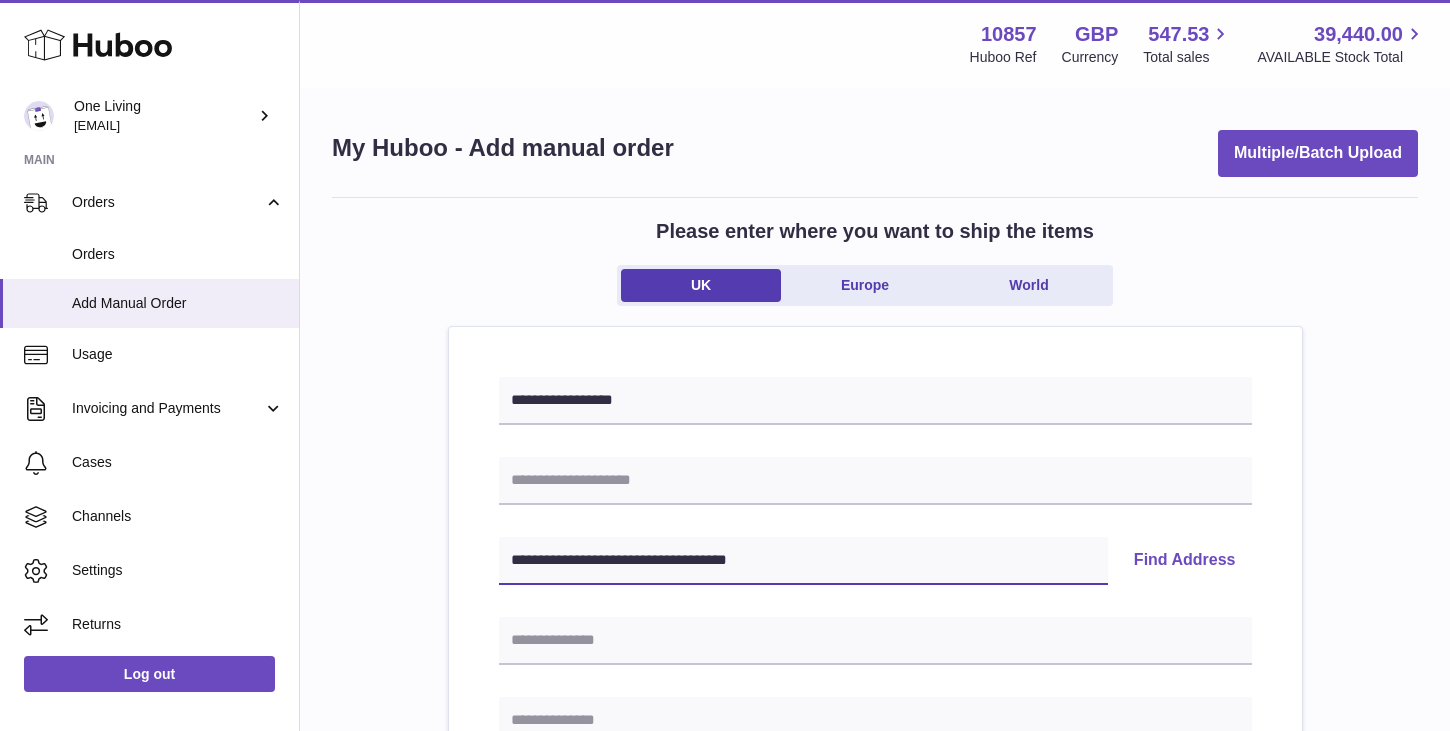 click on "**********" at bounding box center (803, 561) 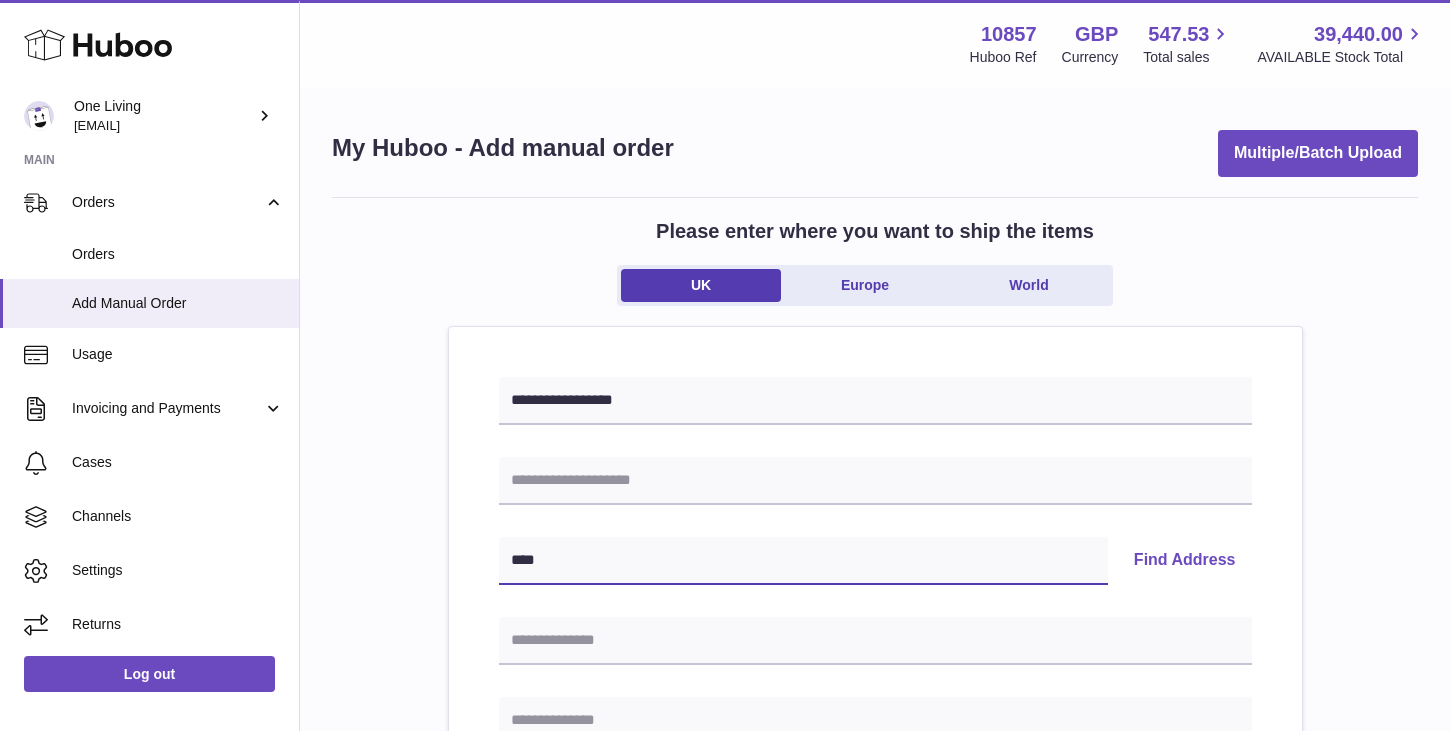 type on "***" 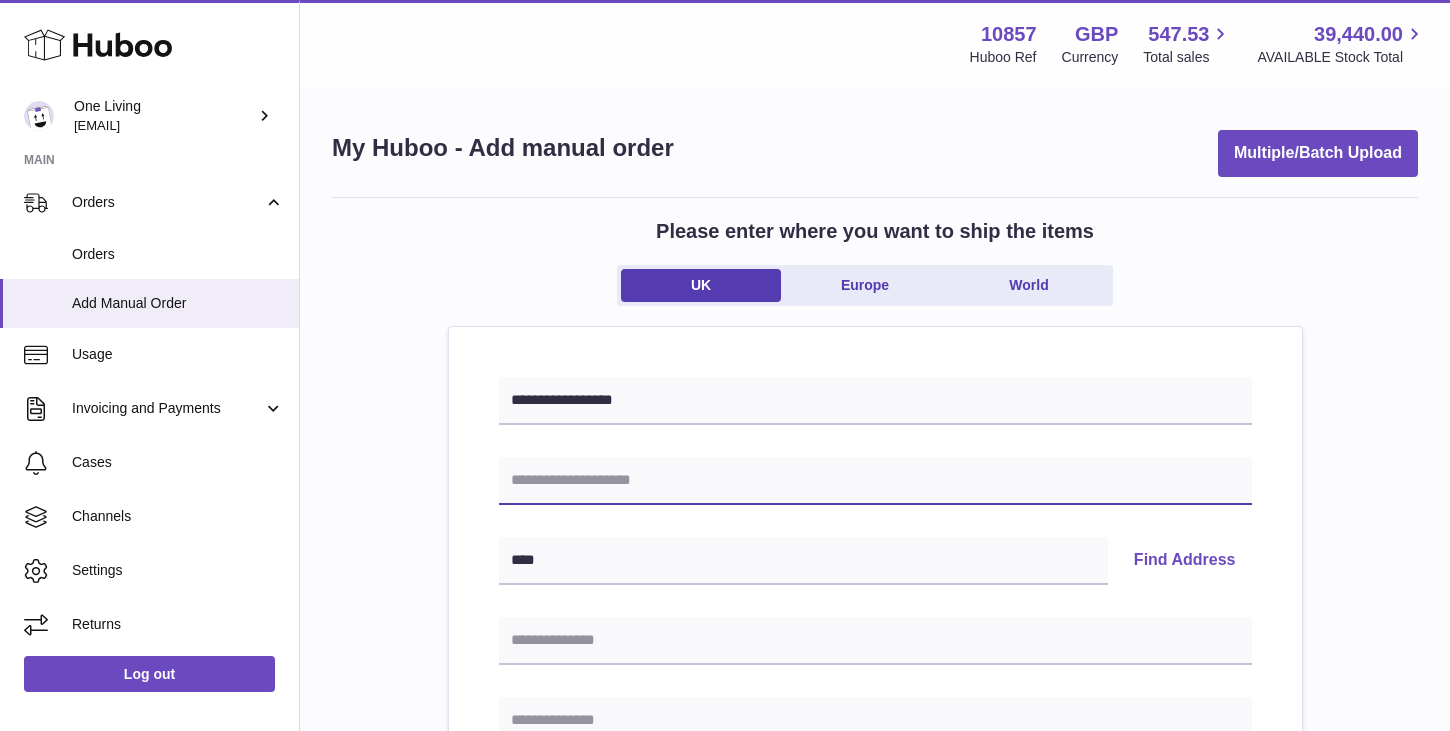 click at bounding box center [875, 481] 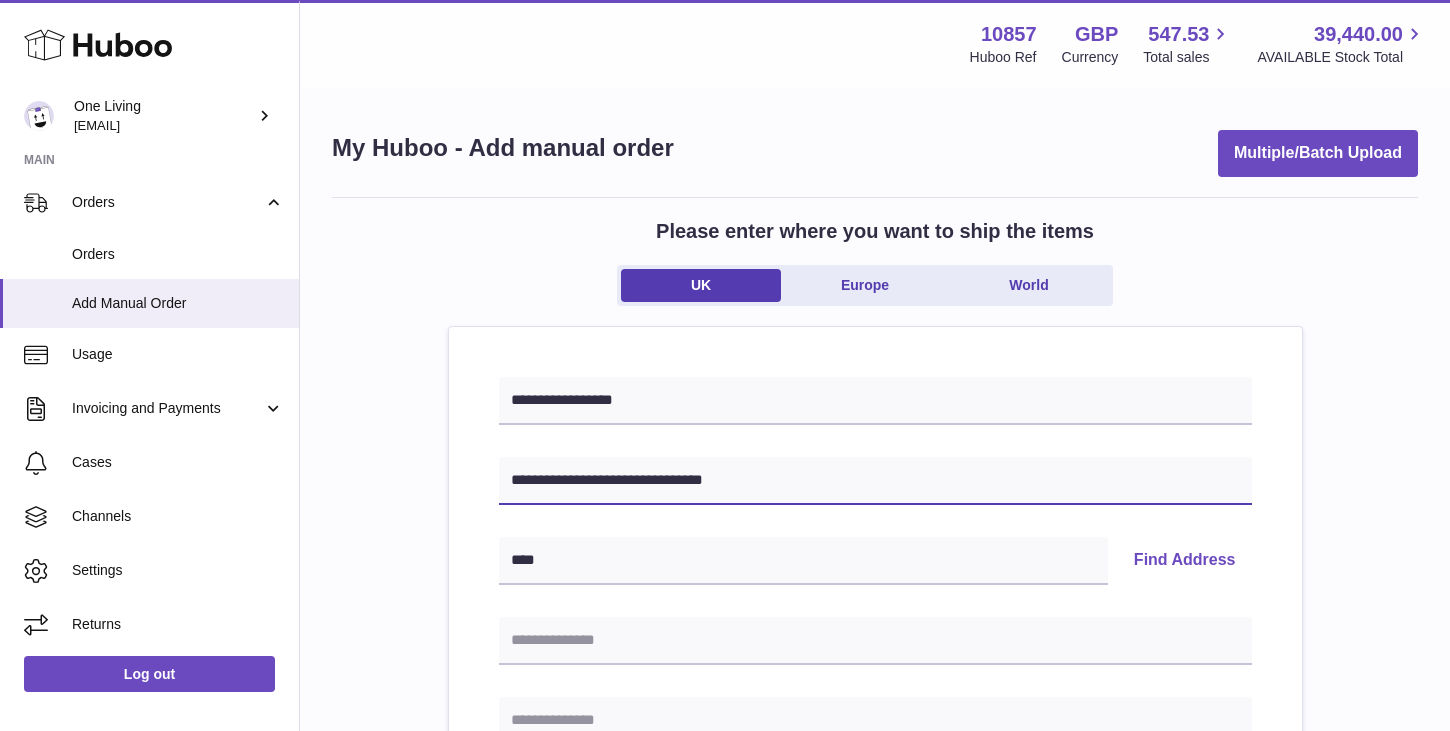 type on "**********" 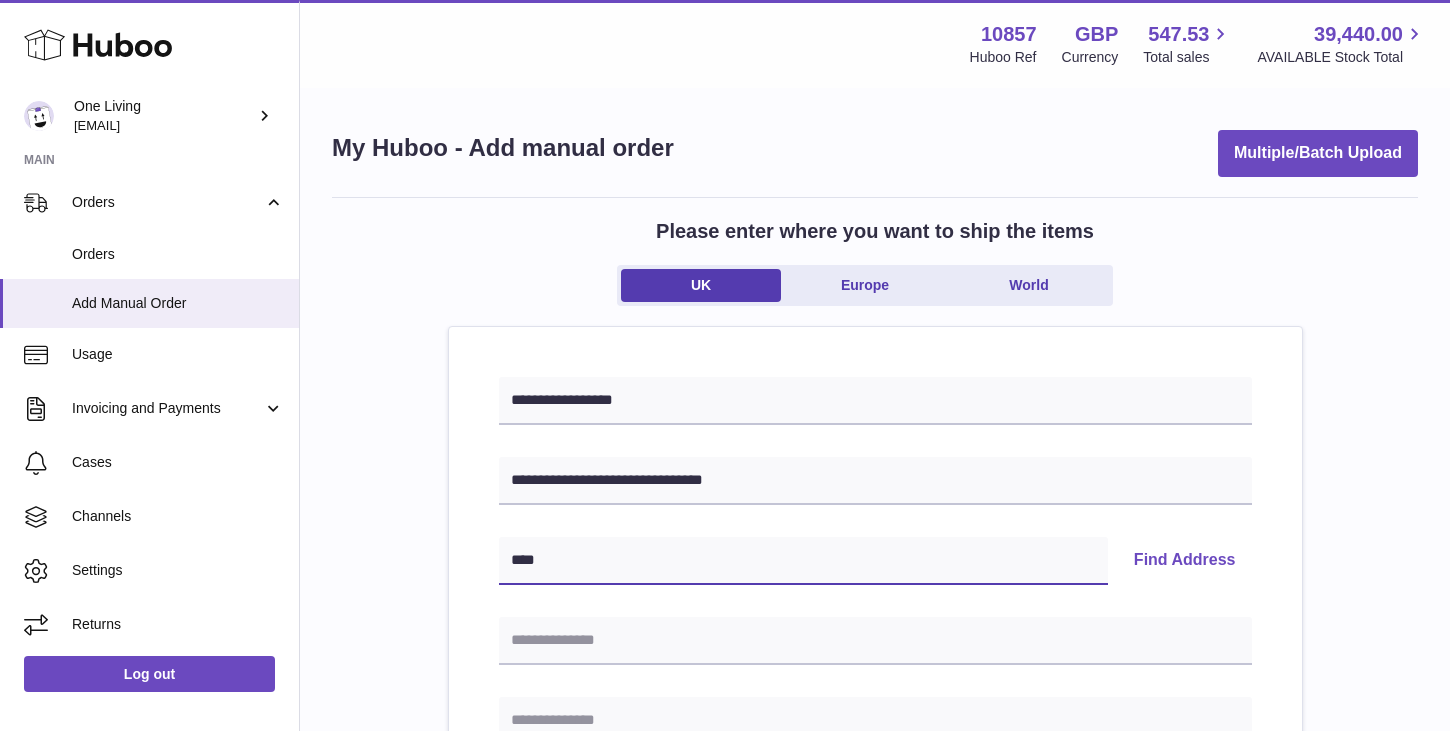 drag, startPoint x: 556, startPoint y: 562, endPoint x: 452, endPoint y: 558, distance: 104.0769 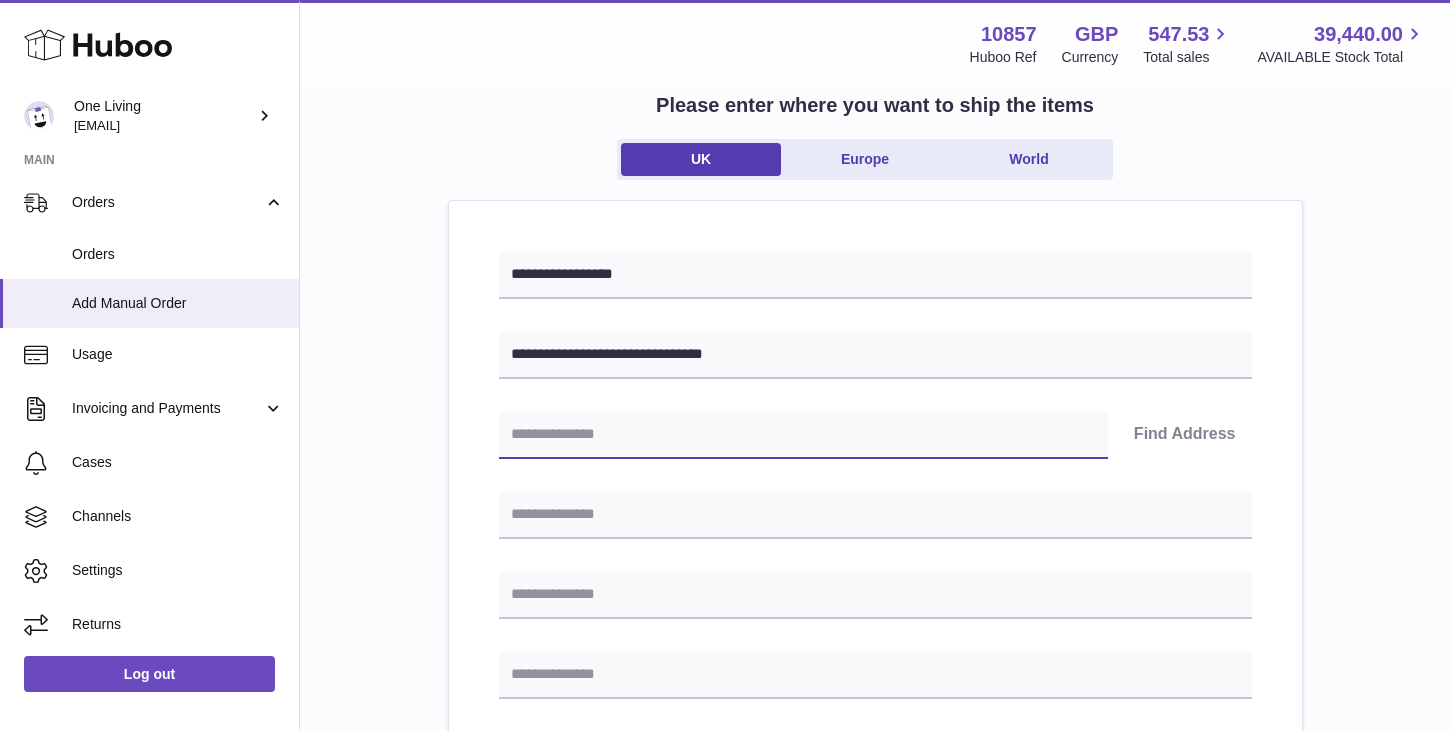 scroll, scrollTop: 131, scrollLeft: 0, axis: vertical 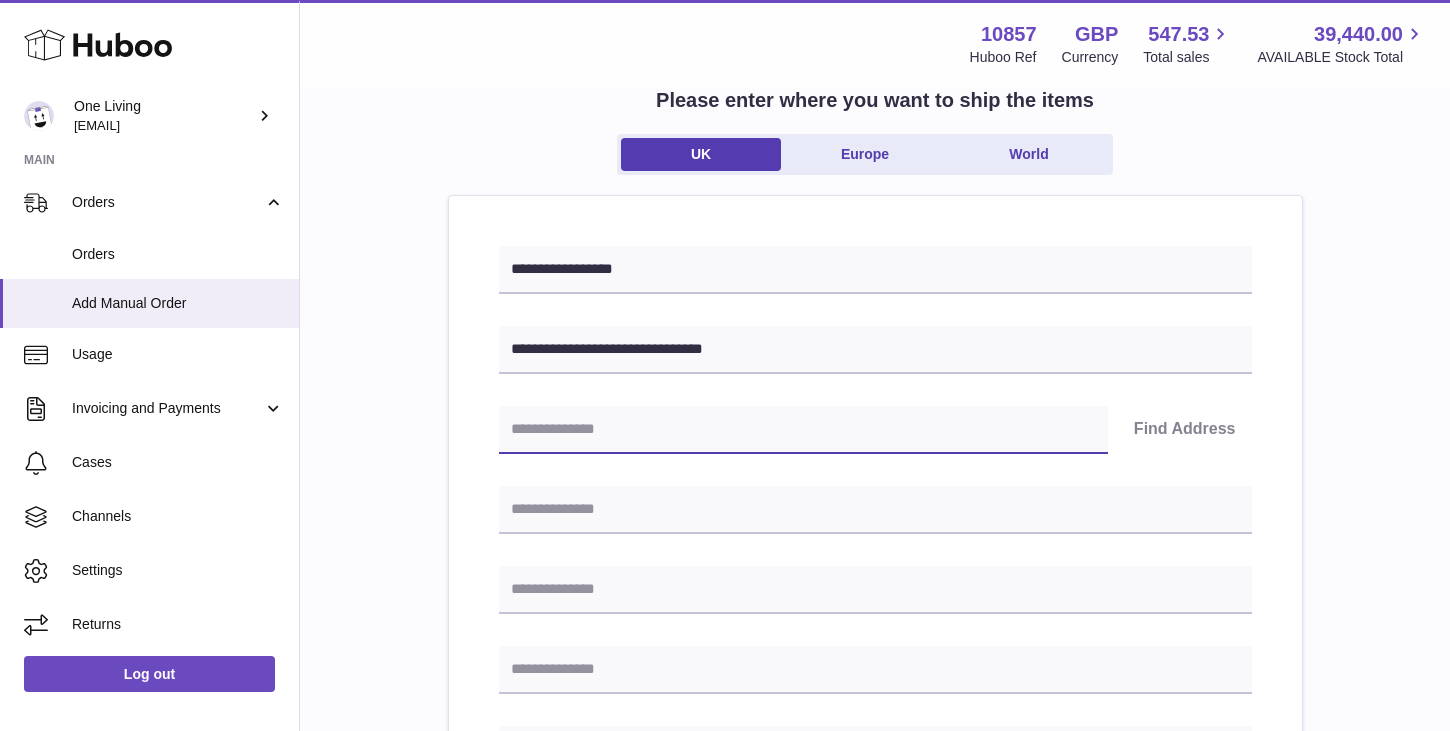type 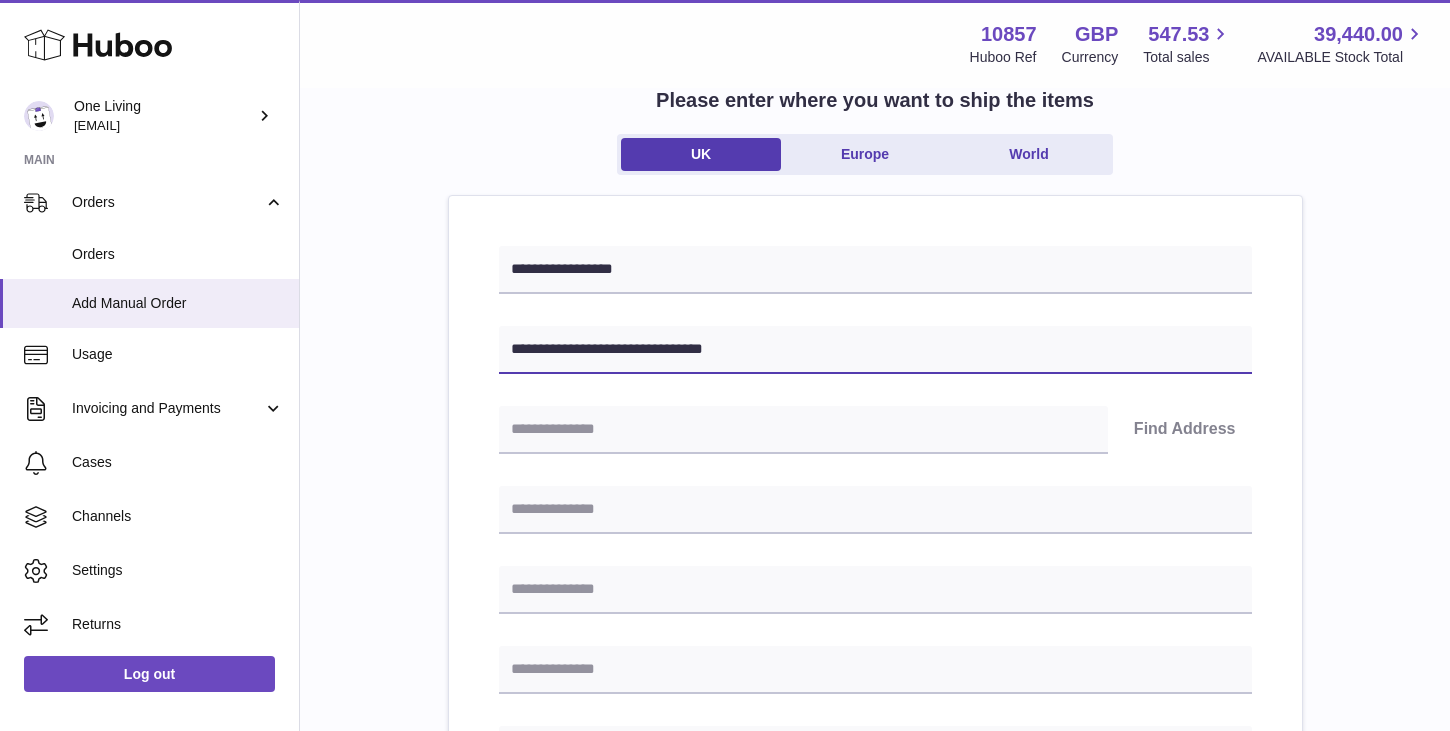 drag, startPoint x: 612, startPoint y: 352, endPoint x: 794, endPoint y: 338, distance: 182.53767 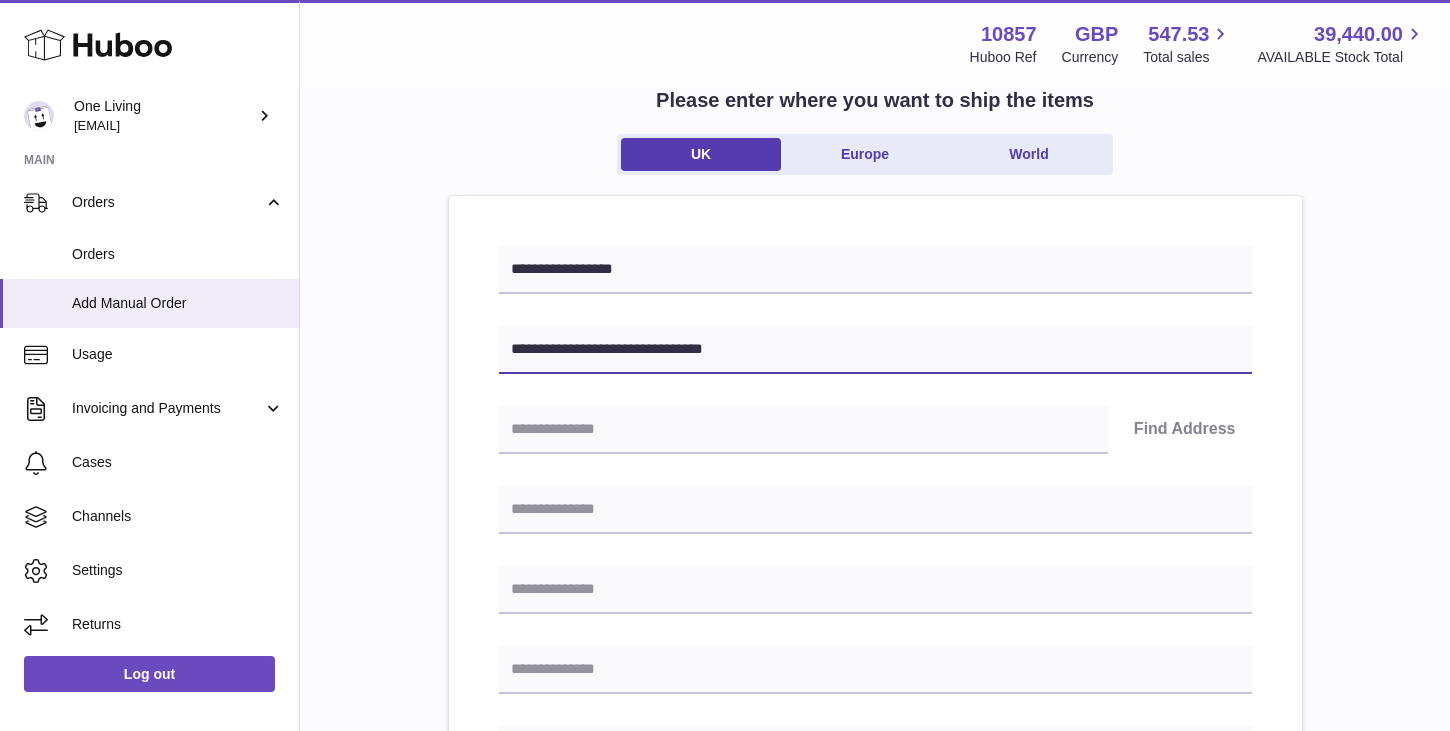 drag, startPoint x: 748, startPoint y: 348, endPoint x: 613, endPoint y: 346, distance: 135.01482 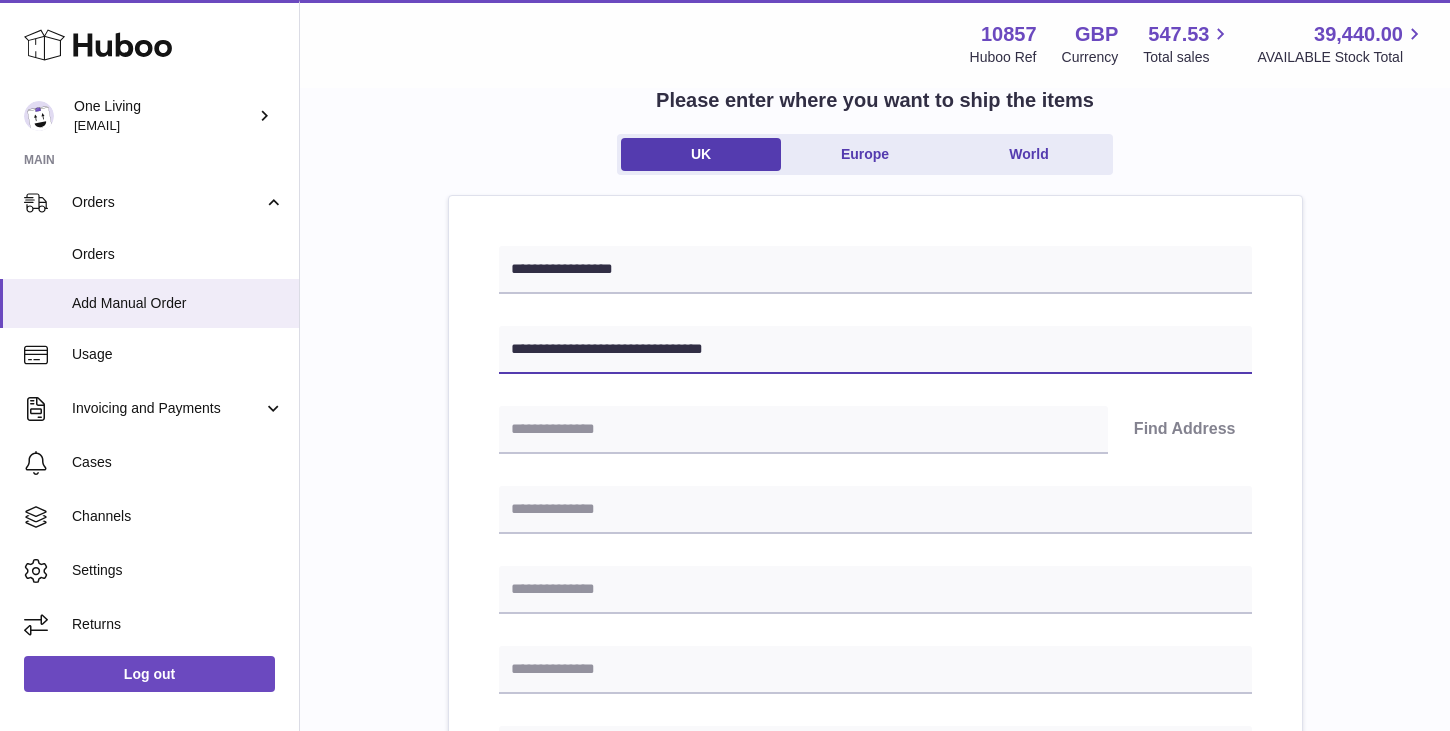 click on "**********" at bounding box center (875, 350) 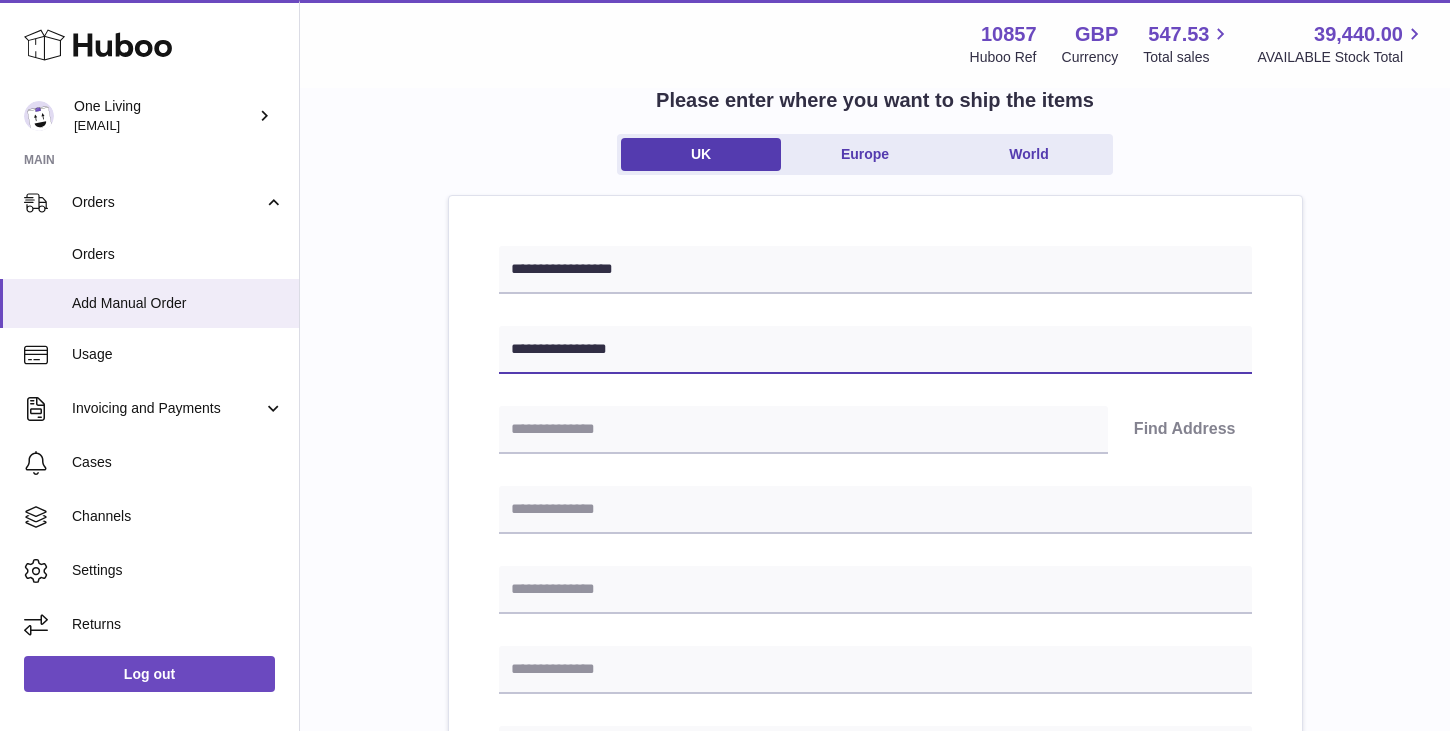 type on "**********" 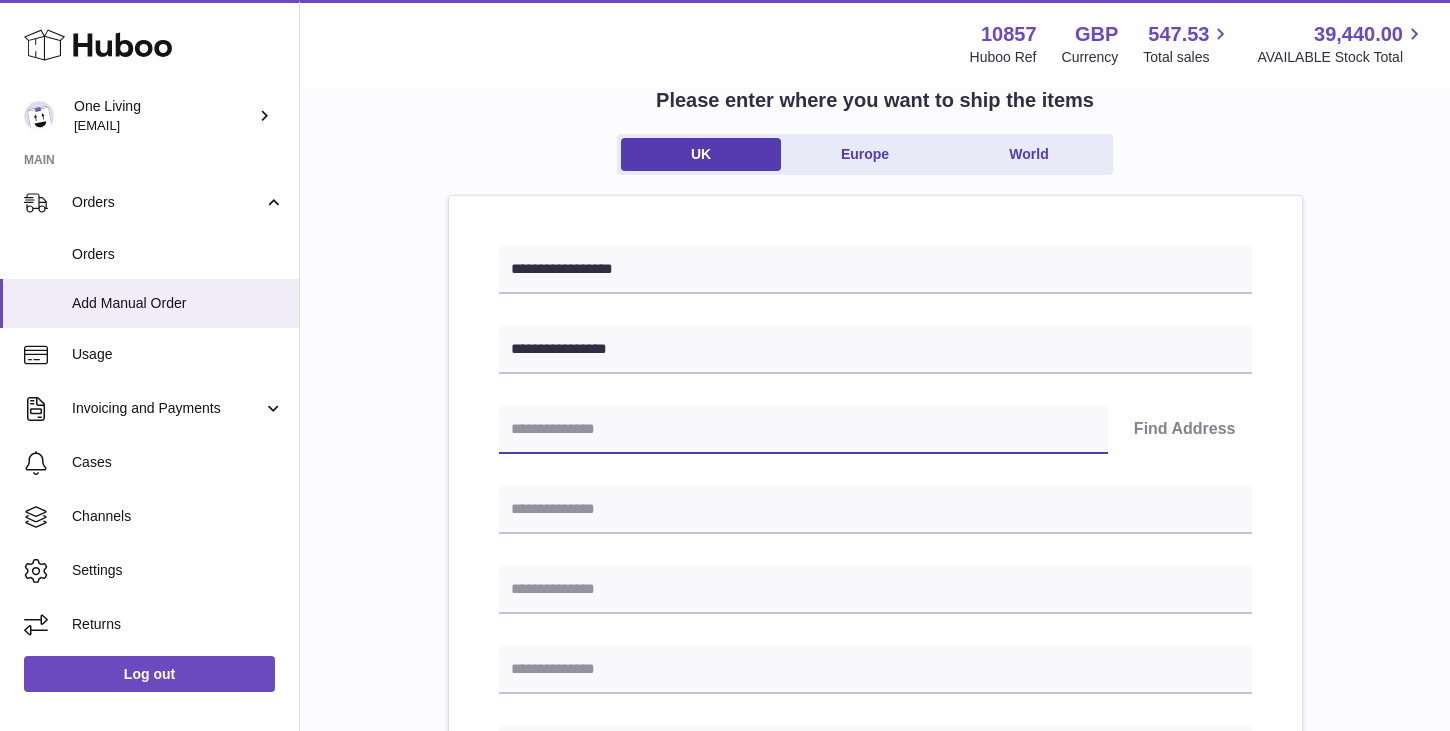 click at bounding box center (803, 430) 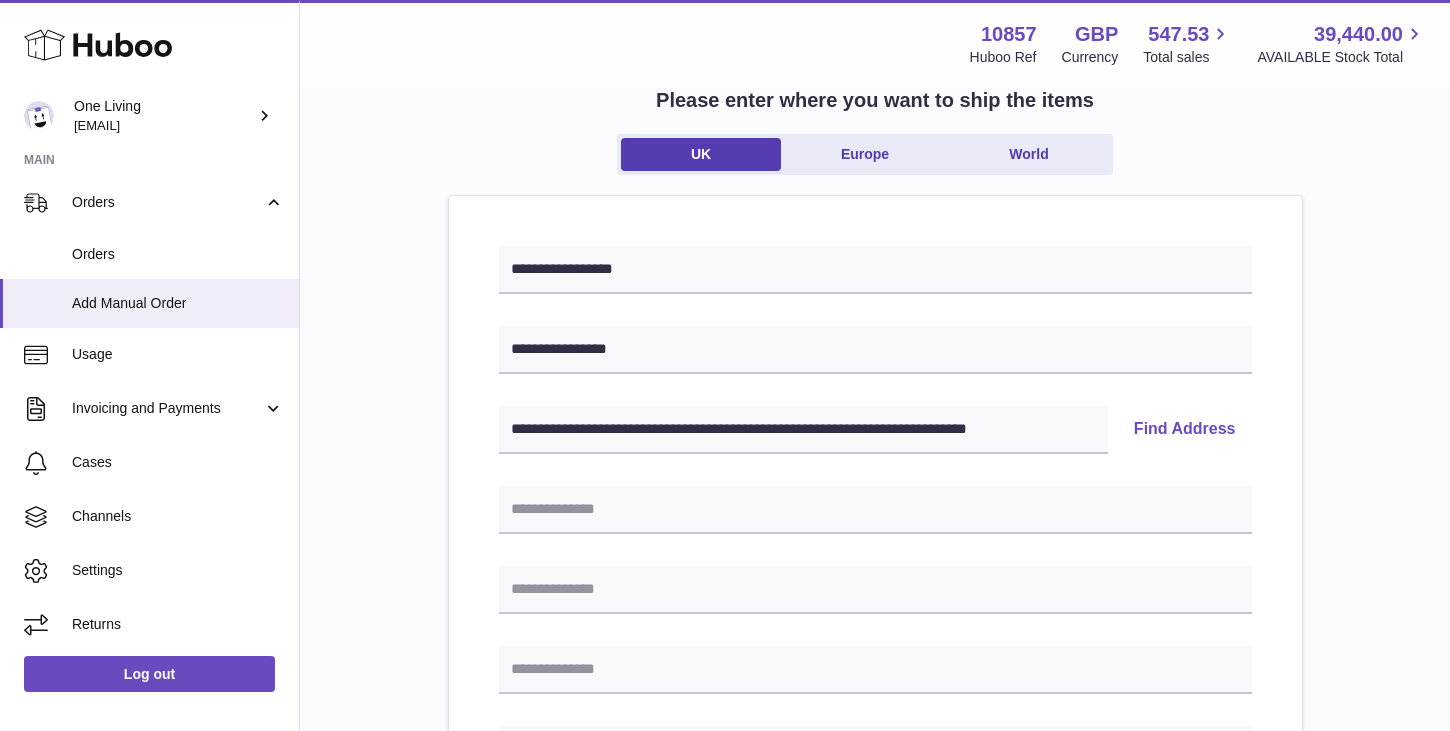 click on "Find Address" at bounding box center [1185, 430] 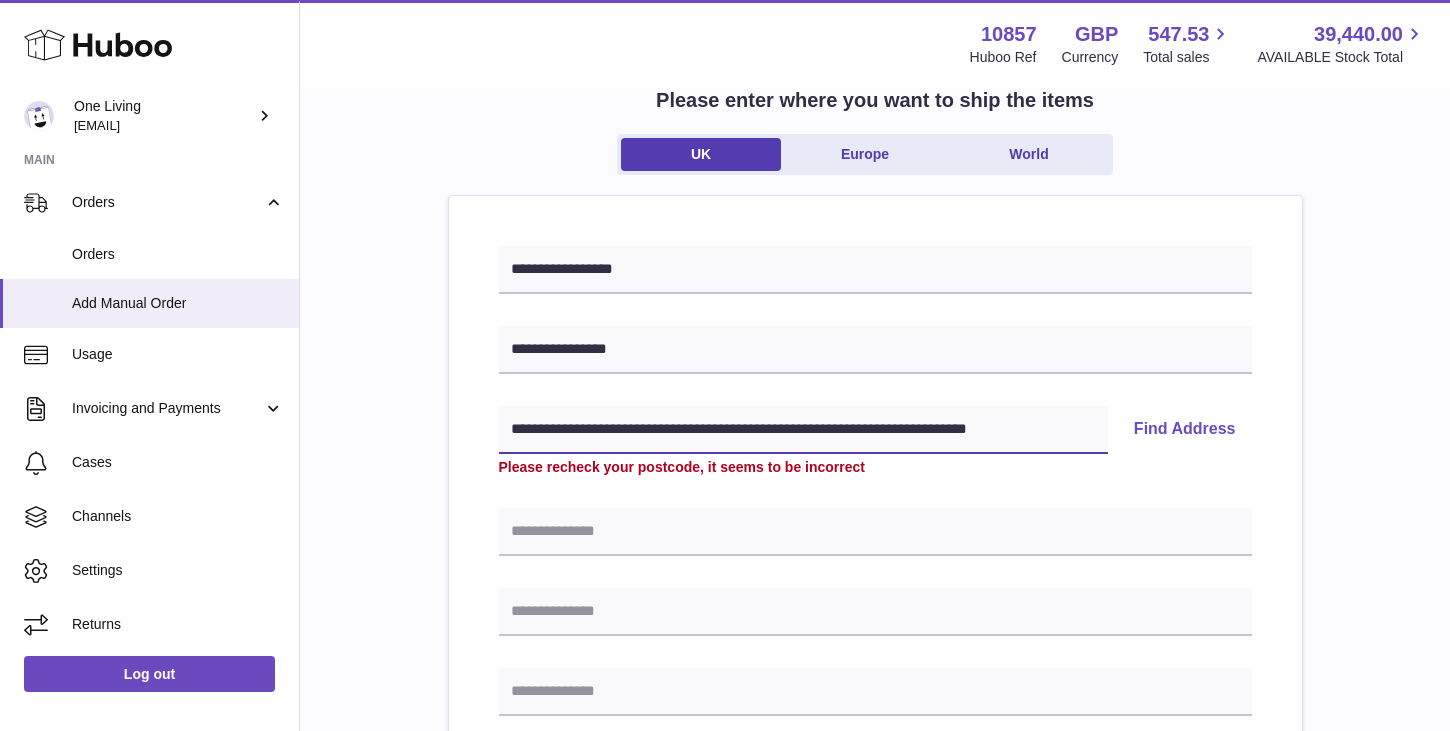 drag, startPoint x: 996, startPoint y: 427, endPoint x: 465, endPoint y: 411, distance: 531.241 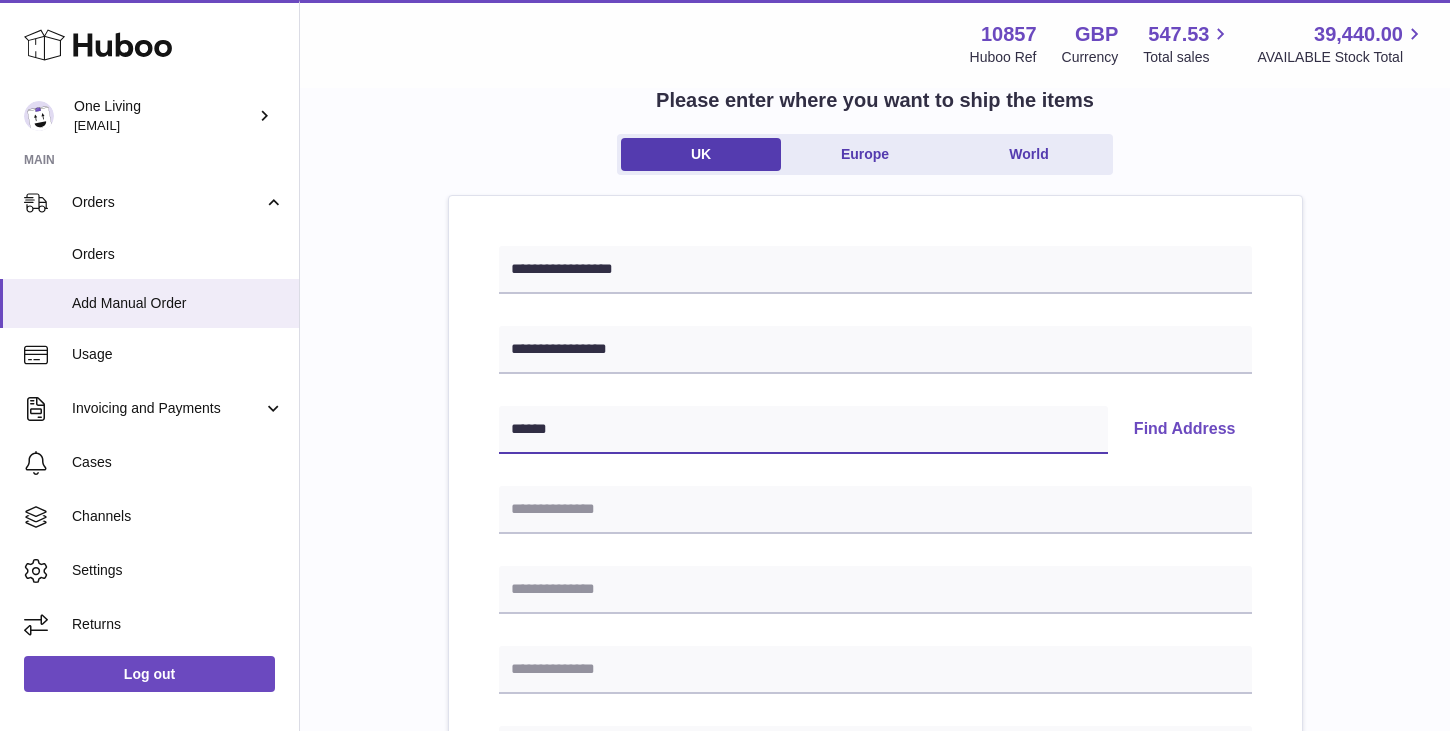 type on "******" 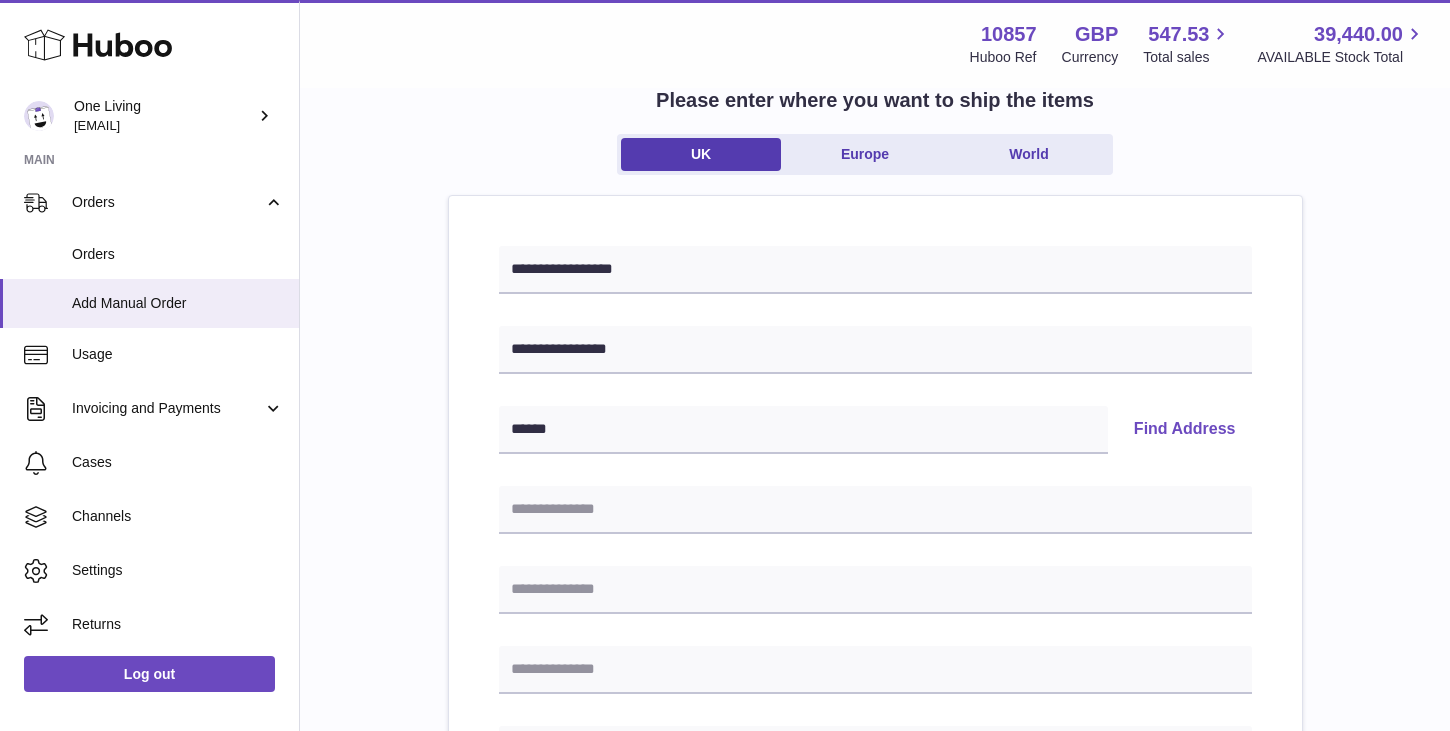 click on "Find Address" at bounding box center (1185, 430) 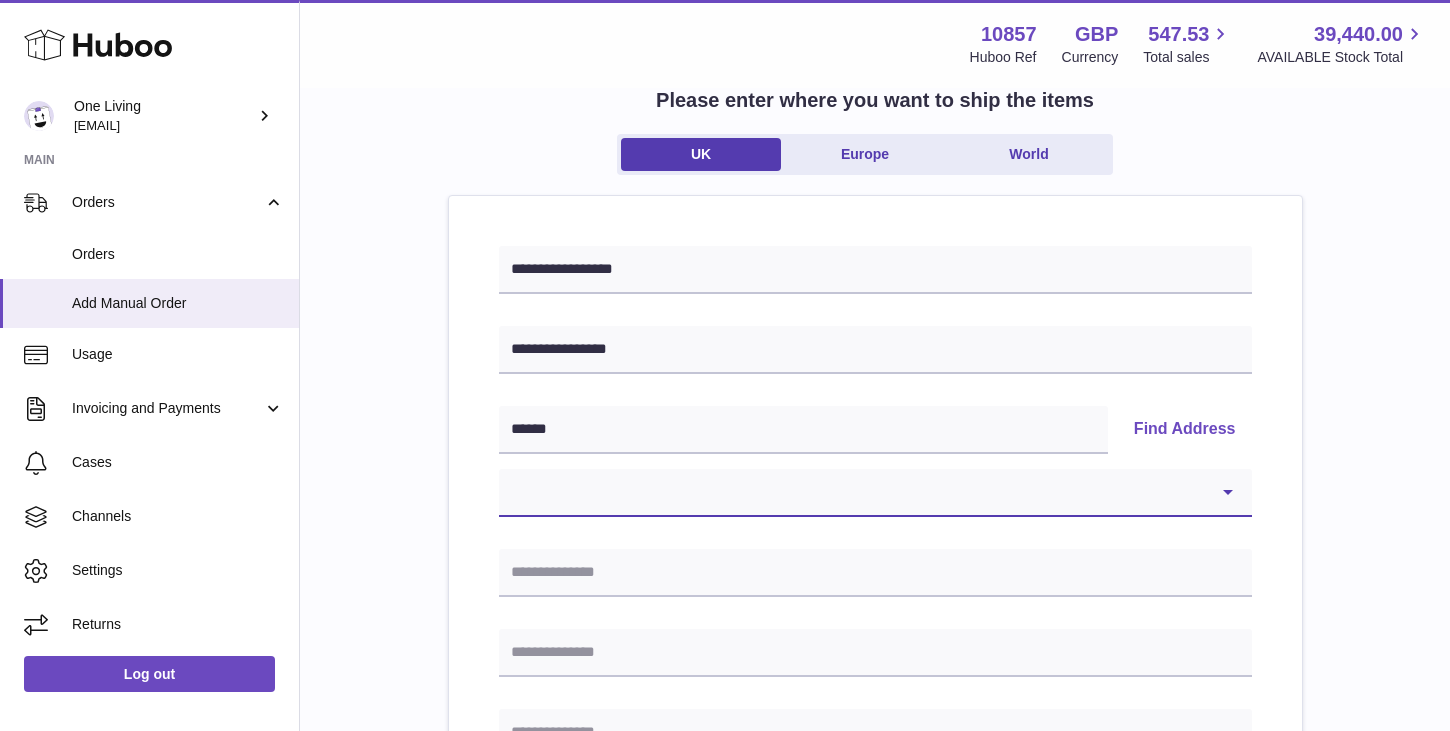 click on "**********" at bounding box center [875, 493] 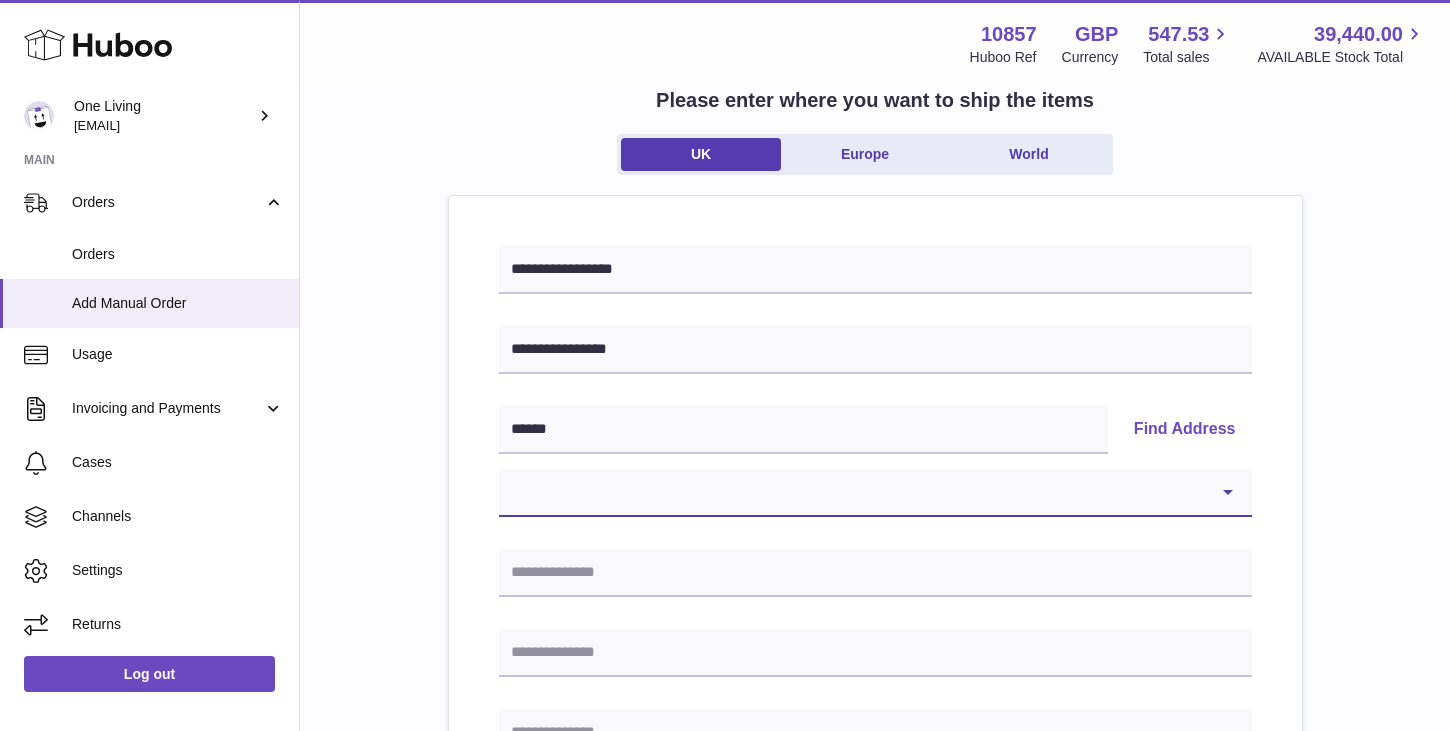 select on "*" 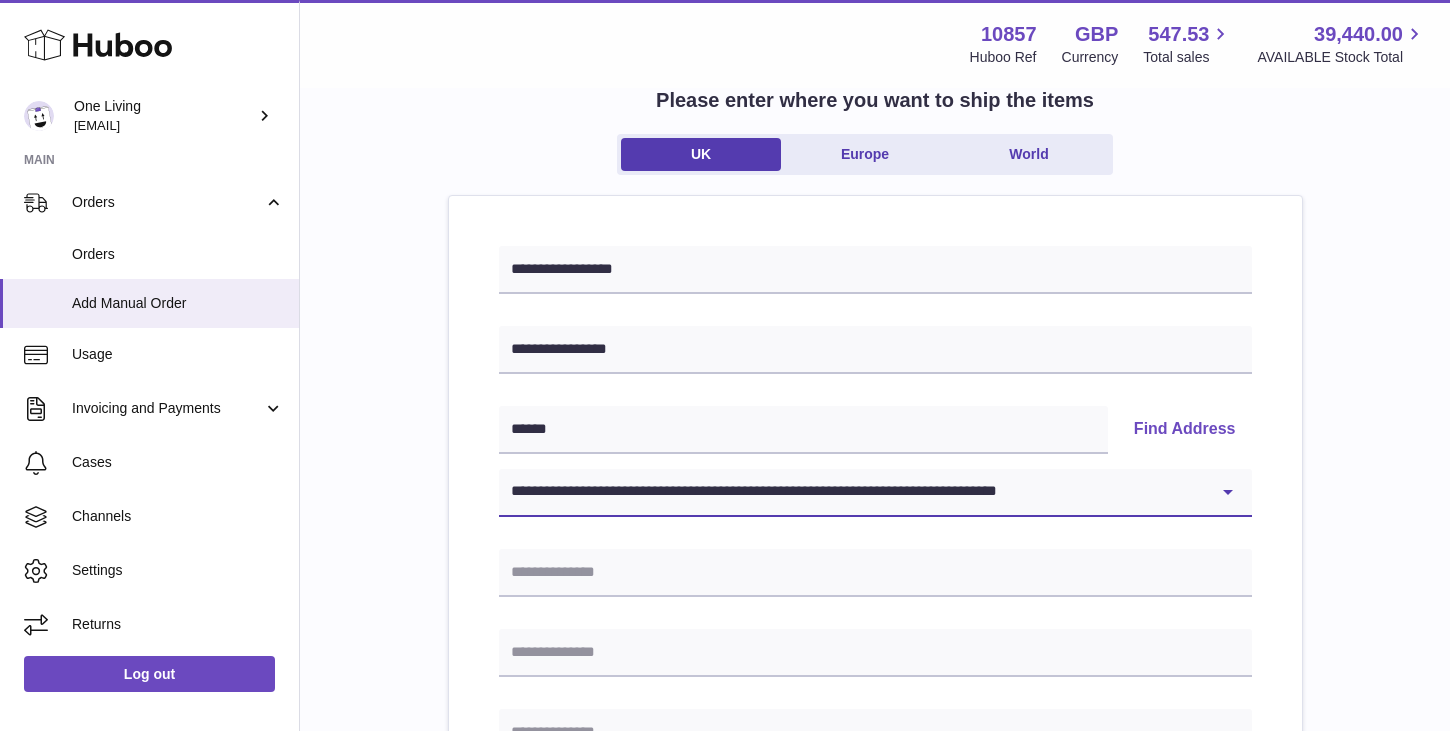 type on "**********" 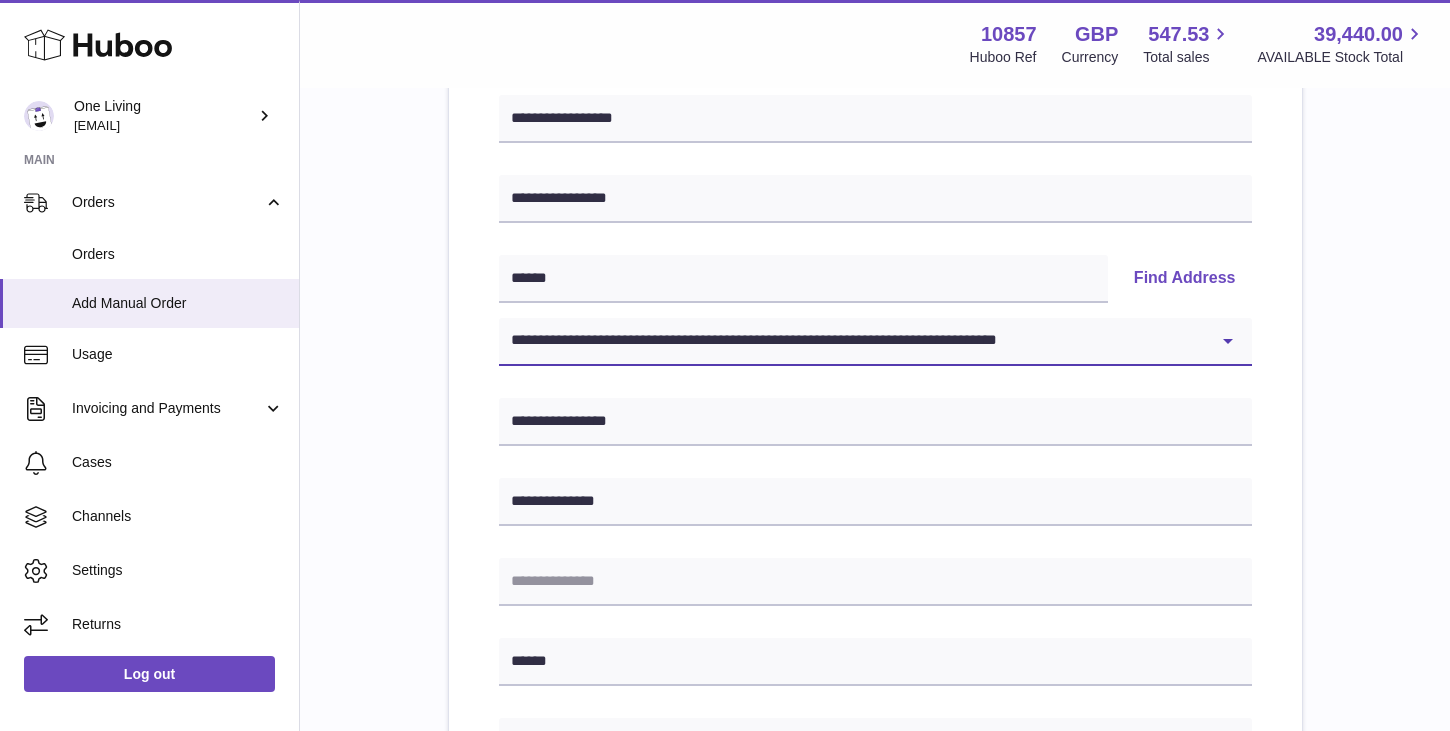 scroll, scrollTop: 286, scrollLeft: 0, axis: vertical 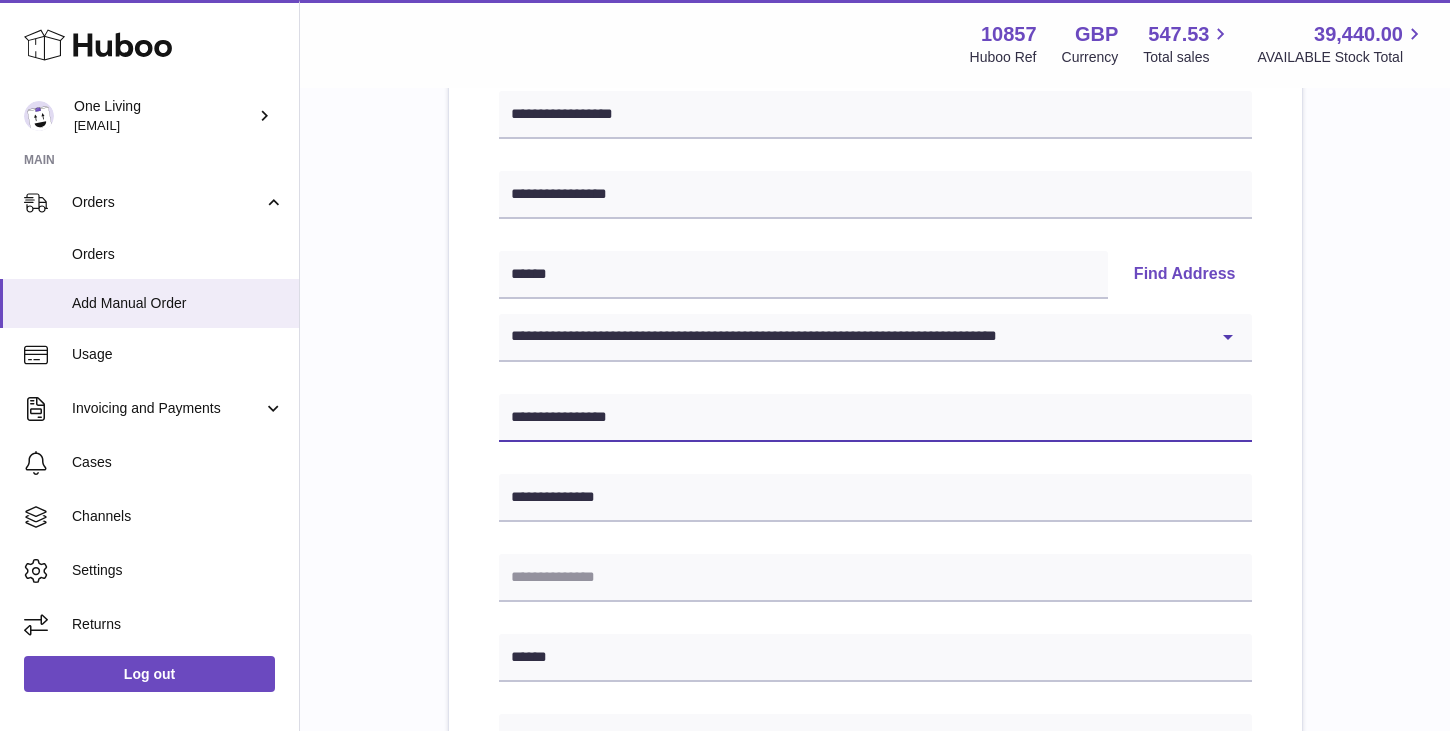 drag, startPoint x: 632, startPoint y: 415, endPoint x: 340, endPoint y: 415, distance: 292 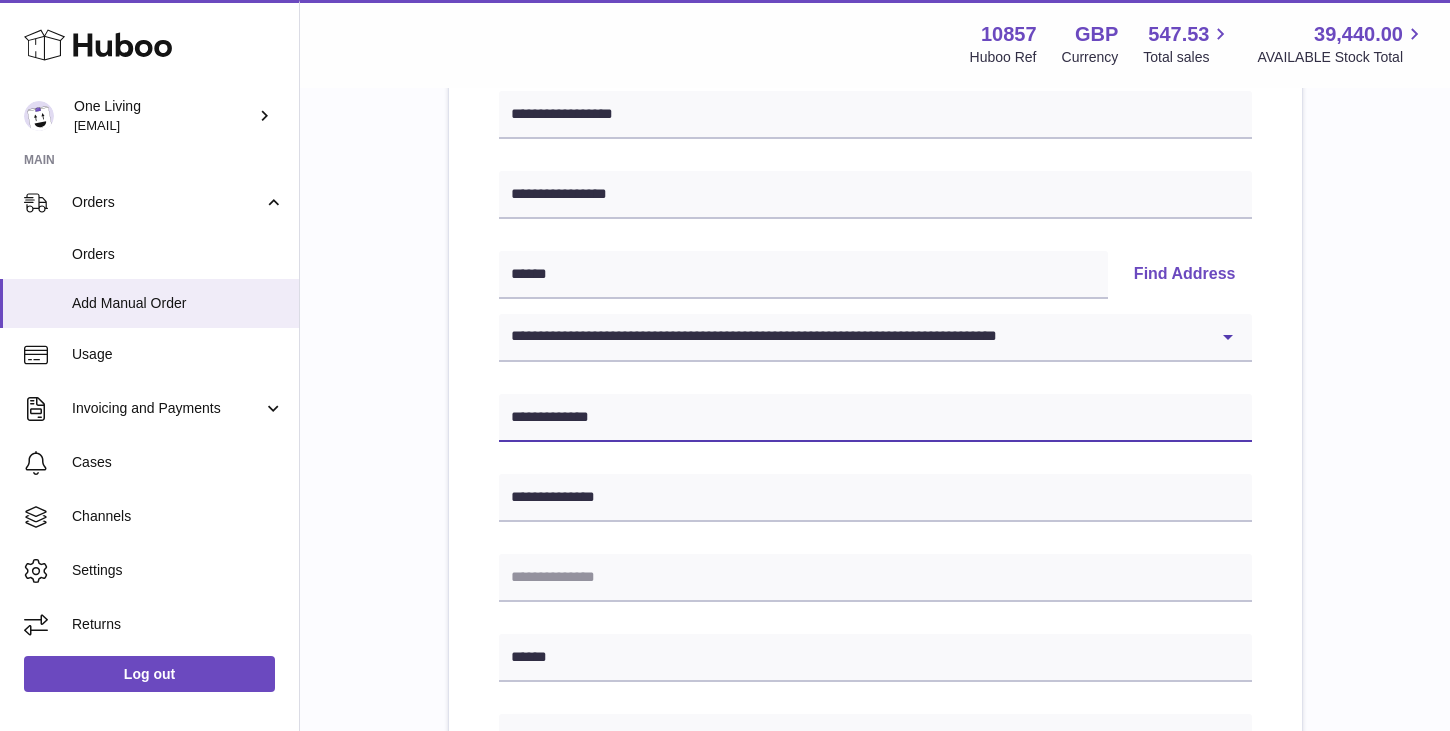 type on "**********" 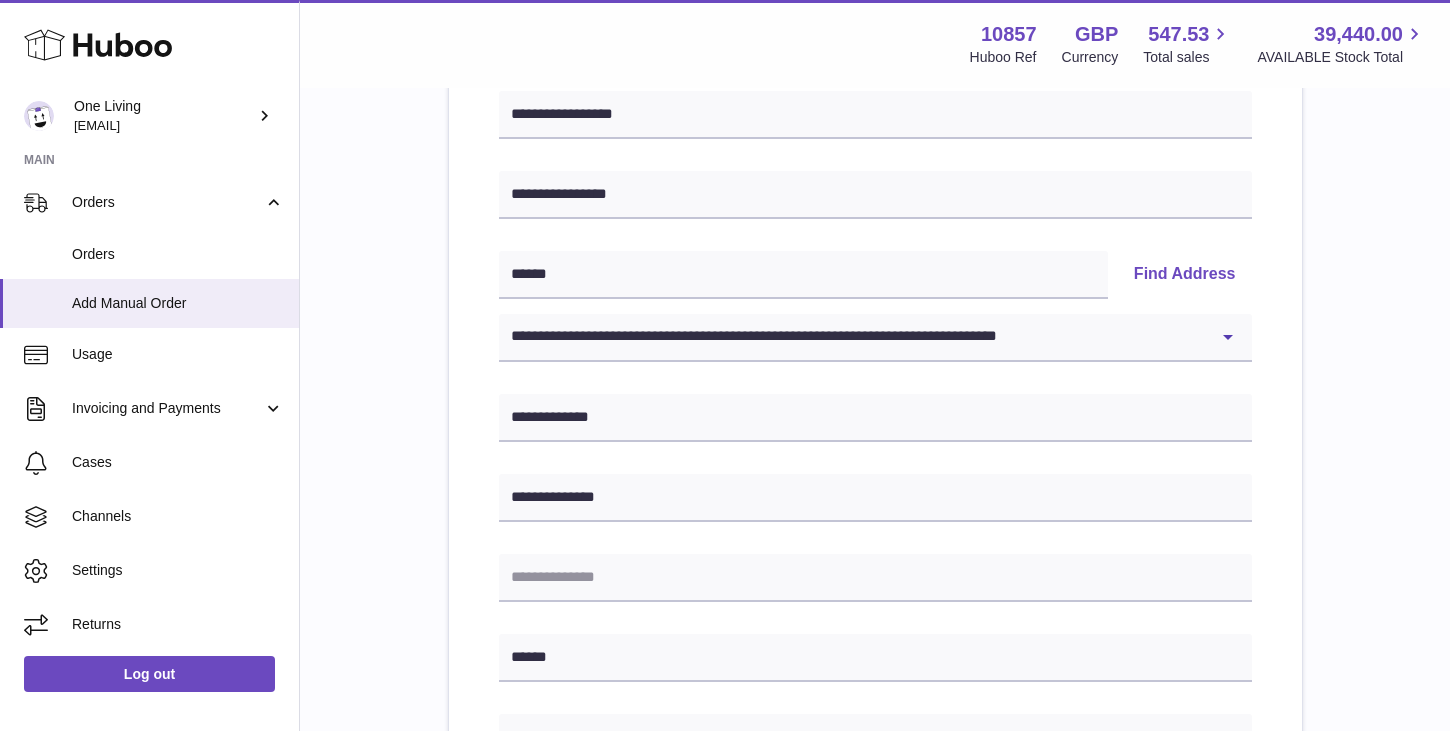 click on "**********" at bounding box center (875, 703) 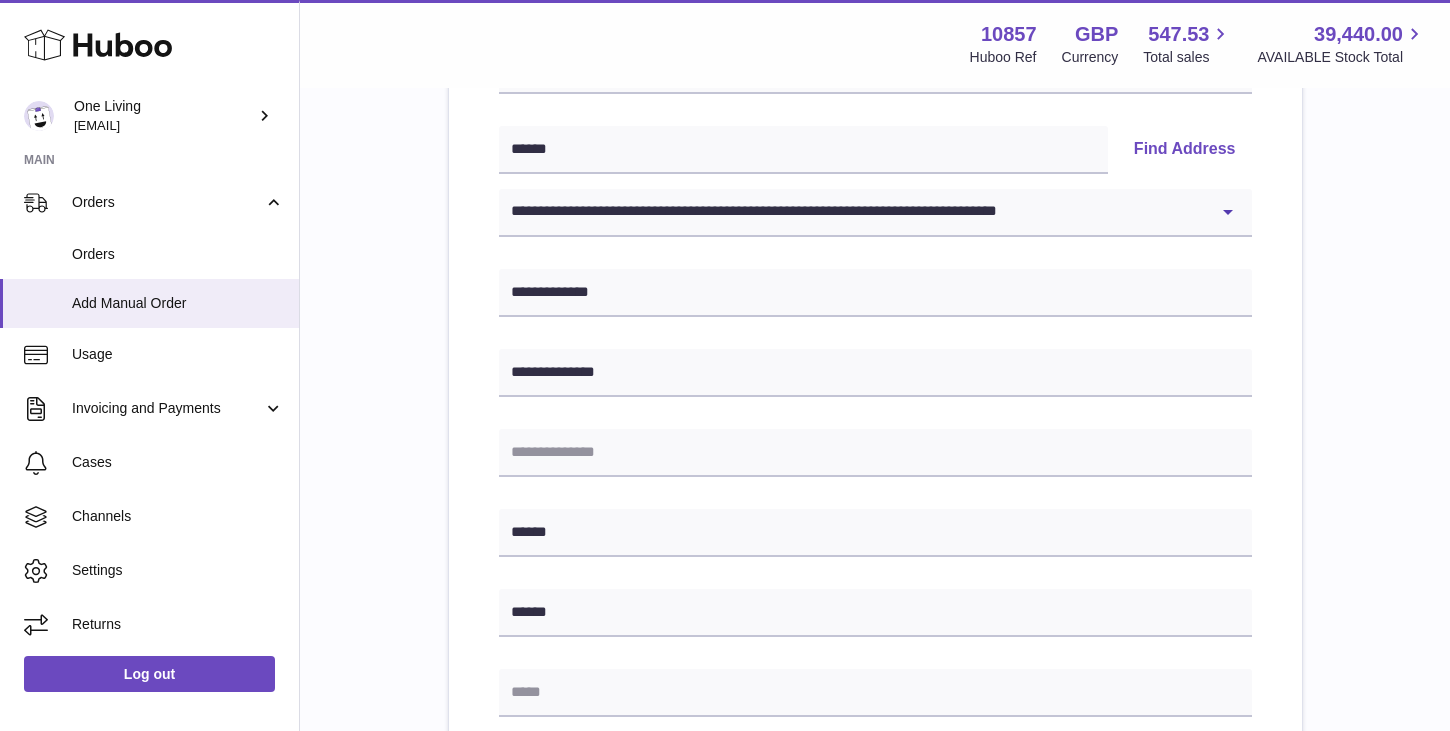 scroll, scrollTop: 419, scrollLeft: 0, axis: vertical 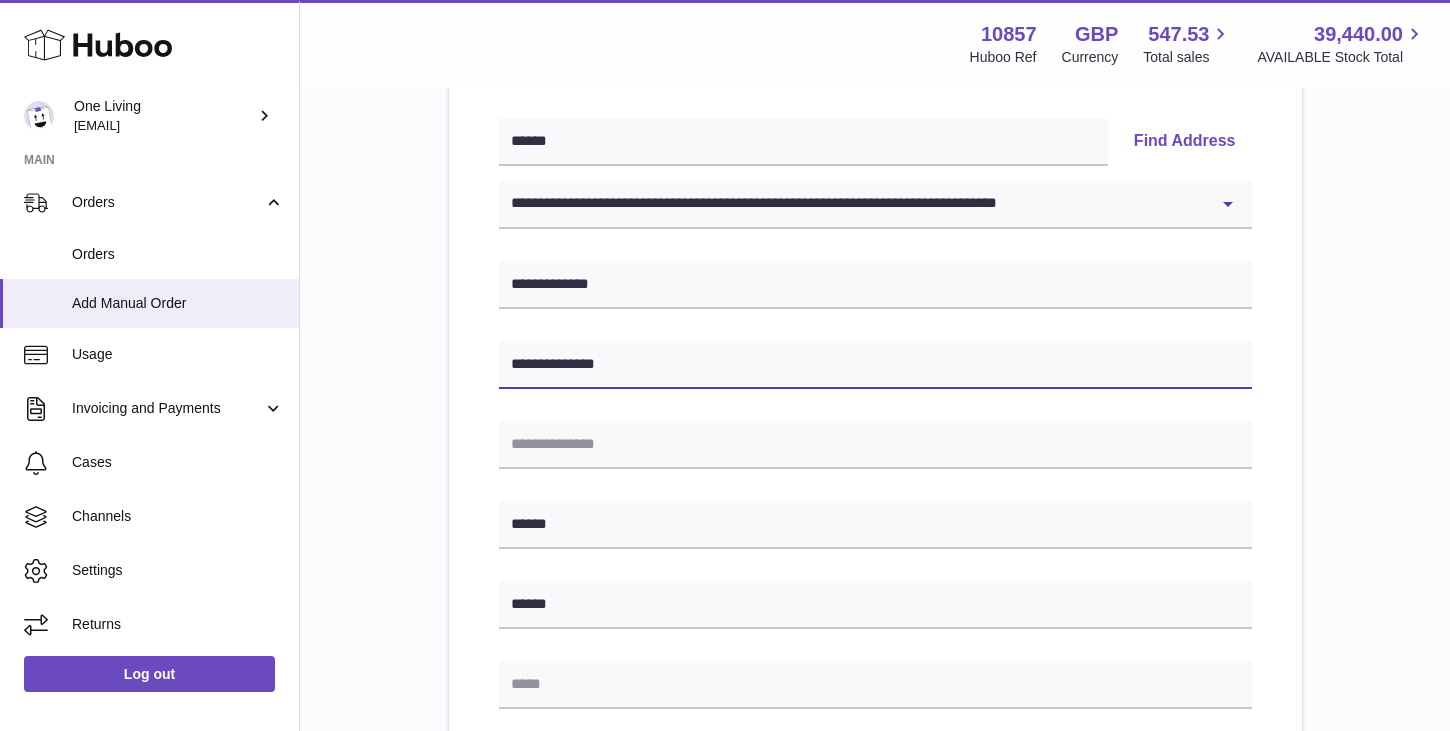 click on "**********" at bounding box center [875, 365] 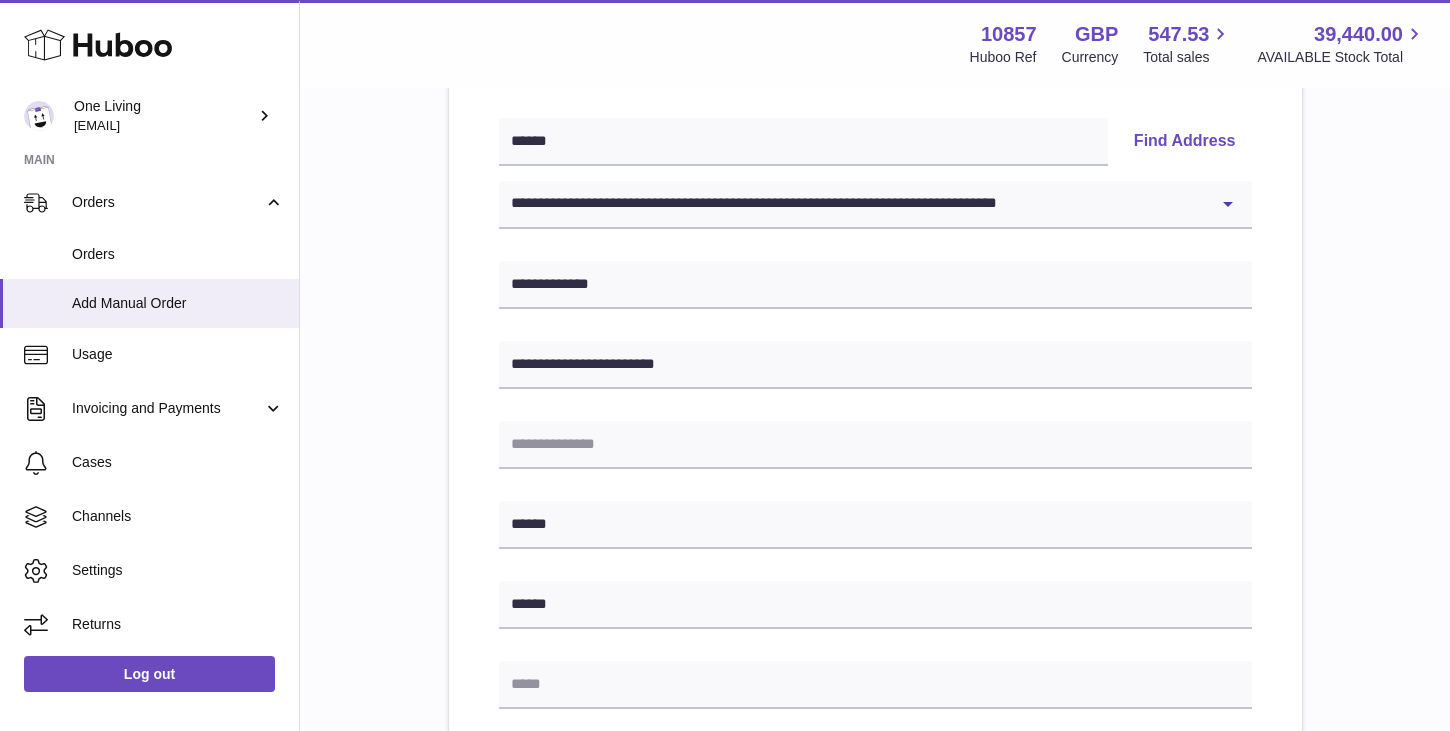click on "**********" at bounding box center (875, 570) 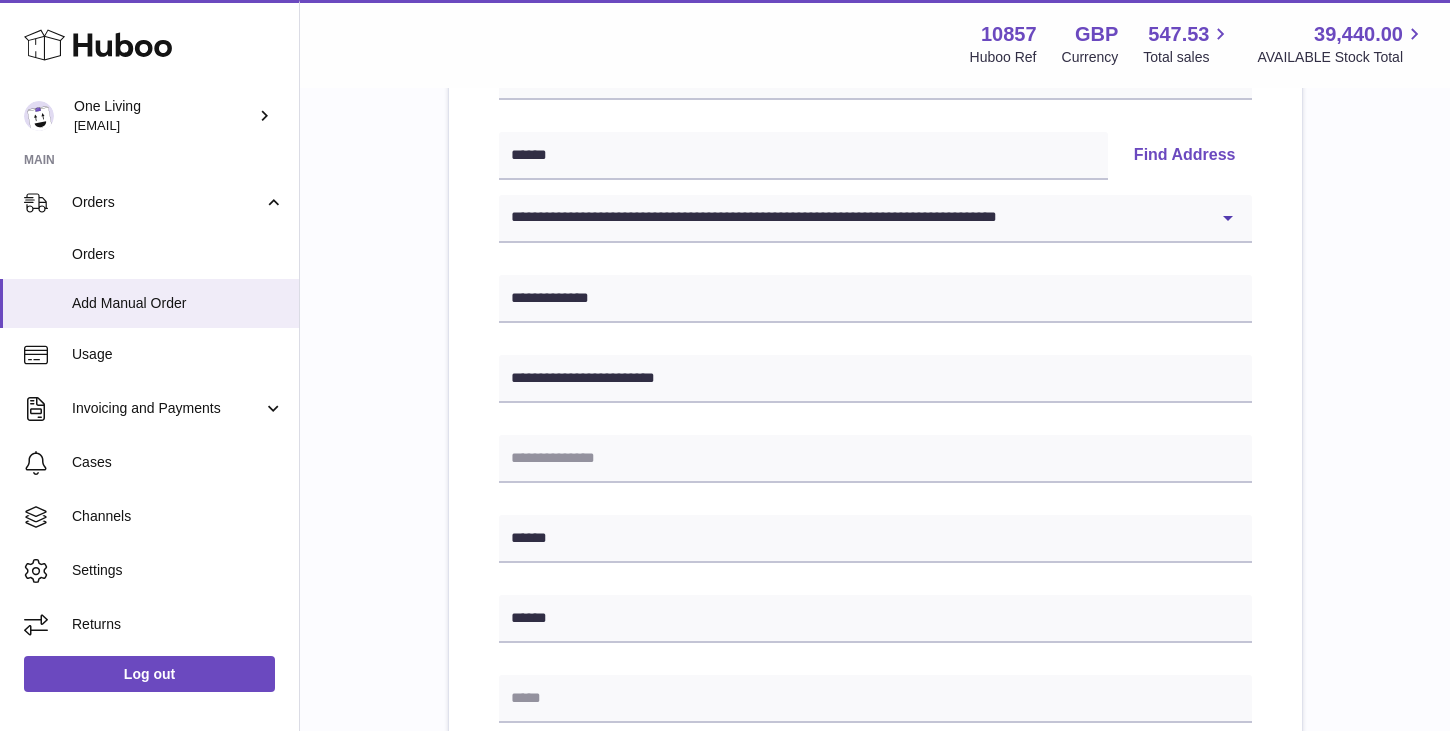 scroll, scrollTop: 404, scrollLeft: 0, axis: vertical 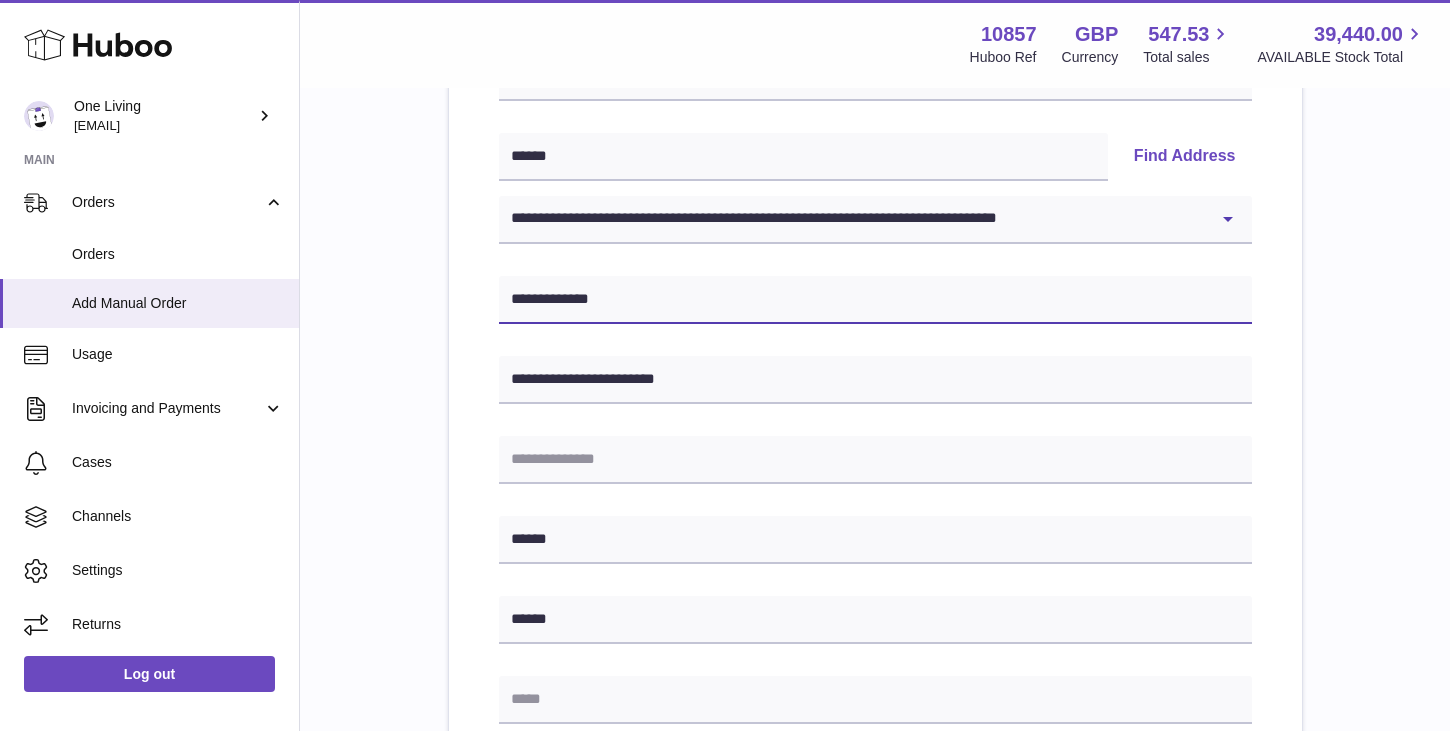 drag, startPoint x: 623, startPoint y: 302, endPoint x: 441, endPoint y: 301, distance: 182.00275 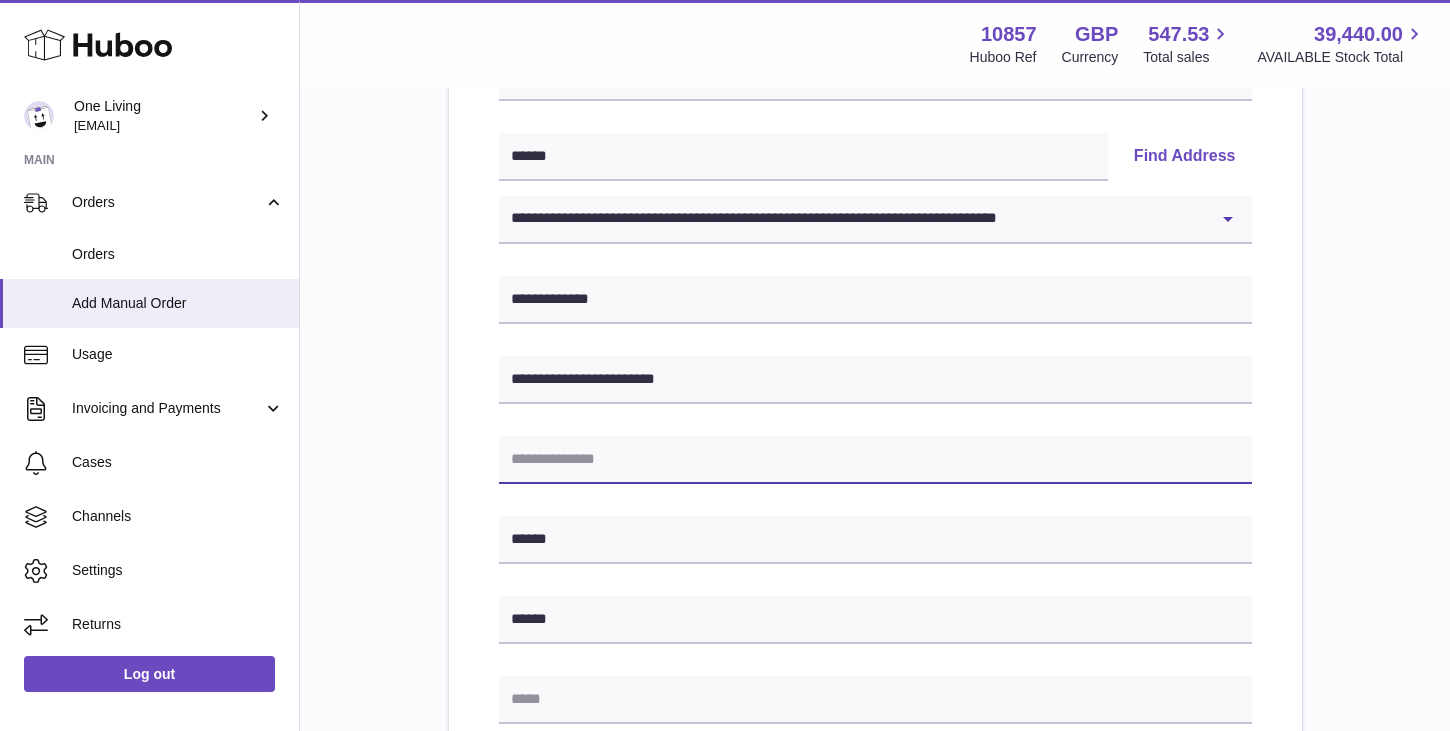 click at bounding box center [875, 460] 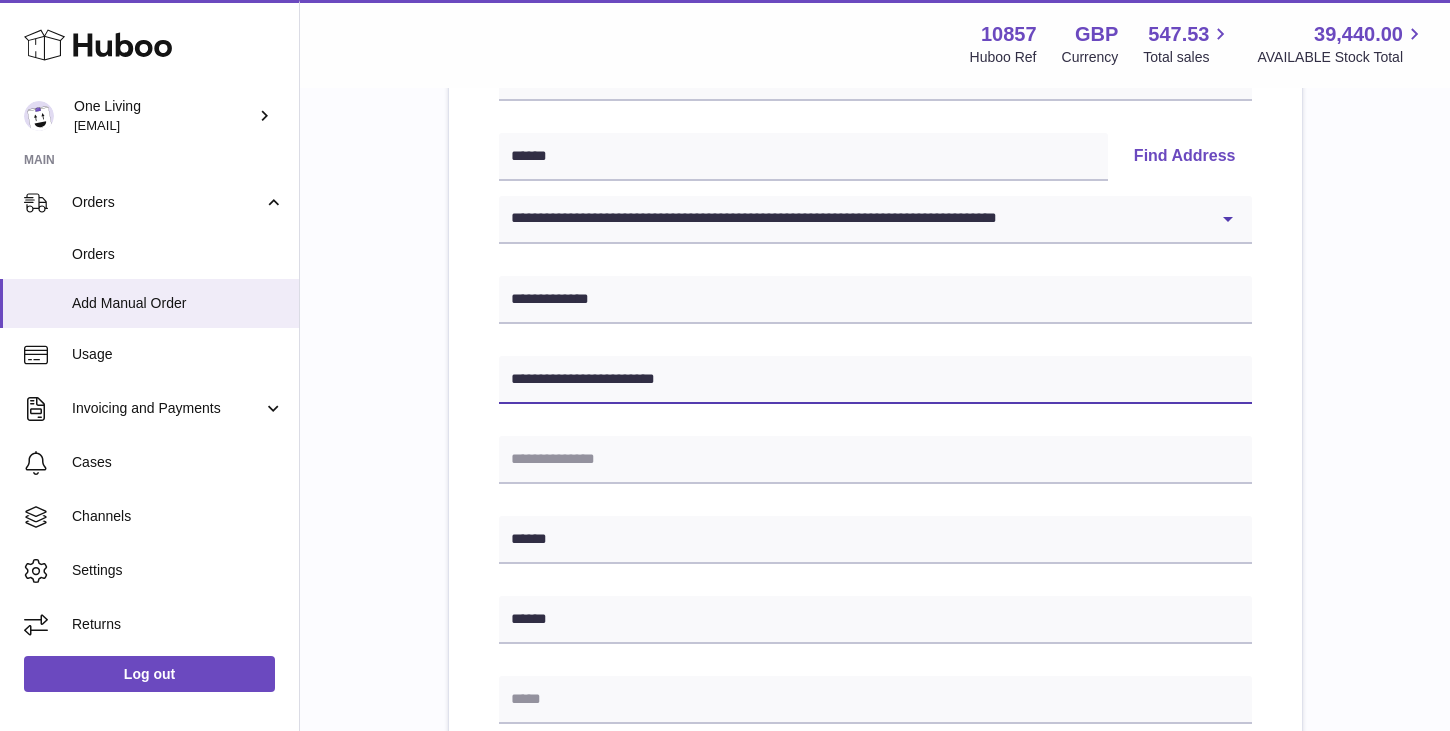 click on "**********" at bounding box center (875, 380) 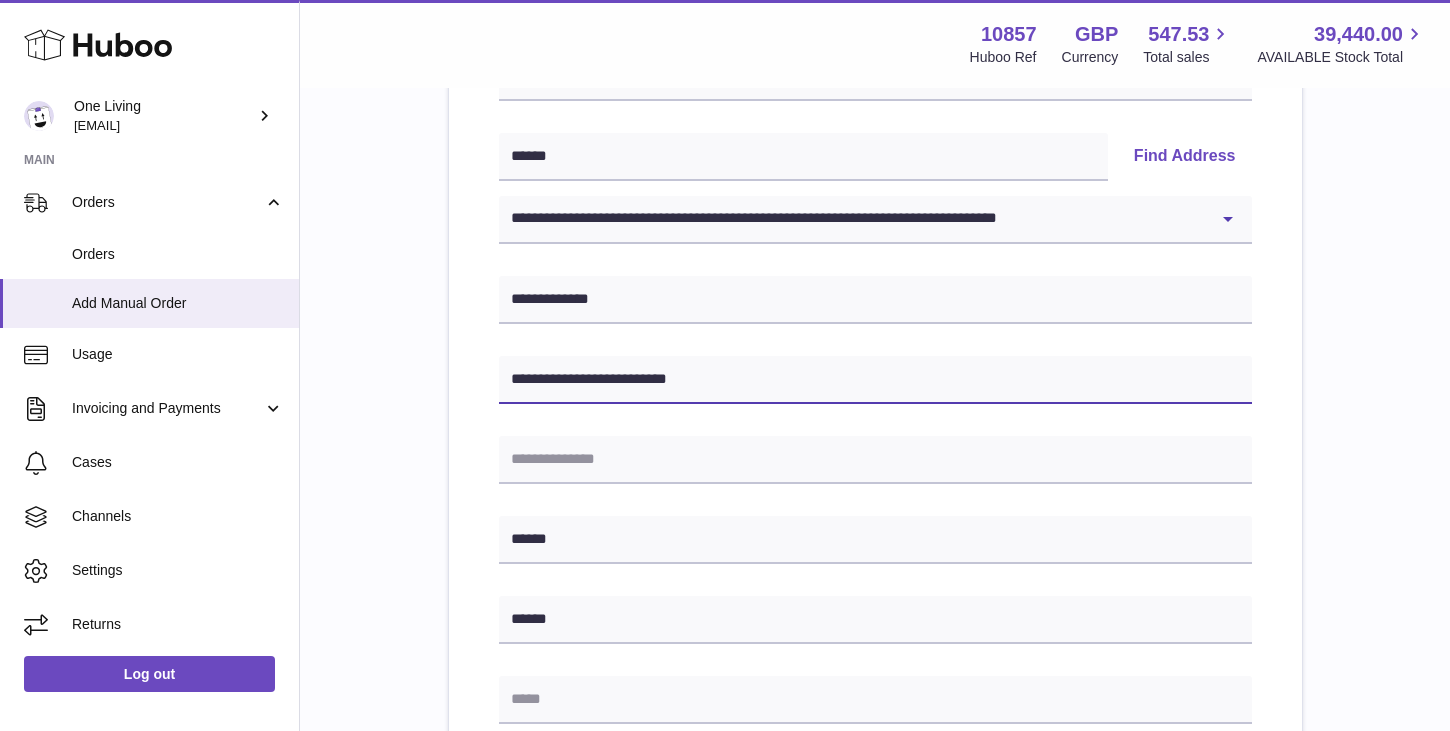 paste on "**********" 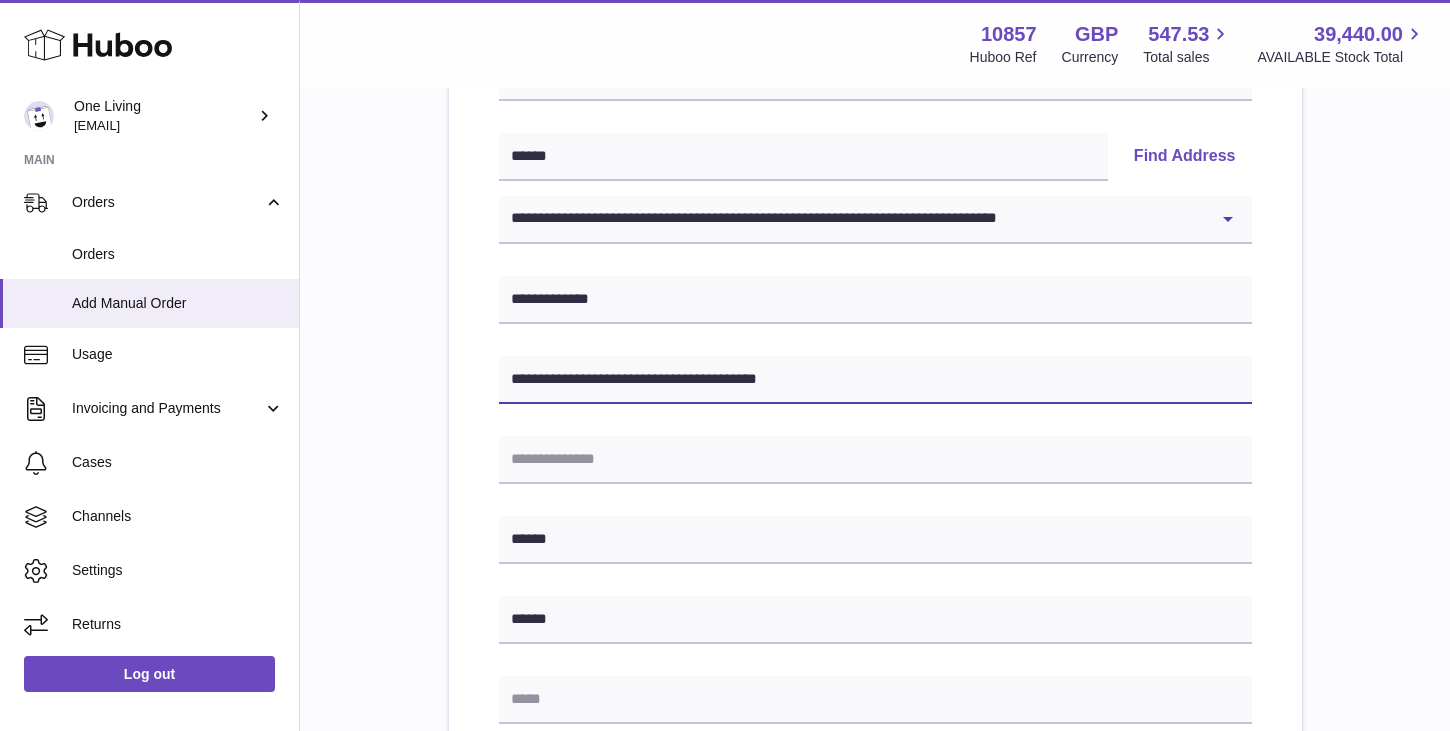 drag, startPoint x: 701, startPoint y: 379, endPoint x: 446, endPoint y: 379, distance: 255 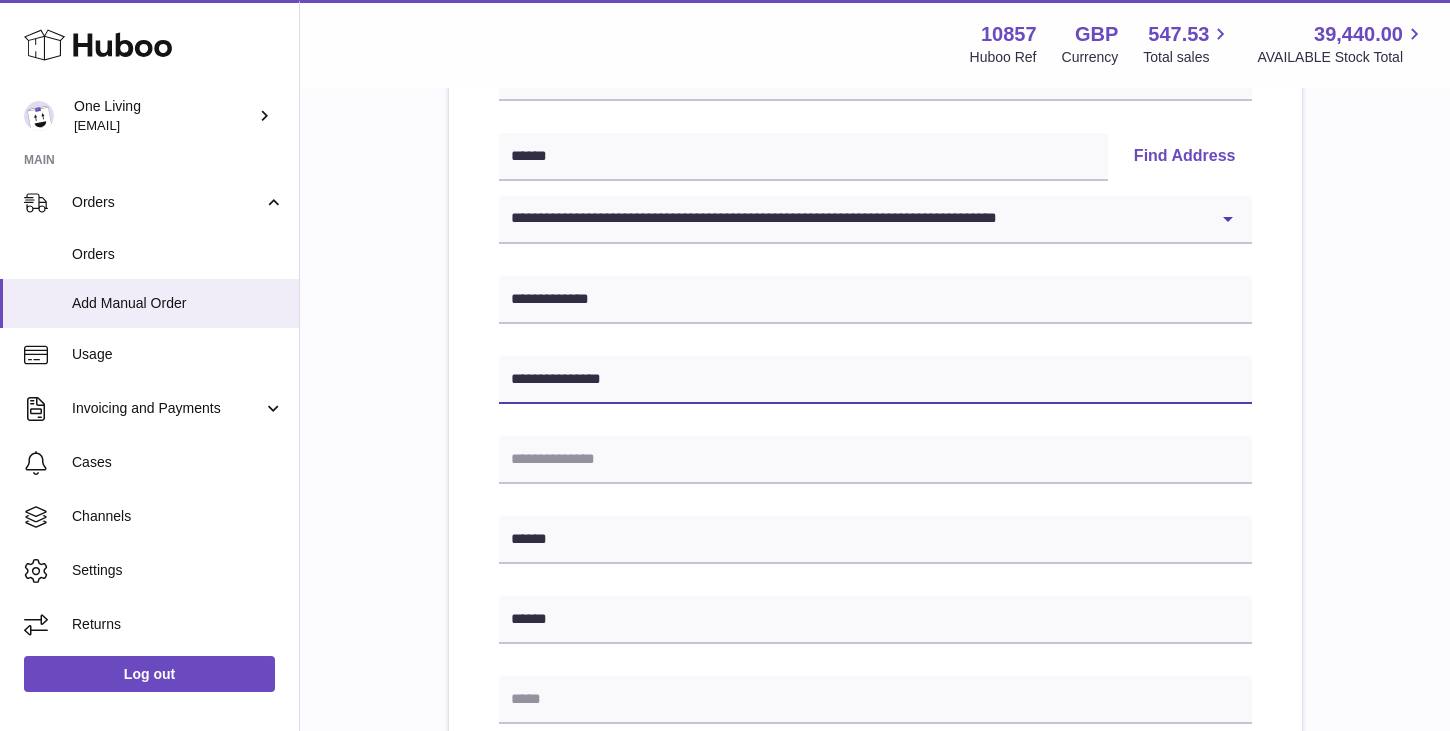 type on "**********" 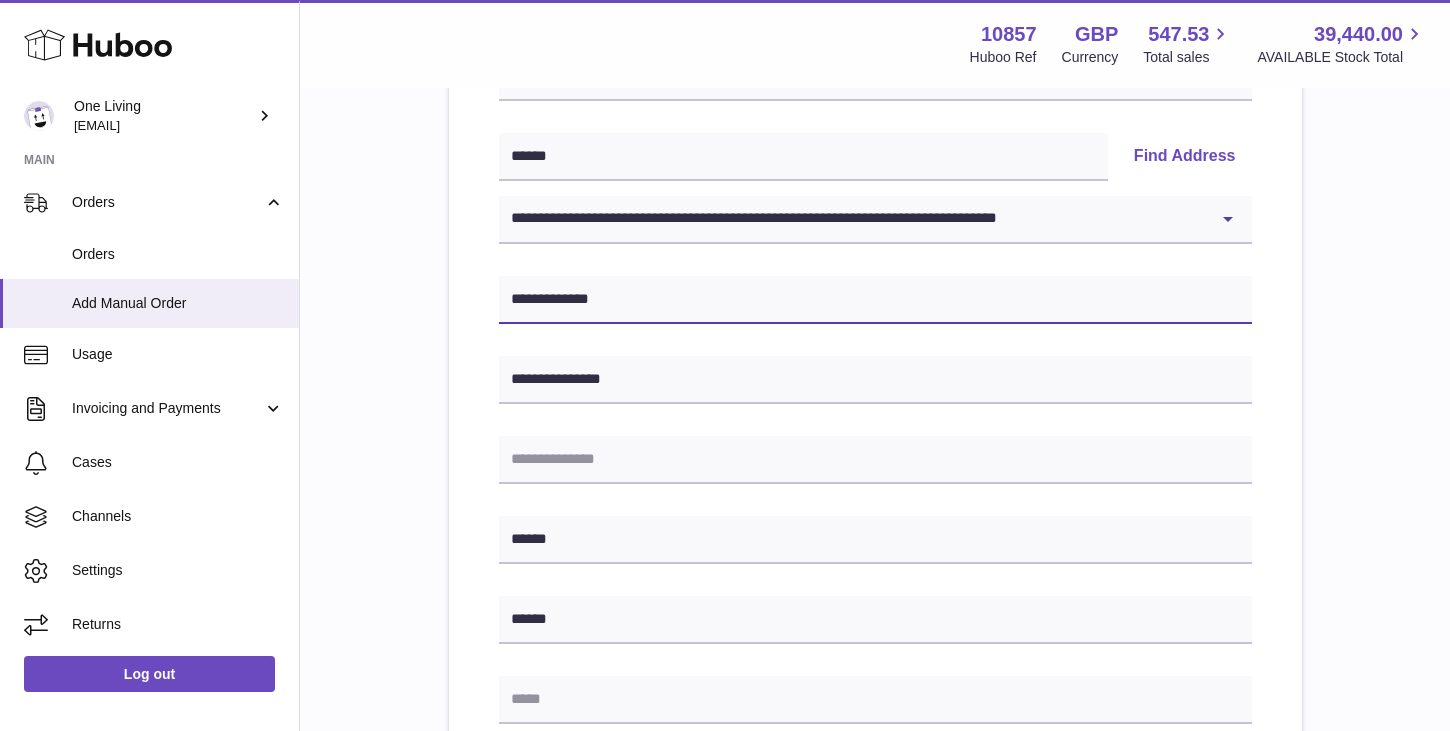 drag, startPoint x: 626, startPoint y: 300, endPoint x: 390, endPoint y: 300, distance: 236 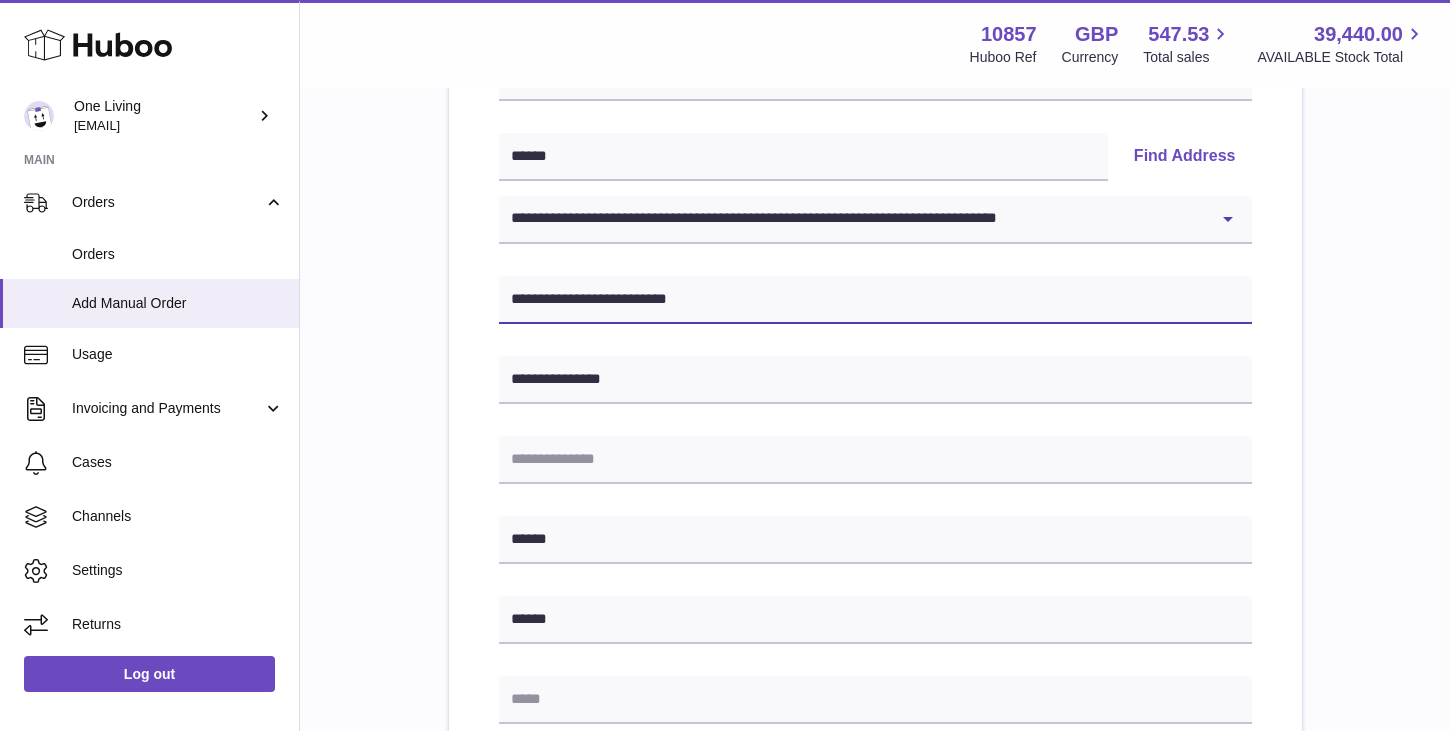 scroll, scrollTop: 401, scrollLeft: 0, axis: vertical 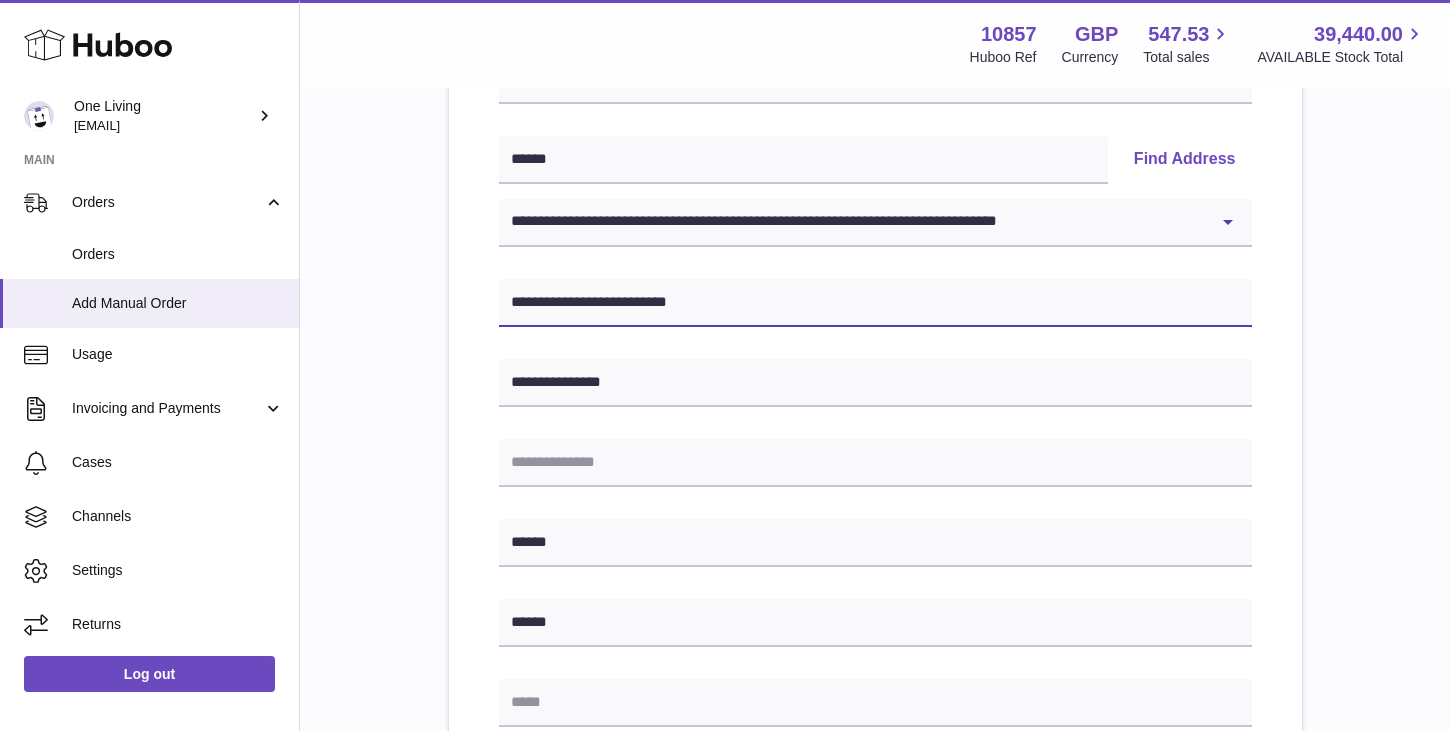 type on "**********" 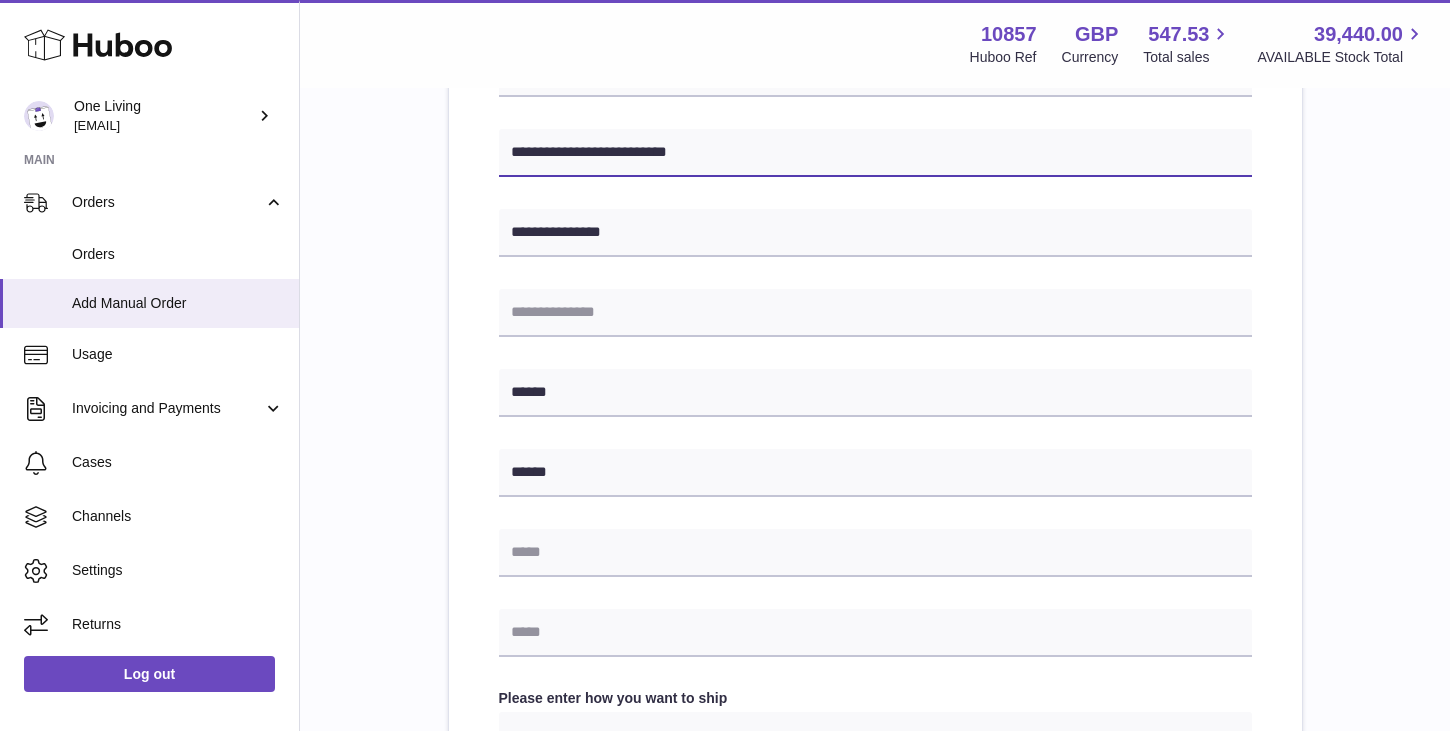 scroll, scrollTop: 556, scrollLeft: 0, axis: vertical 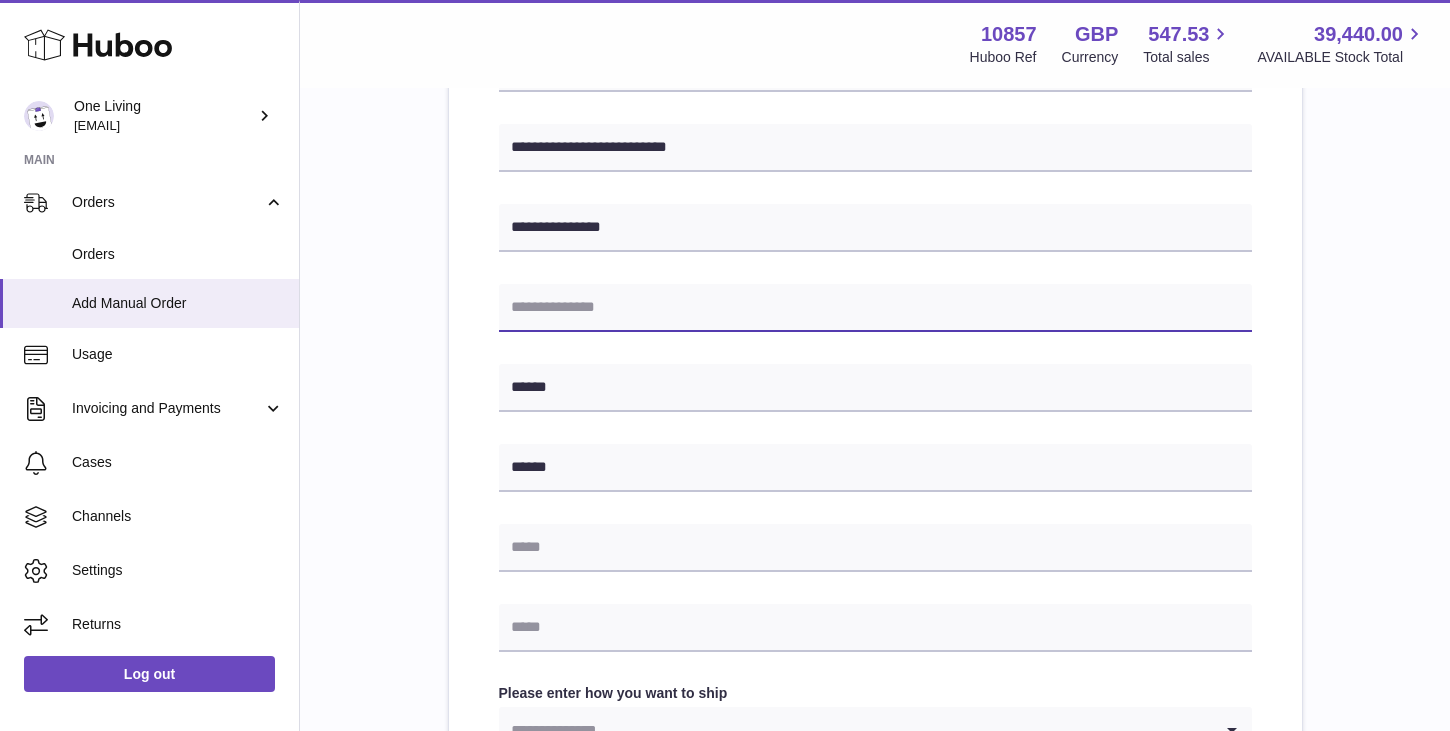 click at bounding box center [875, 308] 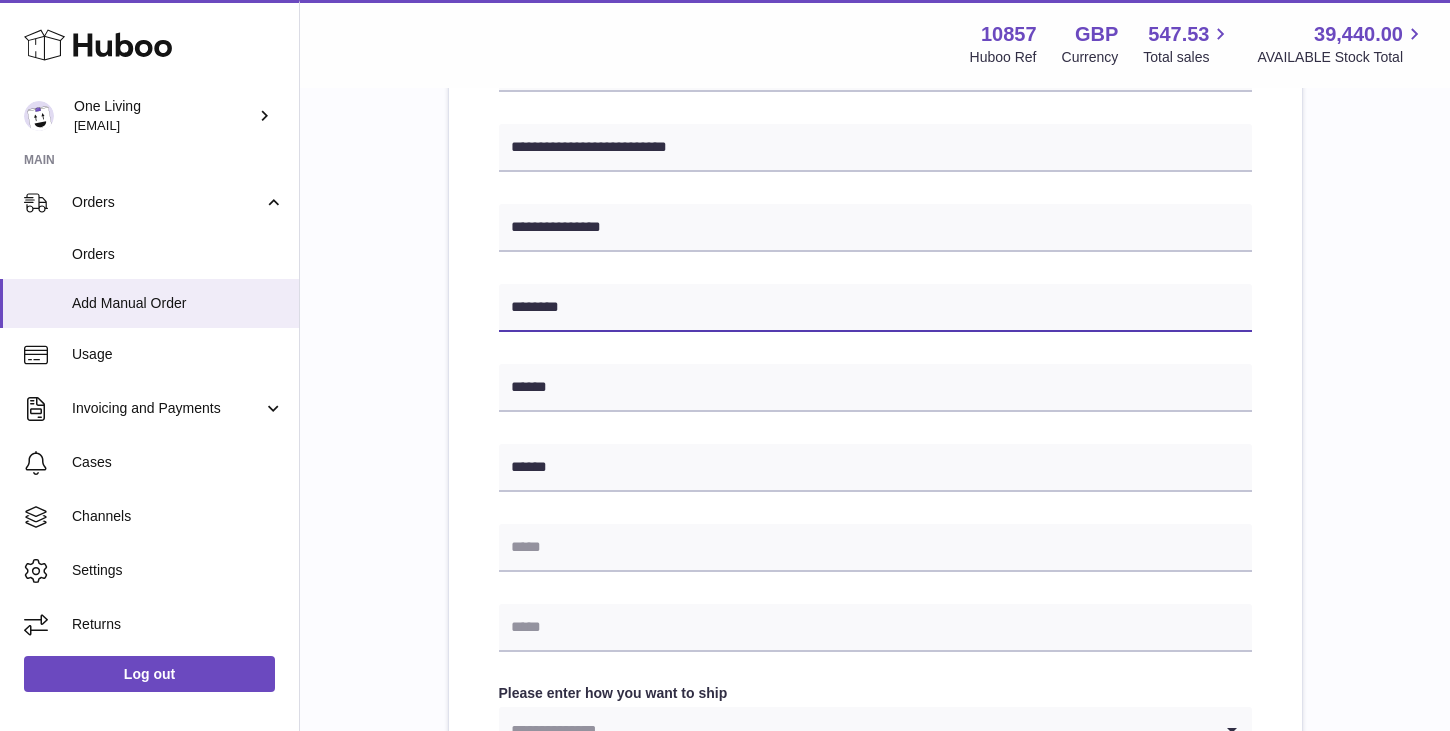 type on "********" 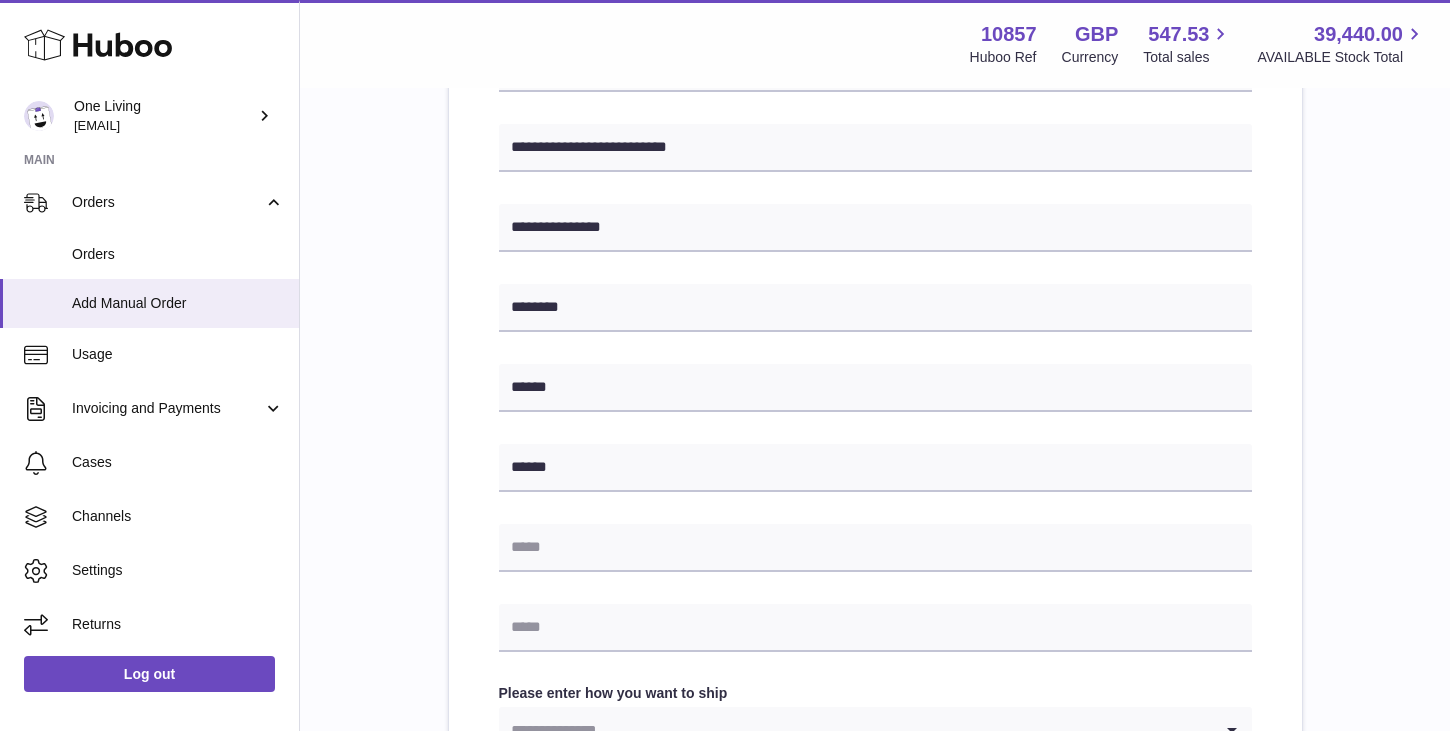 click on "**********" at bounding box center (875, 433) 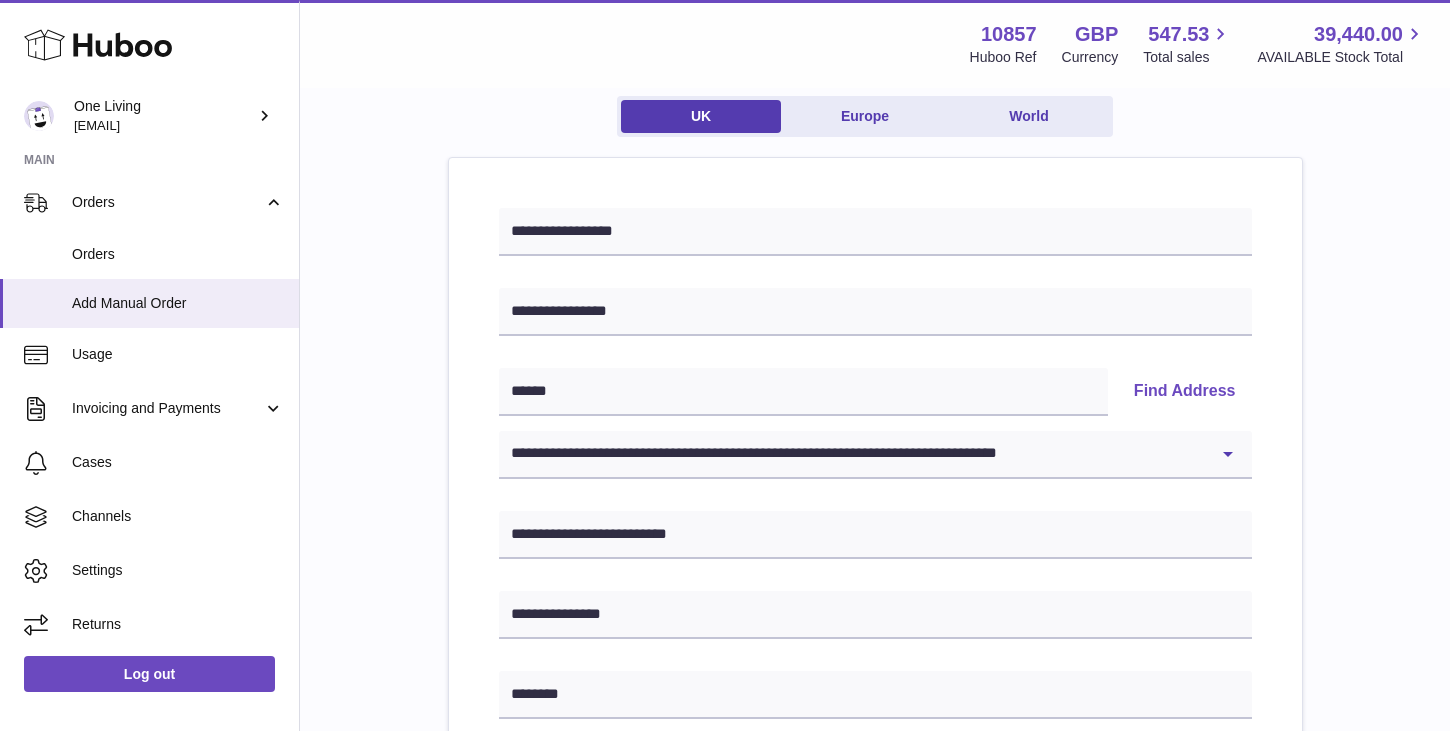 scroll, scrollTop: 146, scrollLeft: 0, axis: vertical 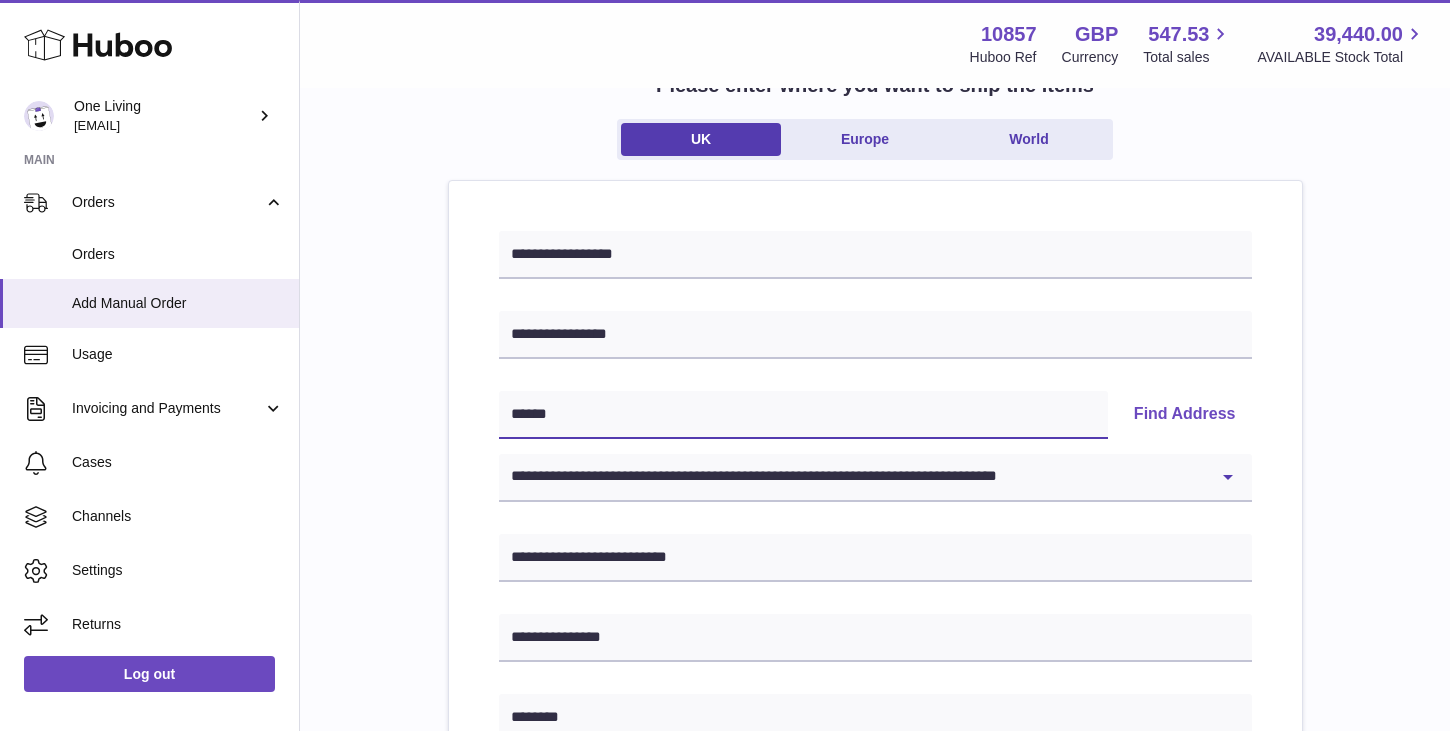 drag, startPoint x: 575, startPoint y: 413, endPoint x: 412, endPoint y: 412, distance: 163.00307 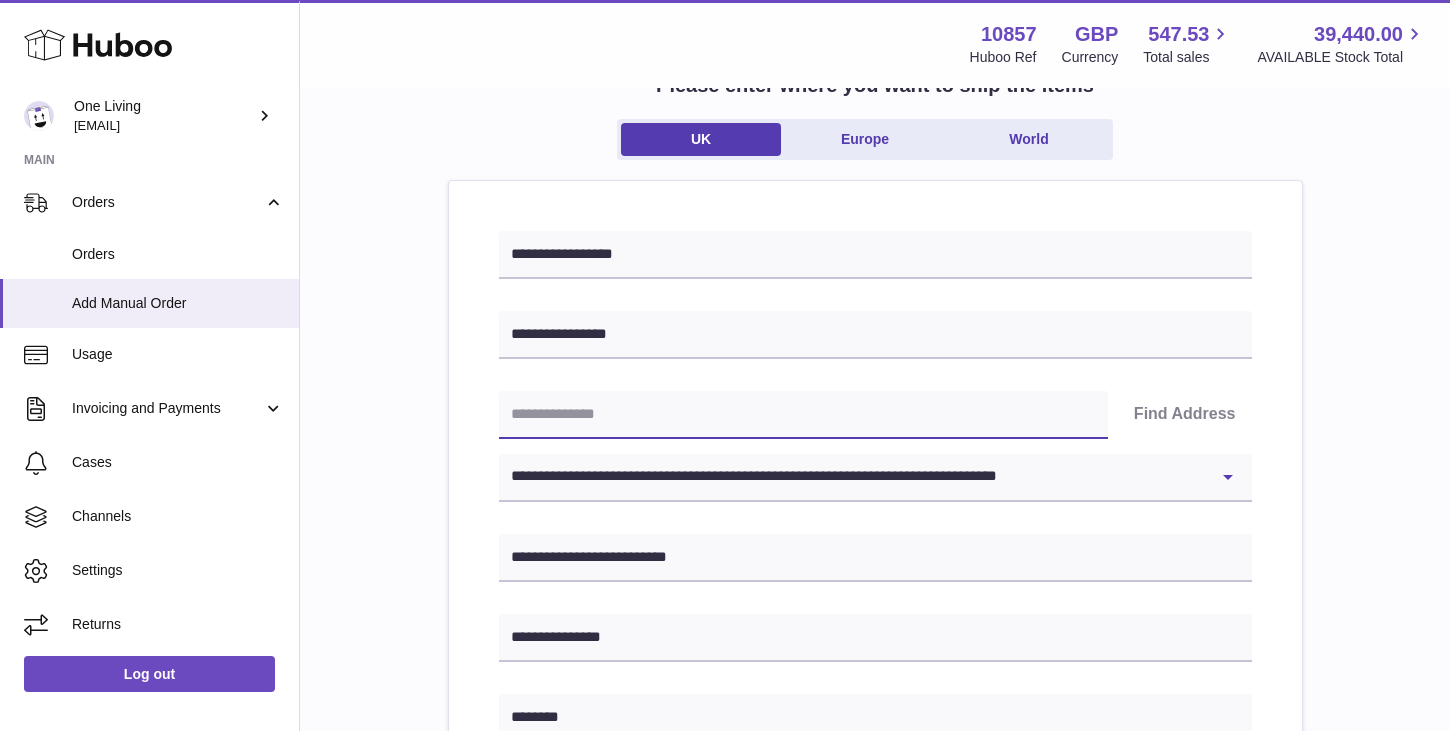 scroll, scrollTop: 88, scrollLeft: 0, axis: vertical 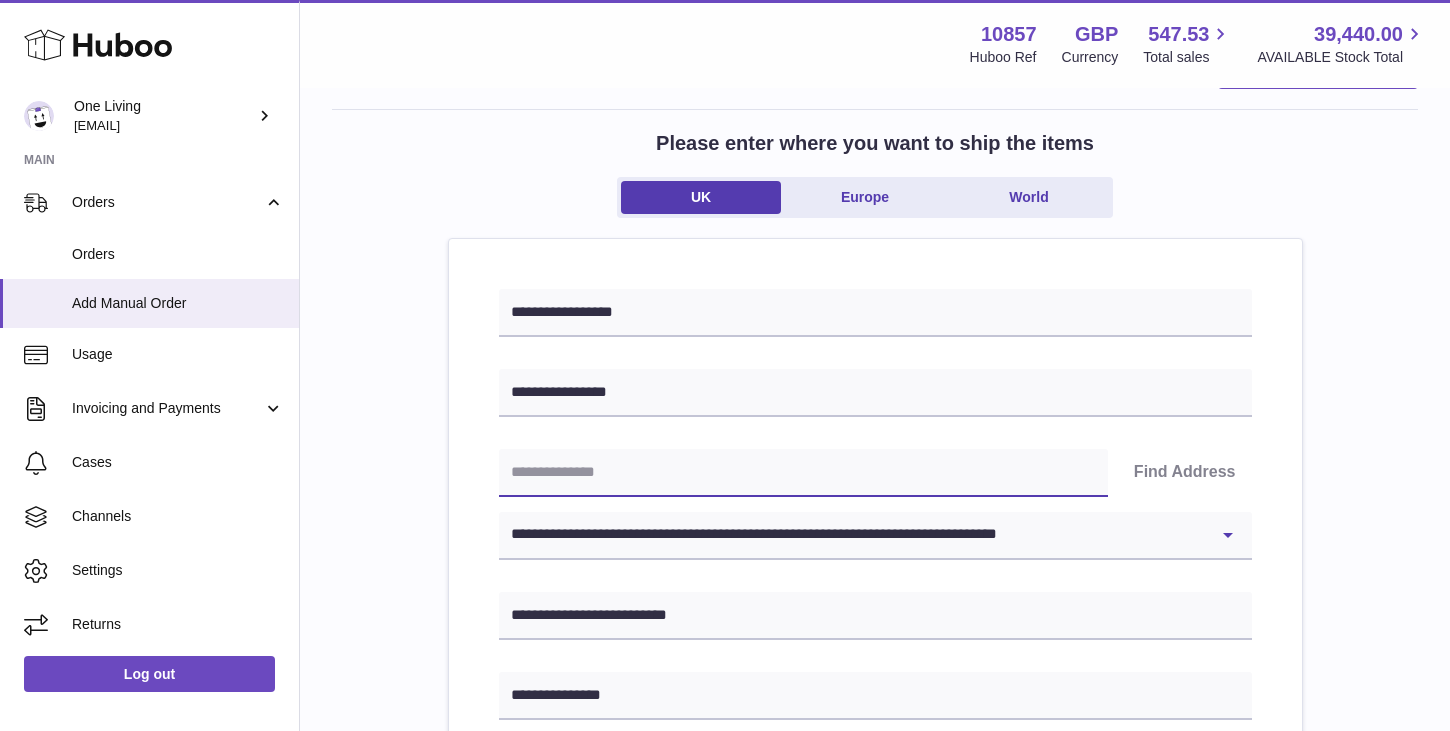 type 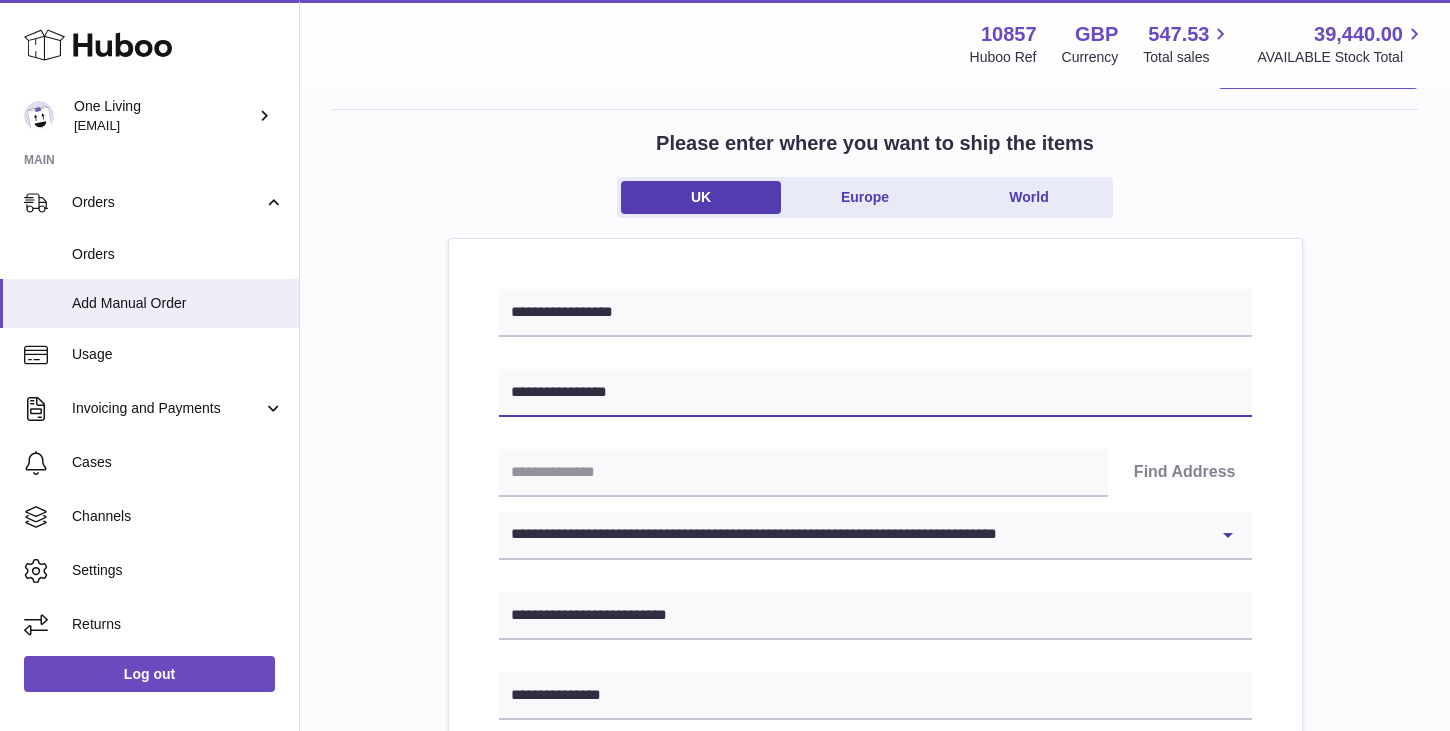 click on "**********" at bounding box center [875, 393] 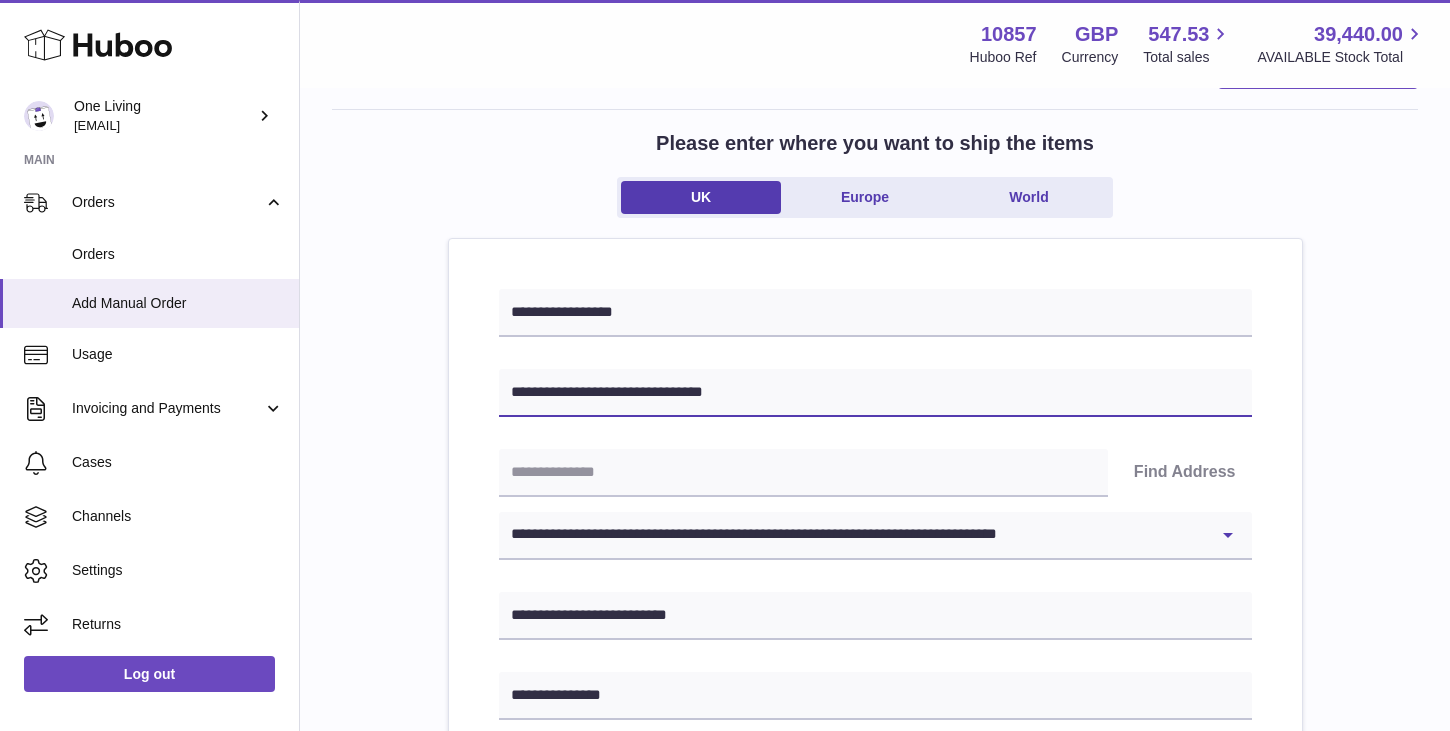 type on "**********" 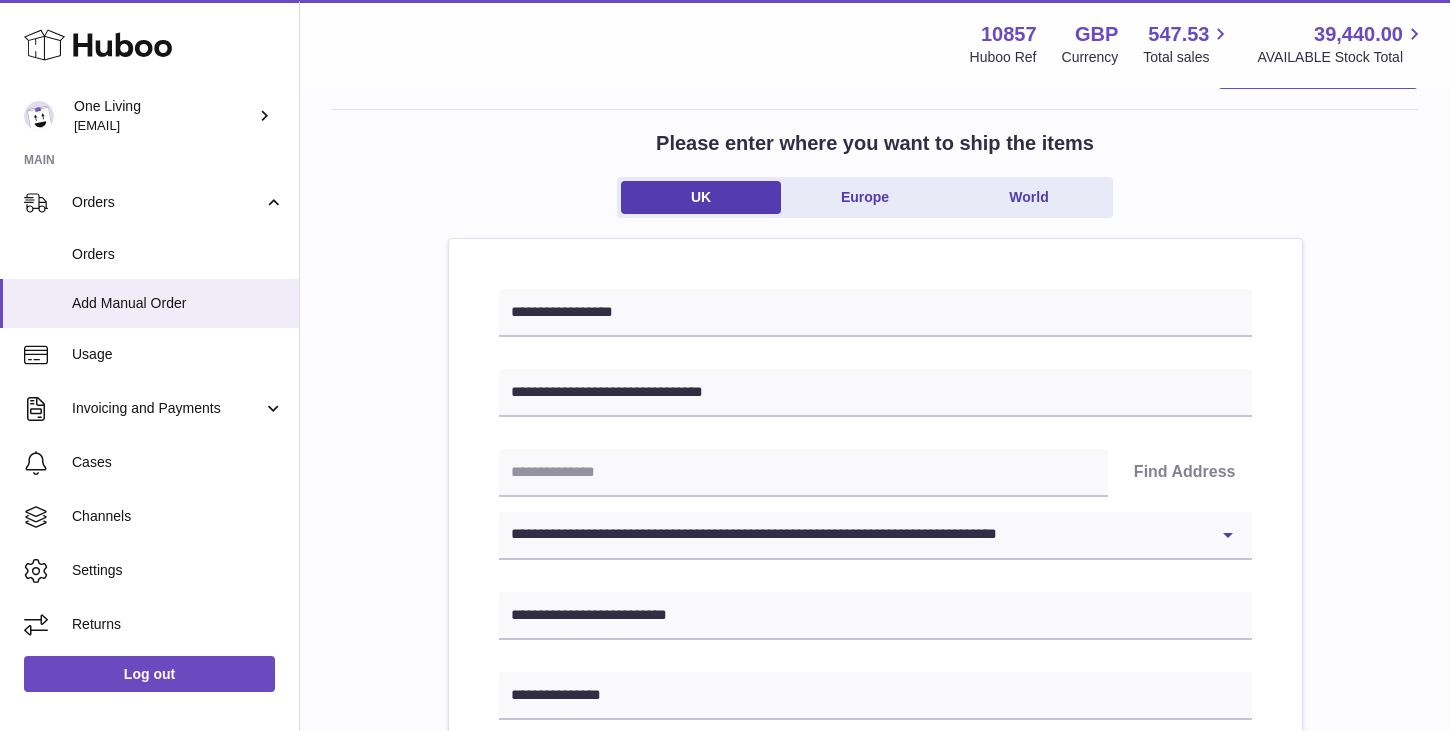 click on "**********" at bounding box center (875, 901) 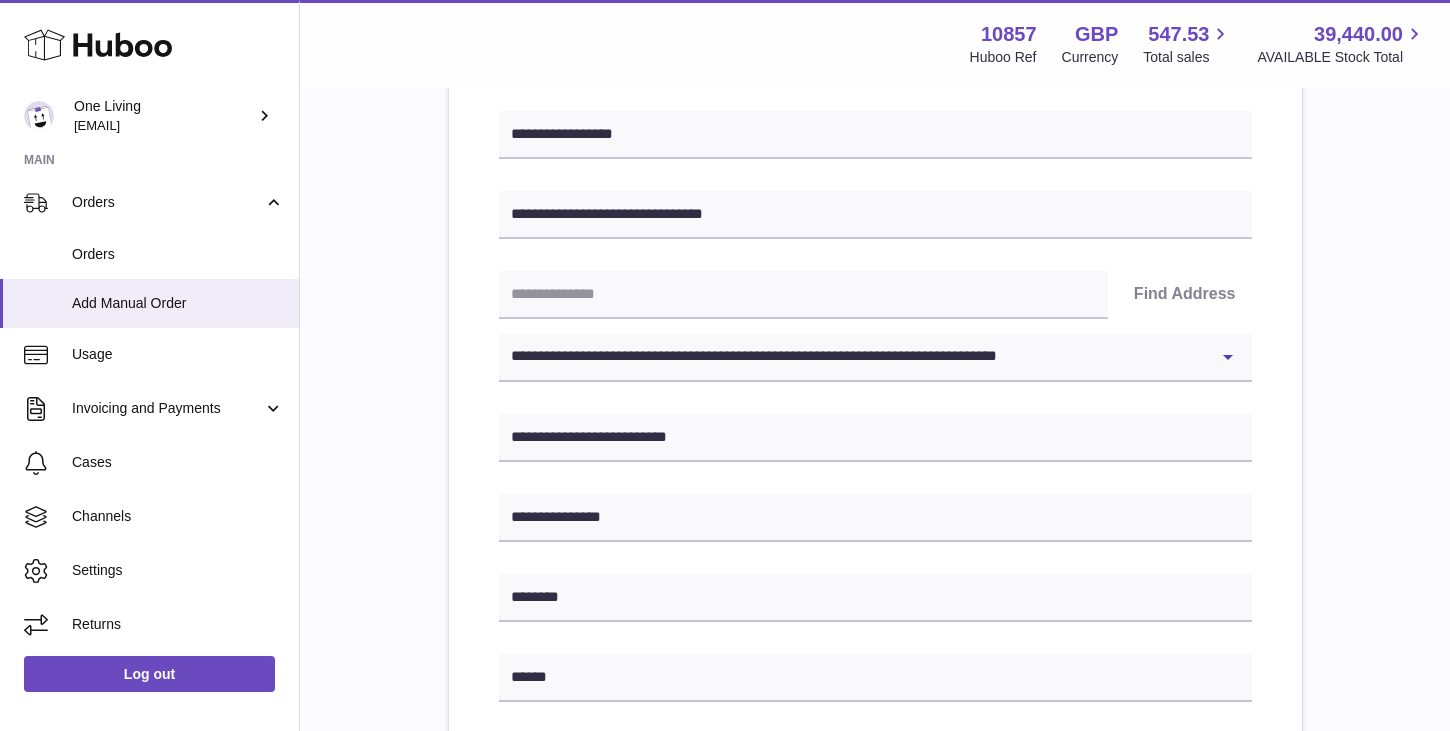 scroll, scrollTop: 262, scrollLeft: 0, axis: vertical 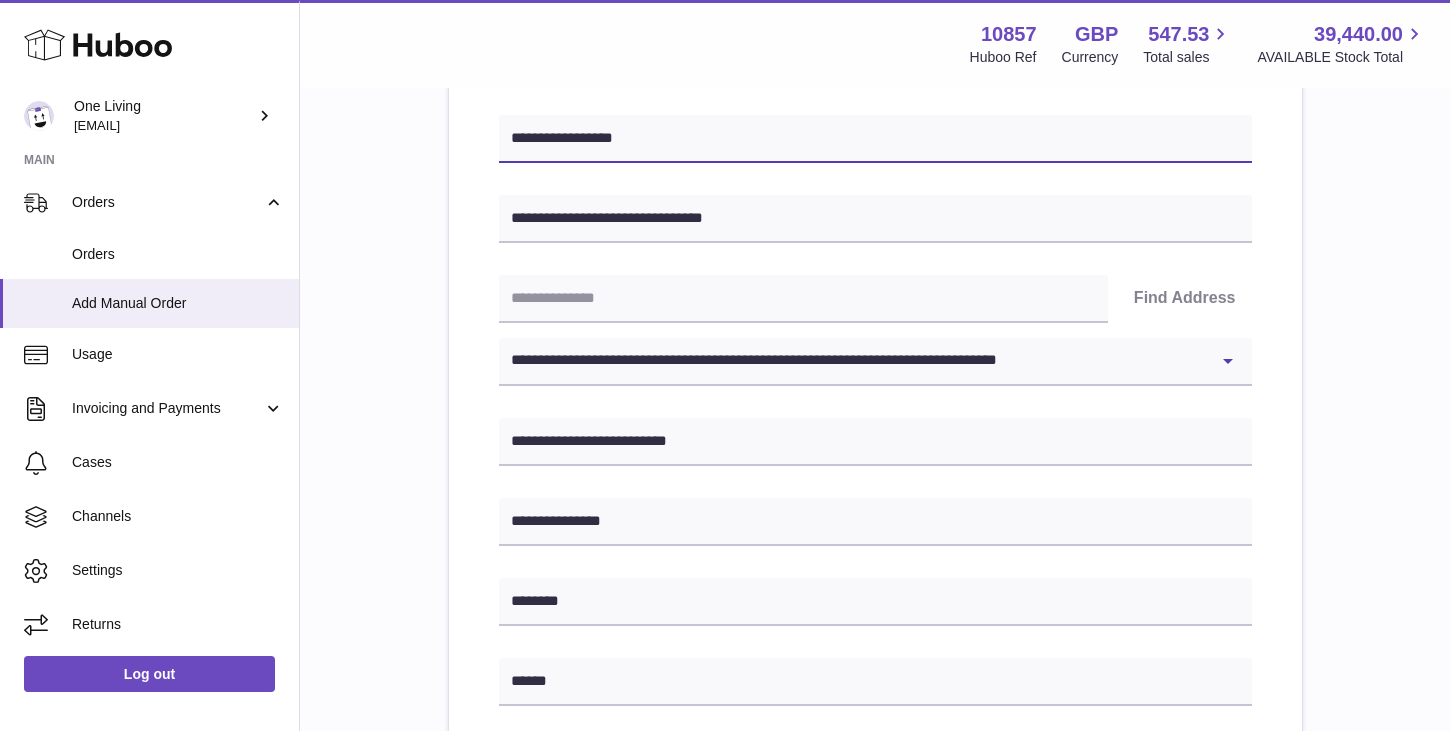 click on "**********" at bounding box center (875, 139) 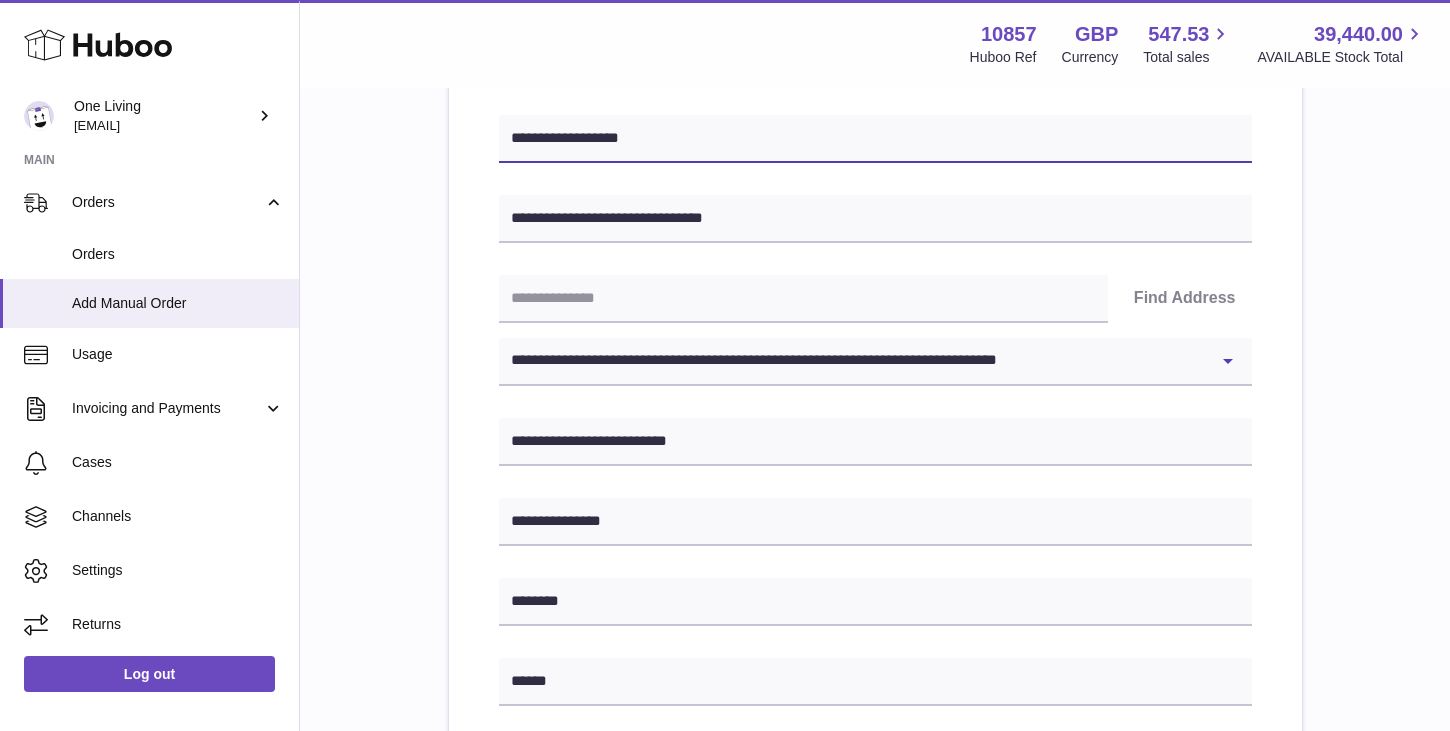 drag, startPoint x: 653, startPoint y: 135, endPoint x: 372, endPoint y: 134, distance: 281.00177 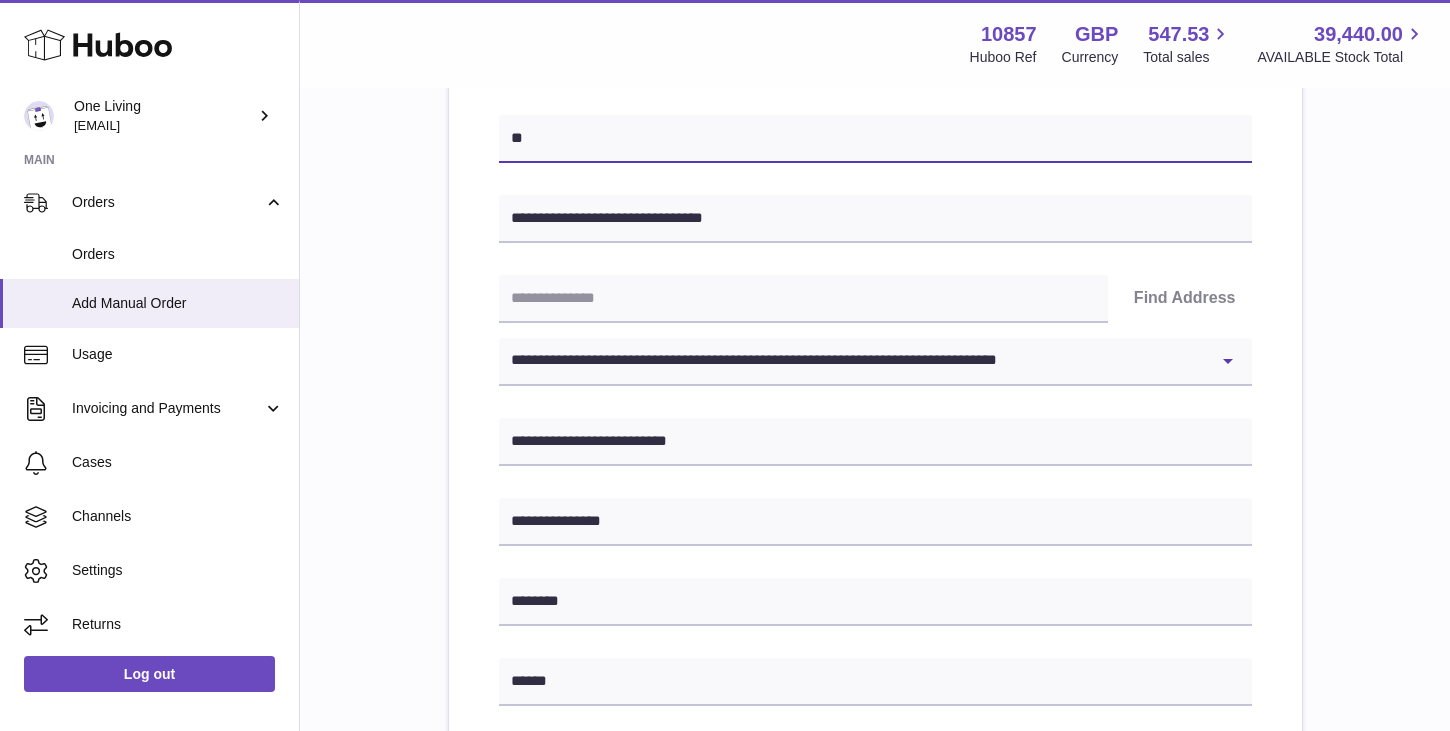 type on "*" 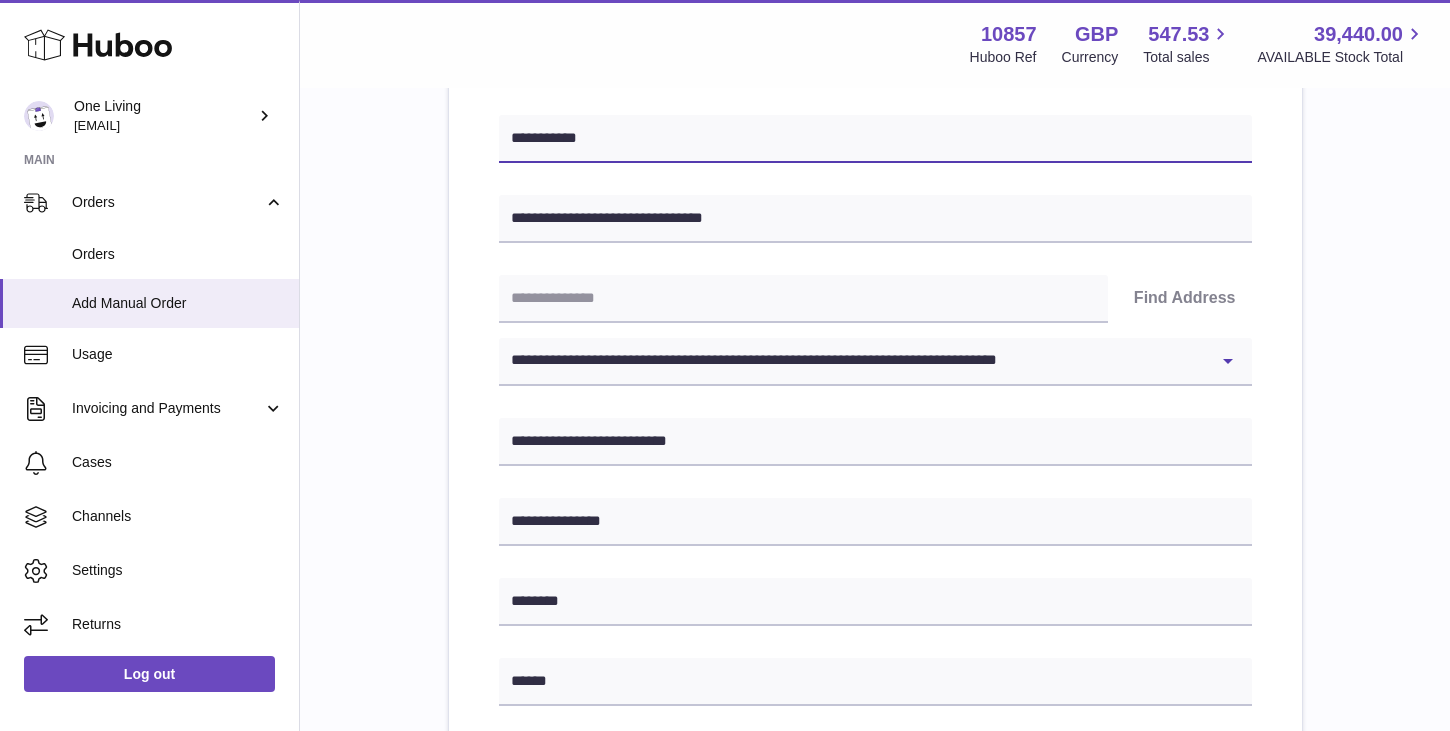type on "**********" 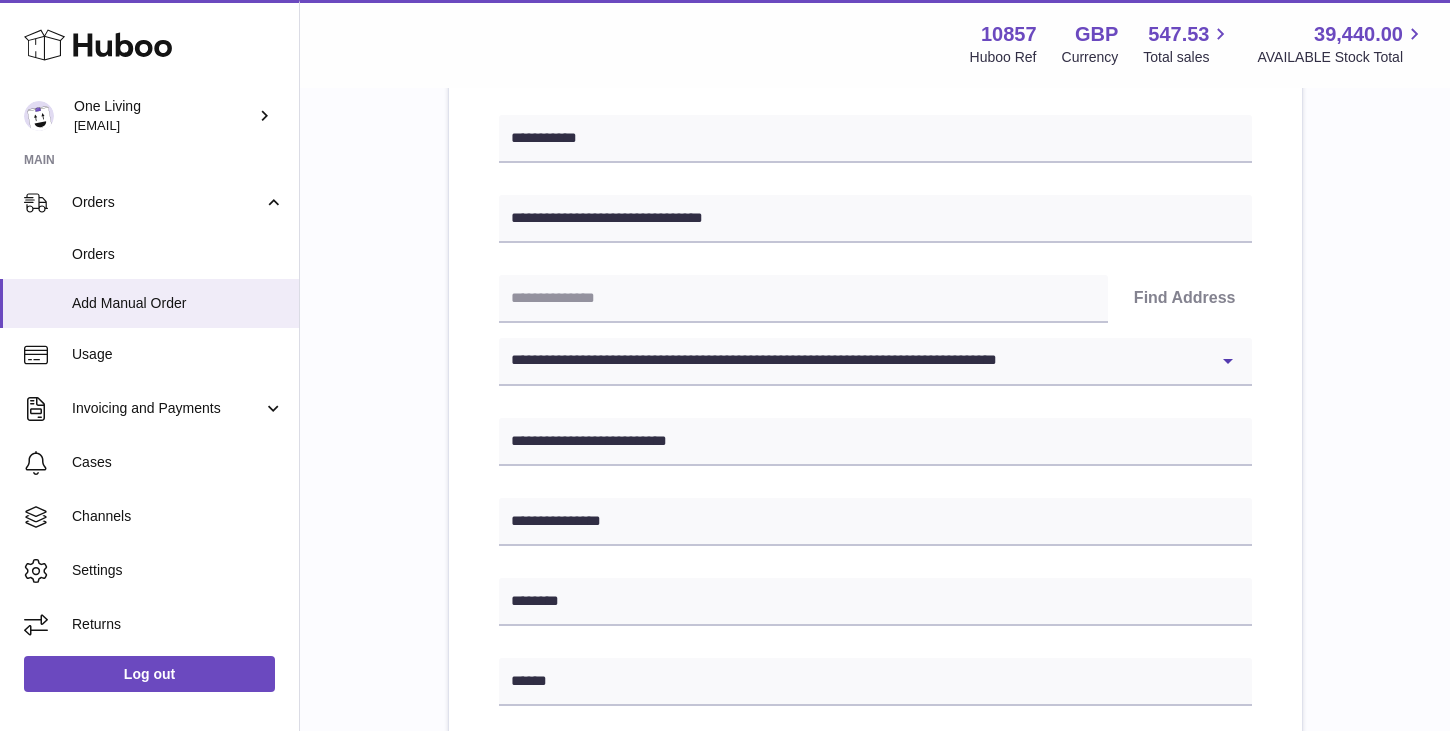click on "**********" at bounding box center [875, 727] 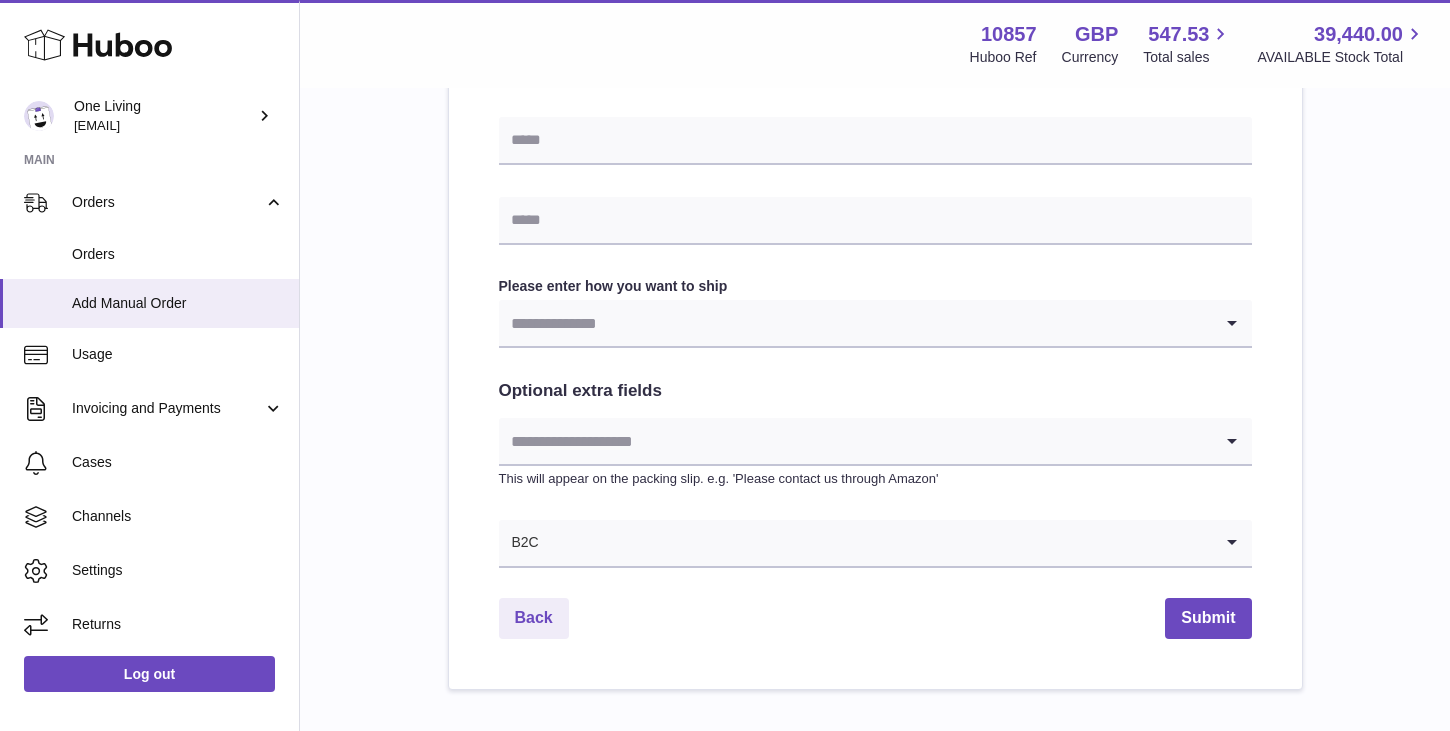 scroll, scrollTop: 986, scrollLeft: 0, axis: vertical 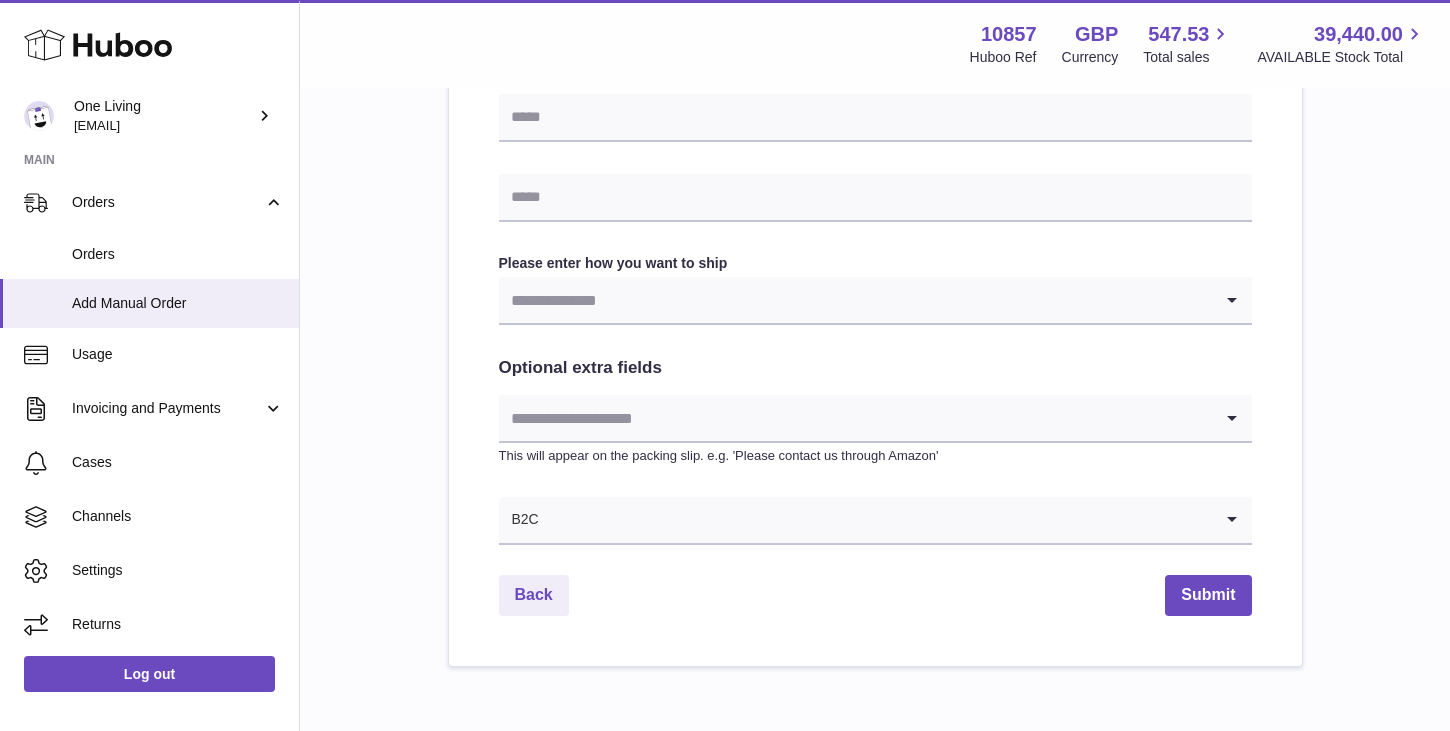 click at bounding box center [855, 418] 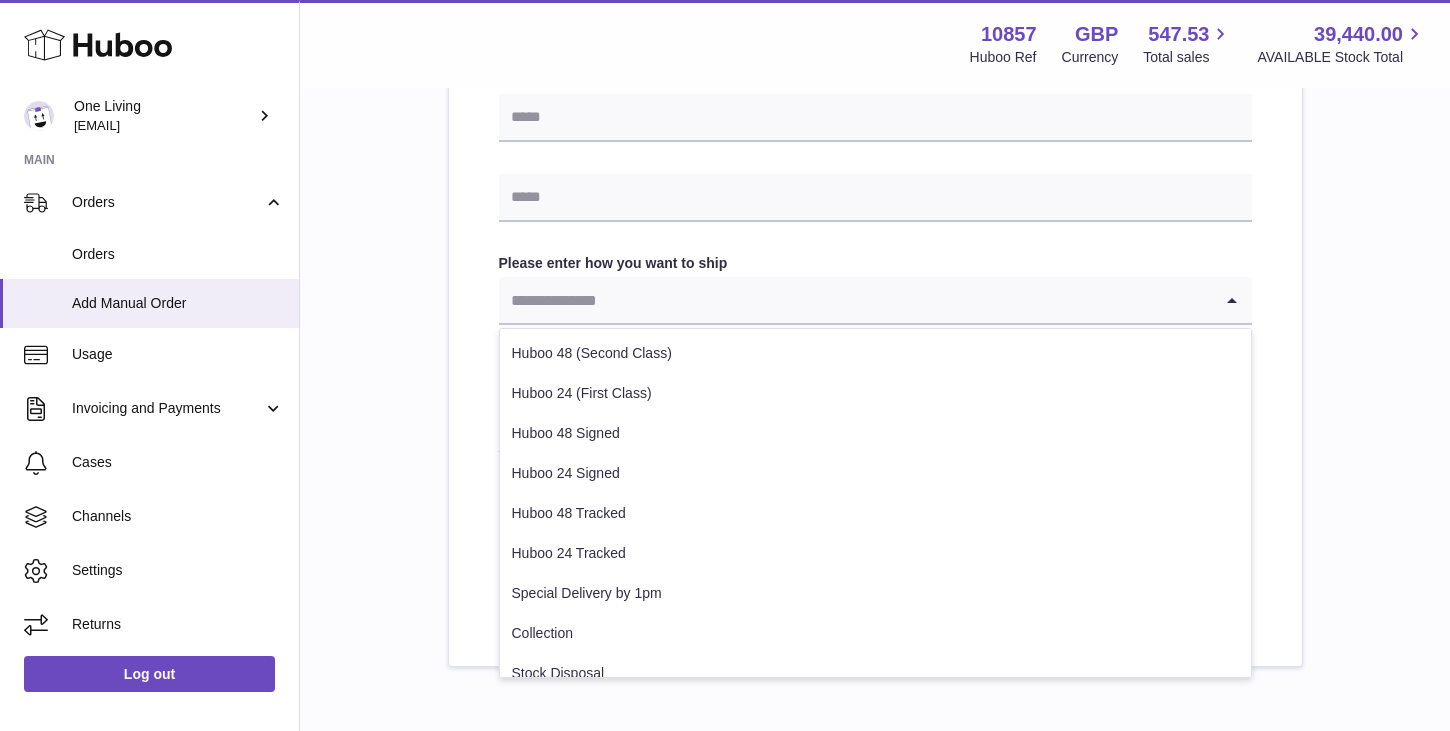 click on "Loading..." at bounding box center (875, 301) 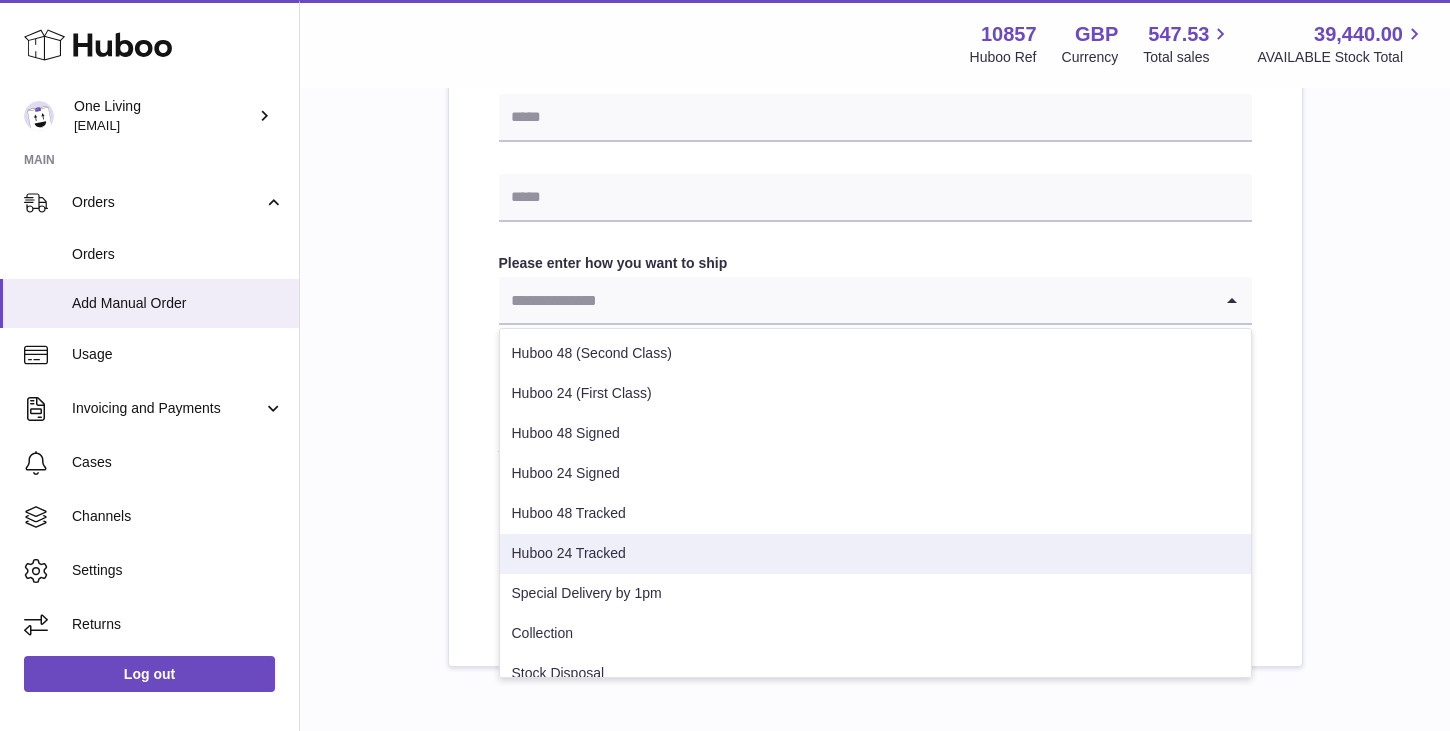 click on "Huboo 24 Tracked" at bounding box center (875, 554) 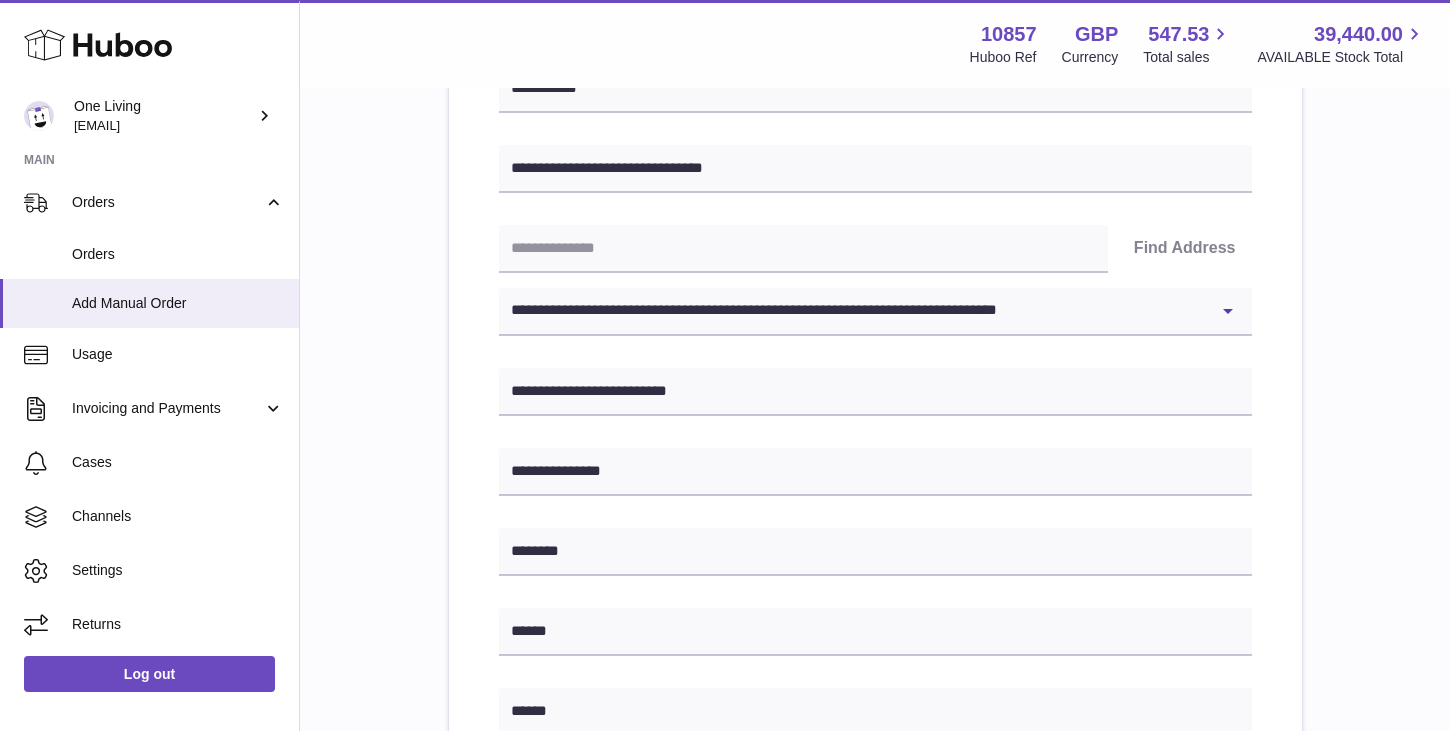 scroll, scrollTop: 313, scrollLeft: 0, axis: vertical 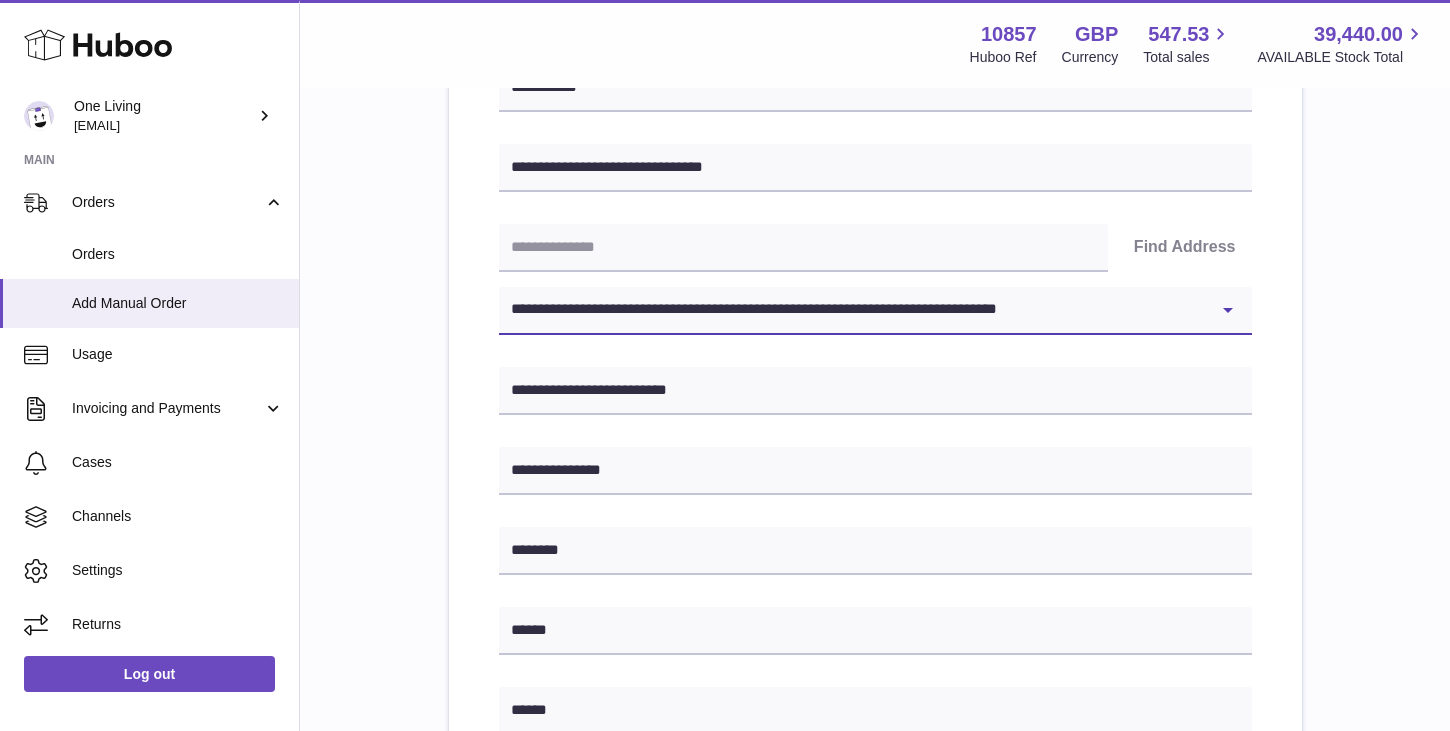 click on "**********" at bounding box center [875, 311] 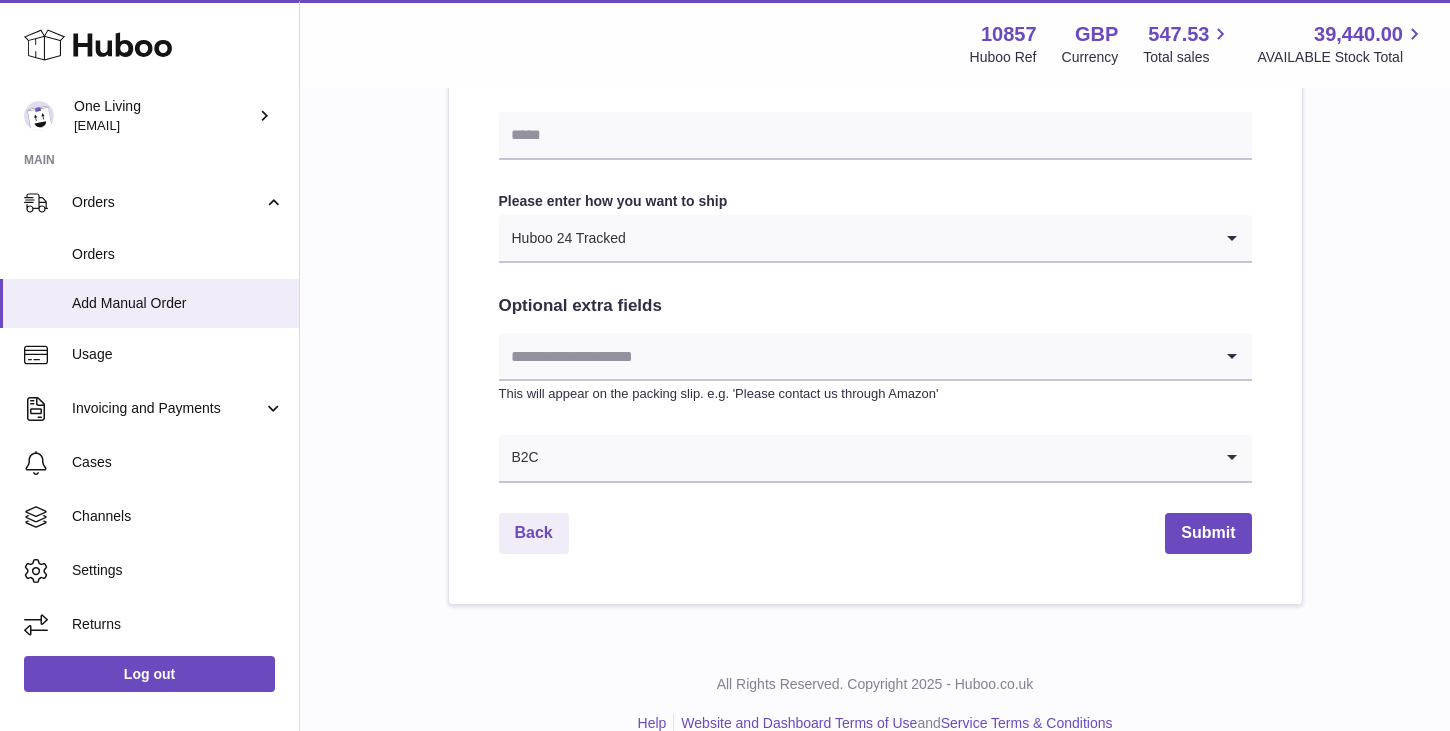scroll, scrollTop: 1063, scrollLeft: 0, axis: vertical 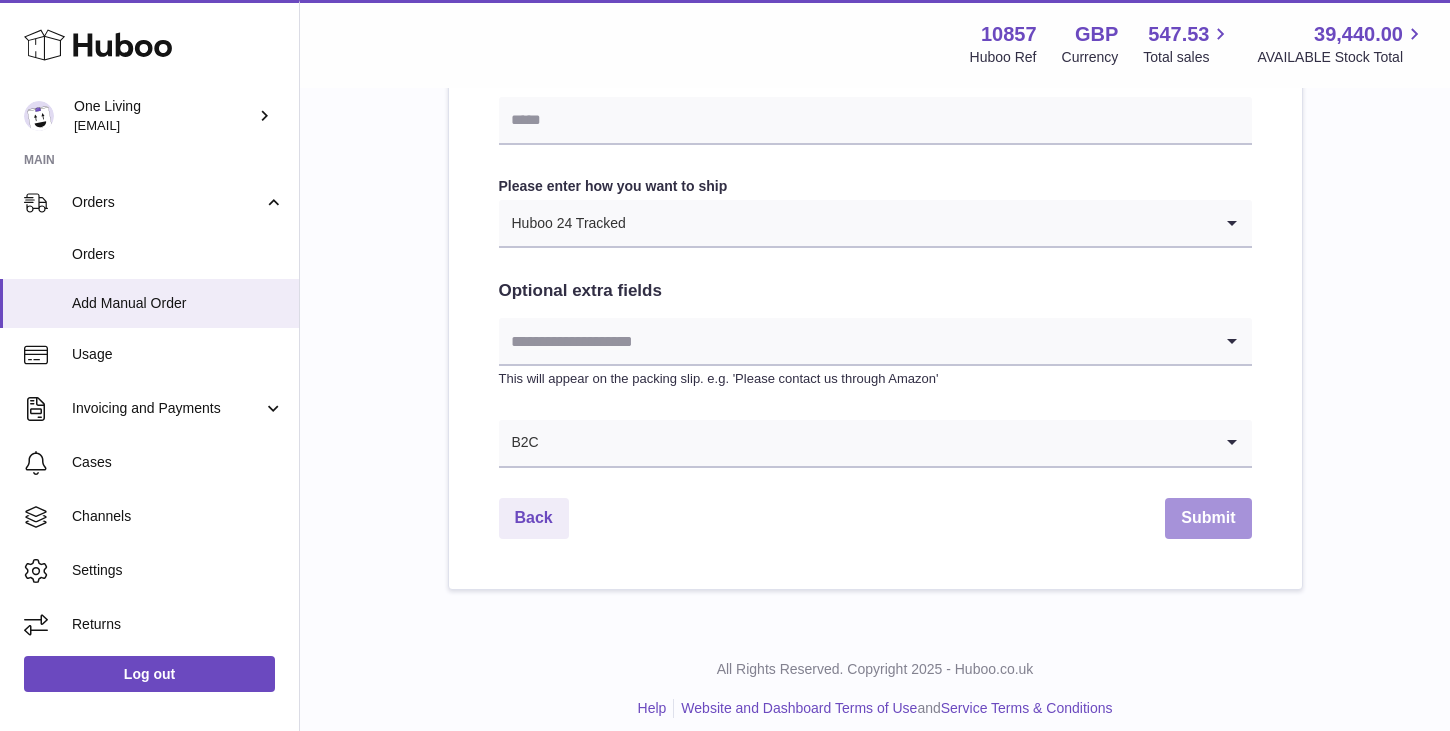 click on "Submit" at bounding box center [1208, 518] 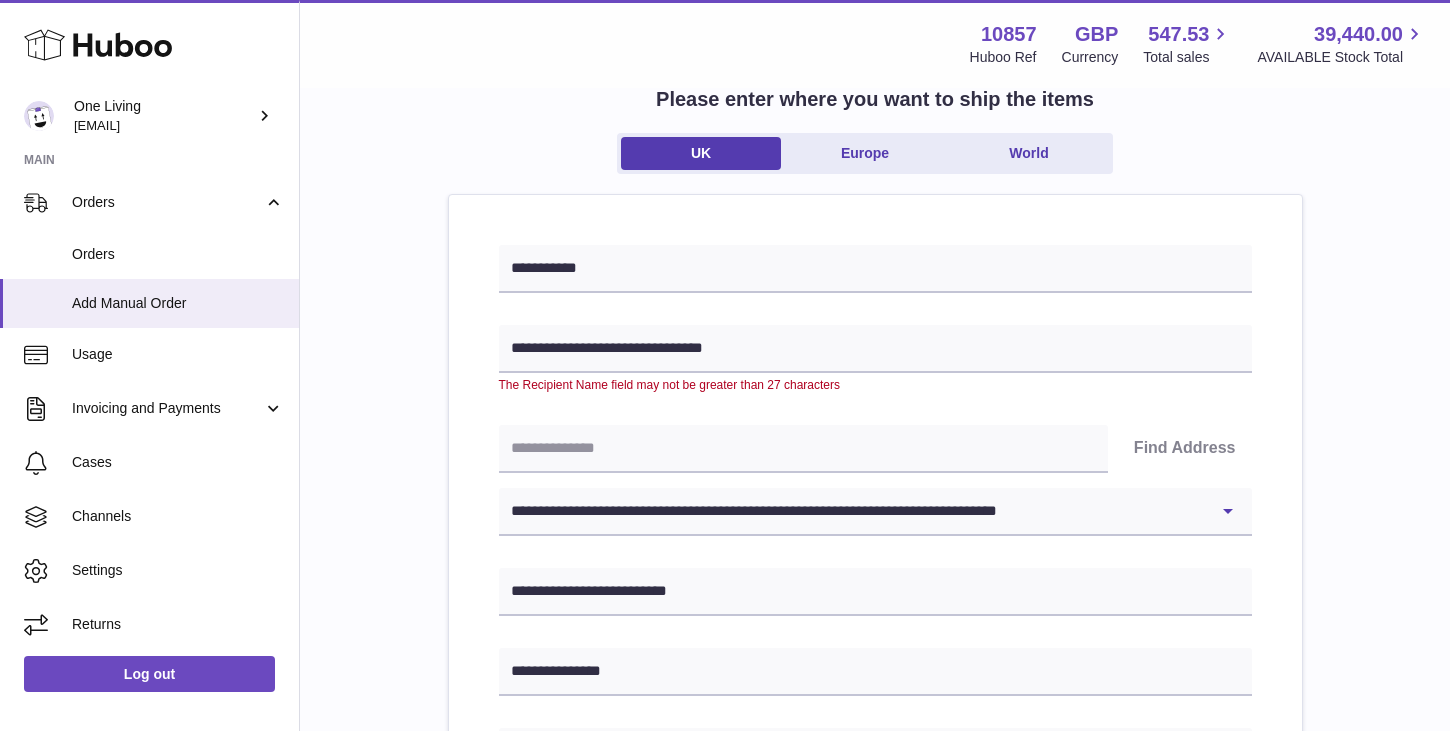 scroll, scrollTop: 0, scrollLeft: 0, axis: both 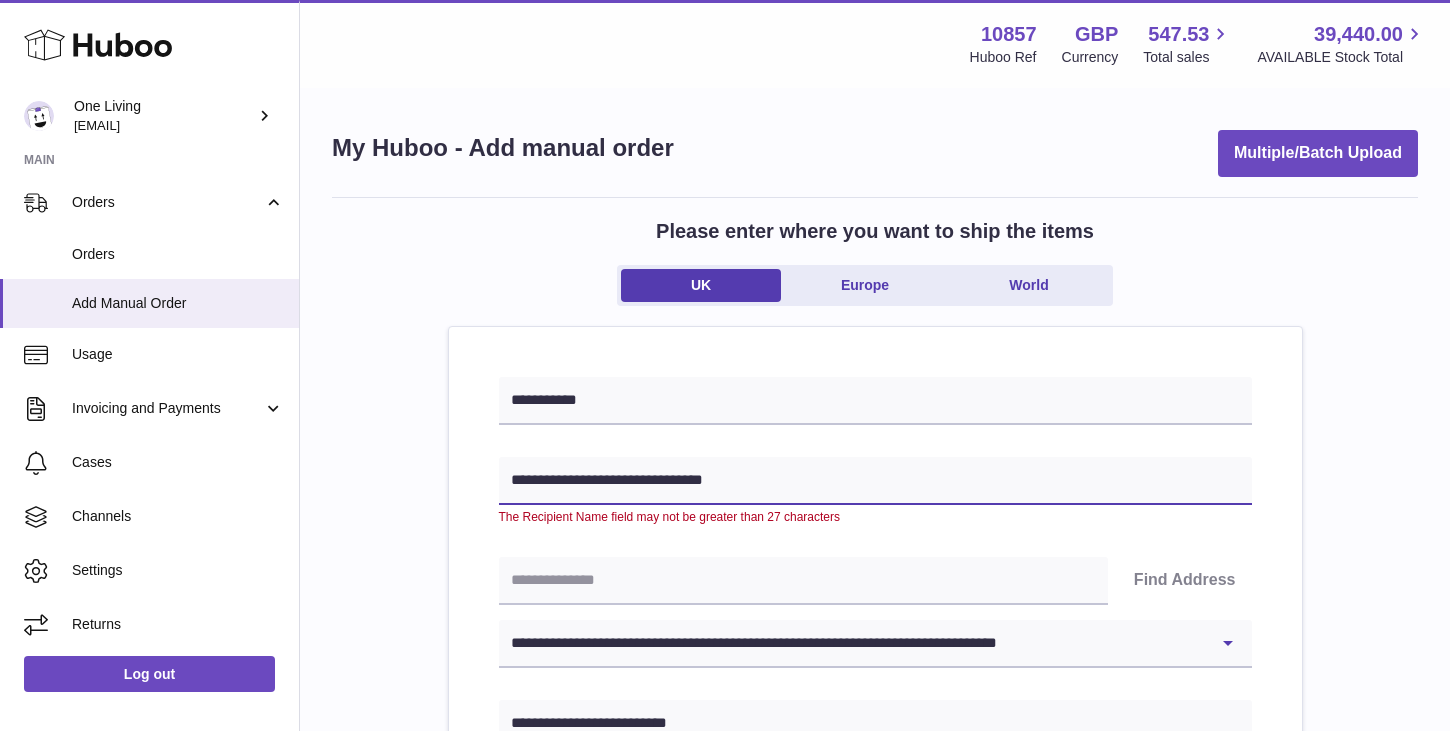 drag, startPoint x: 701, startPoint y: 479, endPoint x: 727, endPoint y: 479, distance: 26 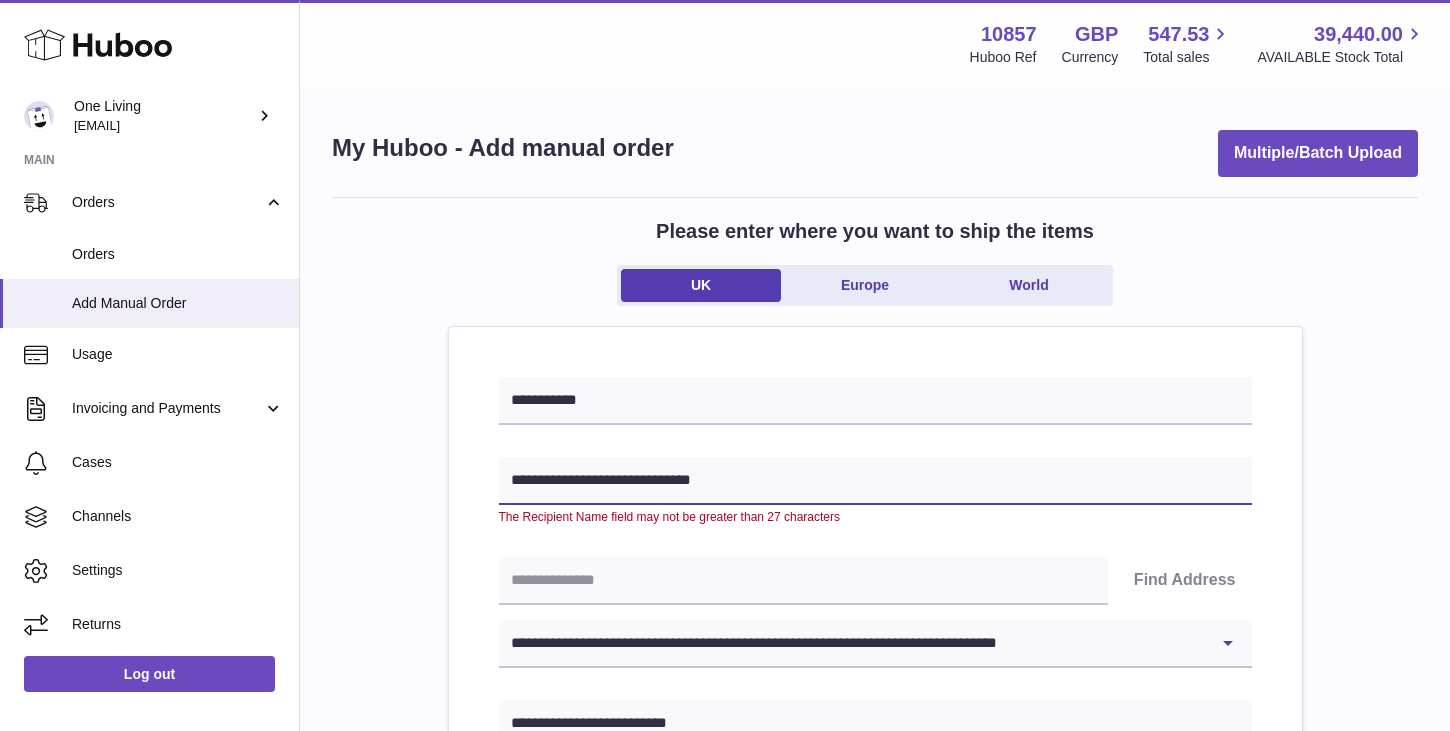 drag, startPoint x: 626, startPoint y: 478, endPoint x: 743, endPoint y: 479, distance: 117.00427 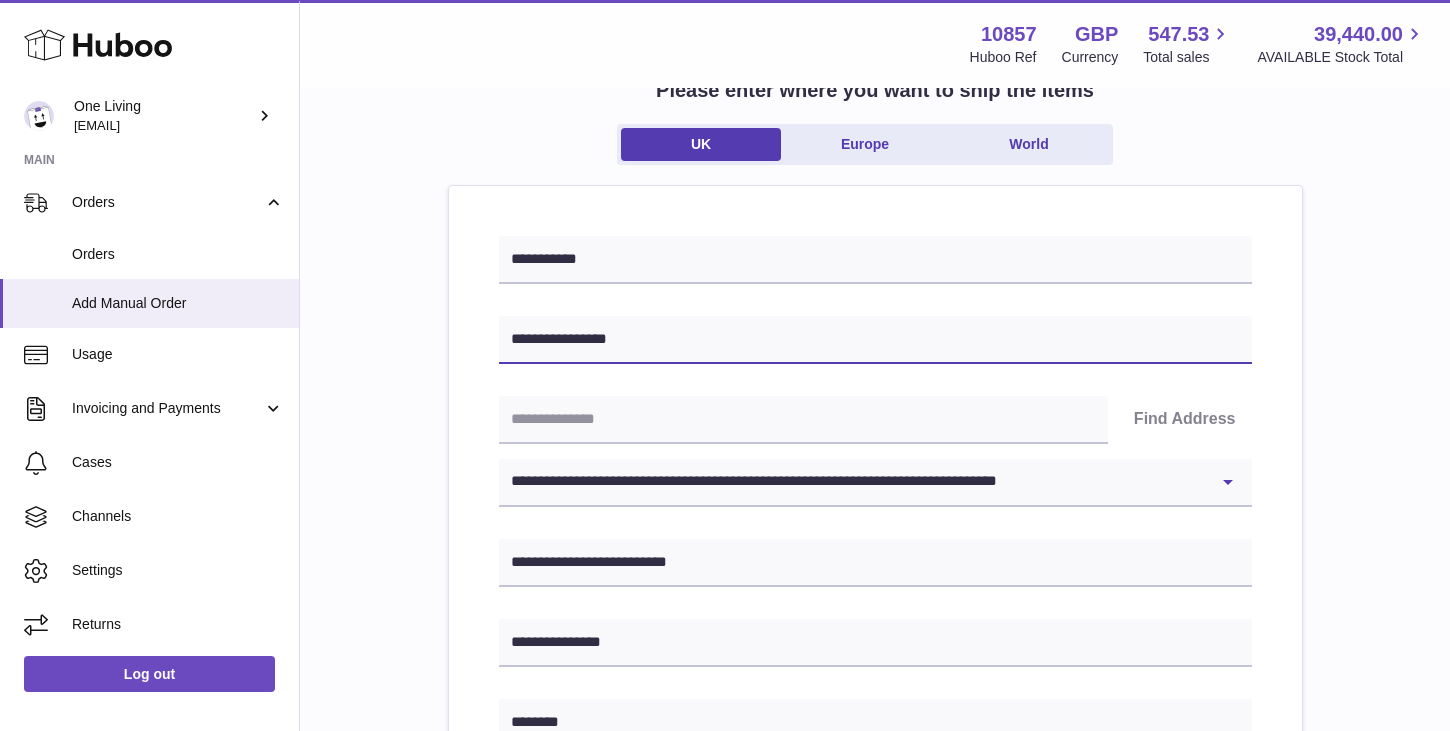 scroll, scrollTop: 149, scrollLeft: 0, axis: vertical 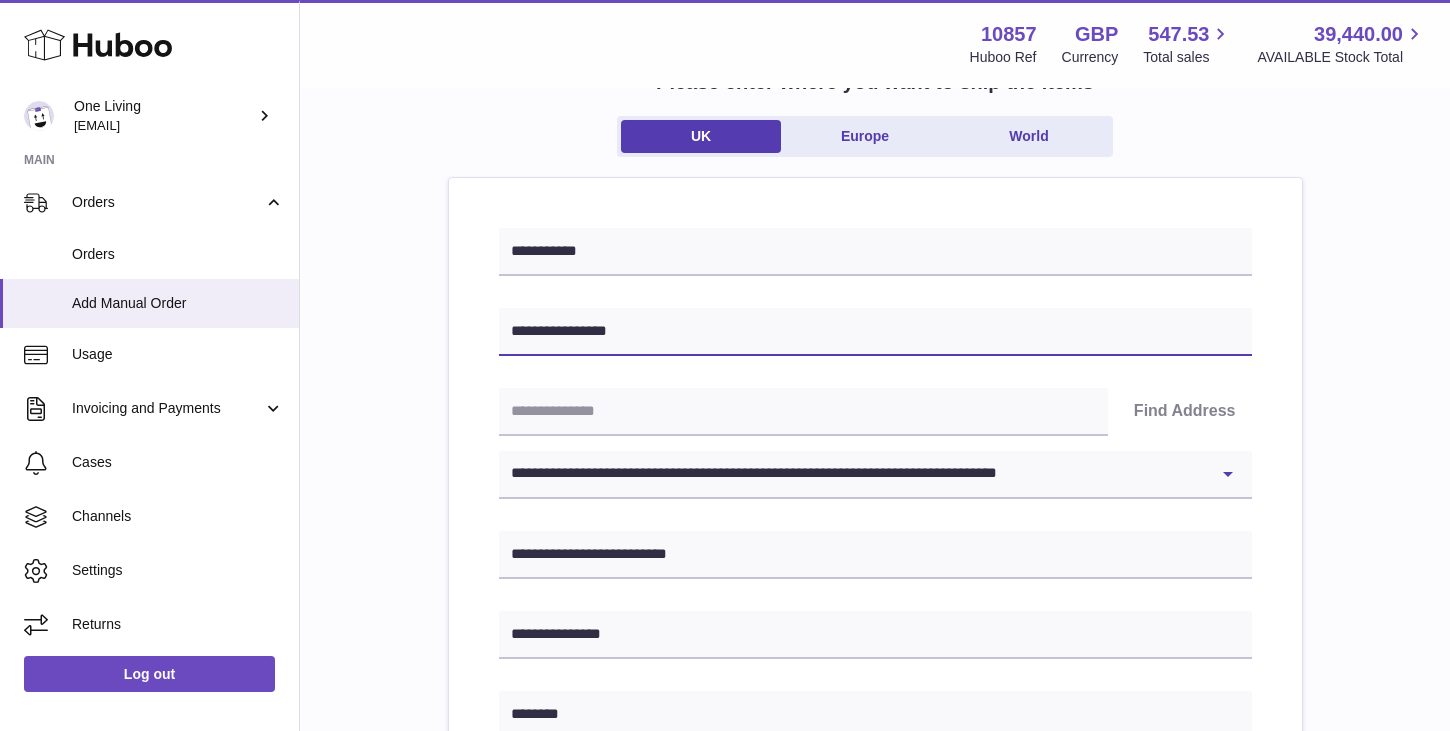 type on "**********" 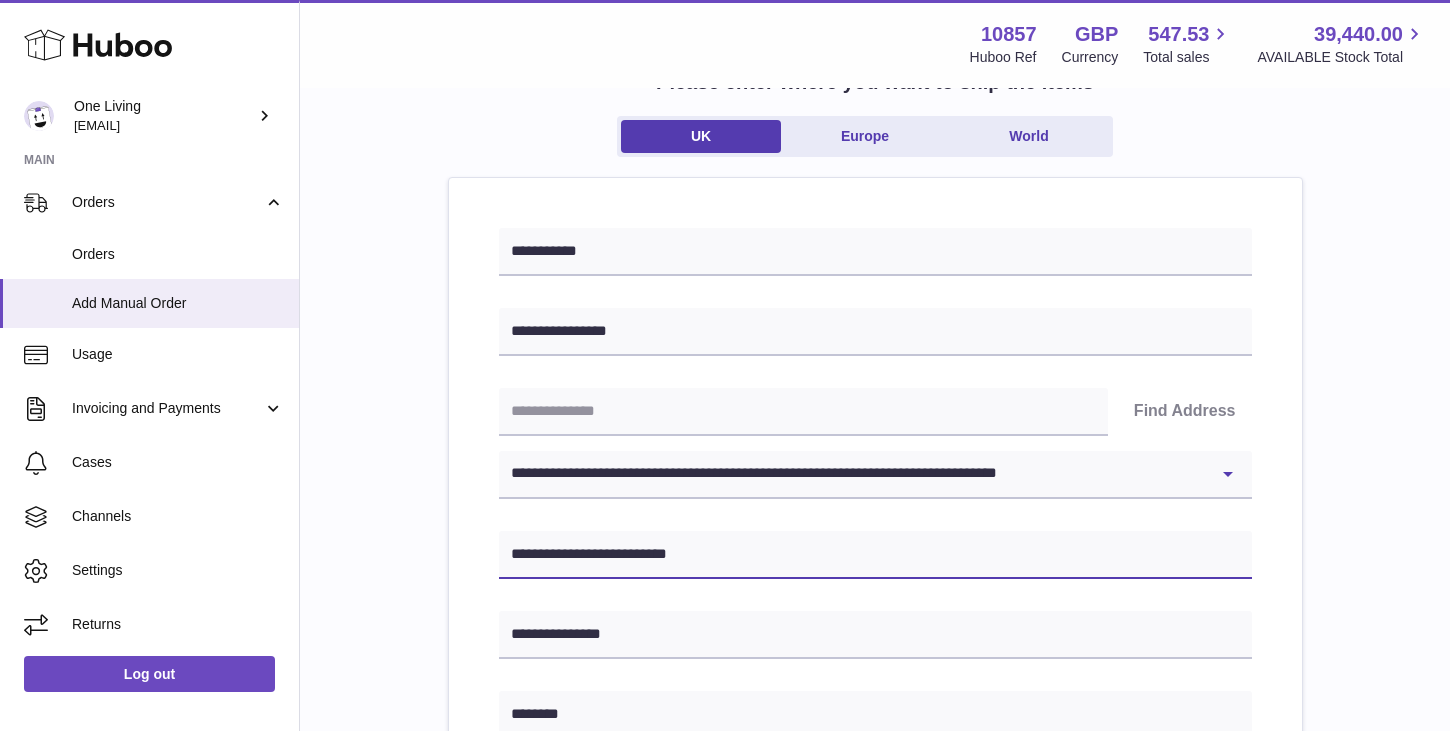click on "**********" at bounding box center [875, 555] 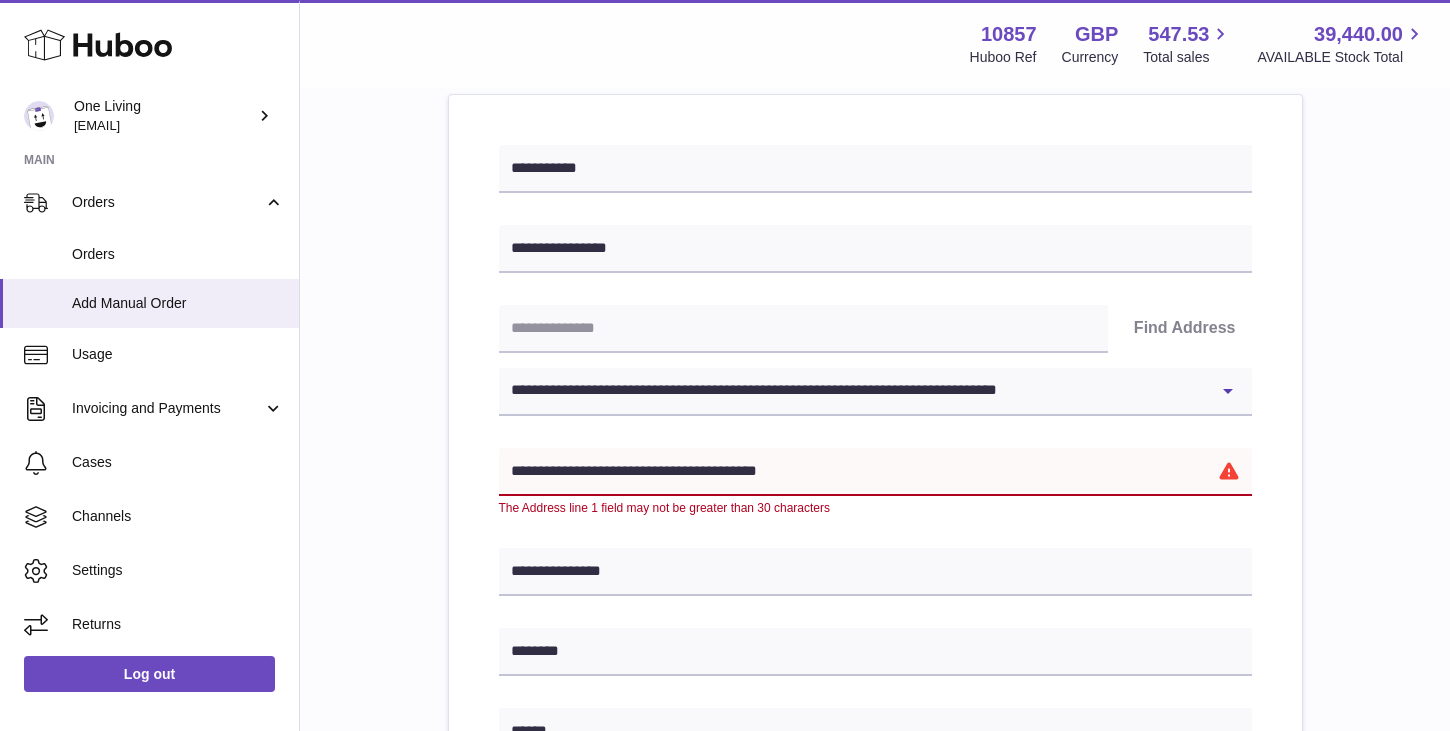 scroll, scrollTop: 245, scrollLeft: 0, axis: vertical 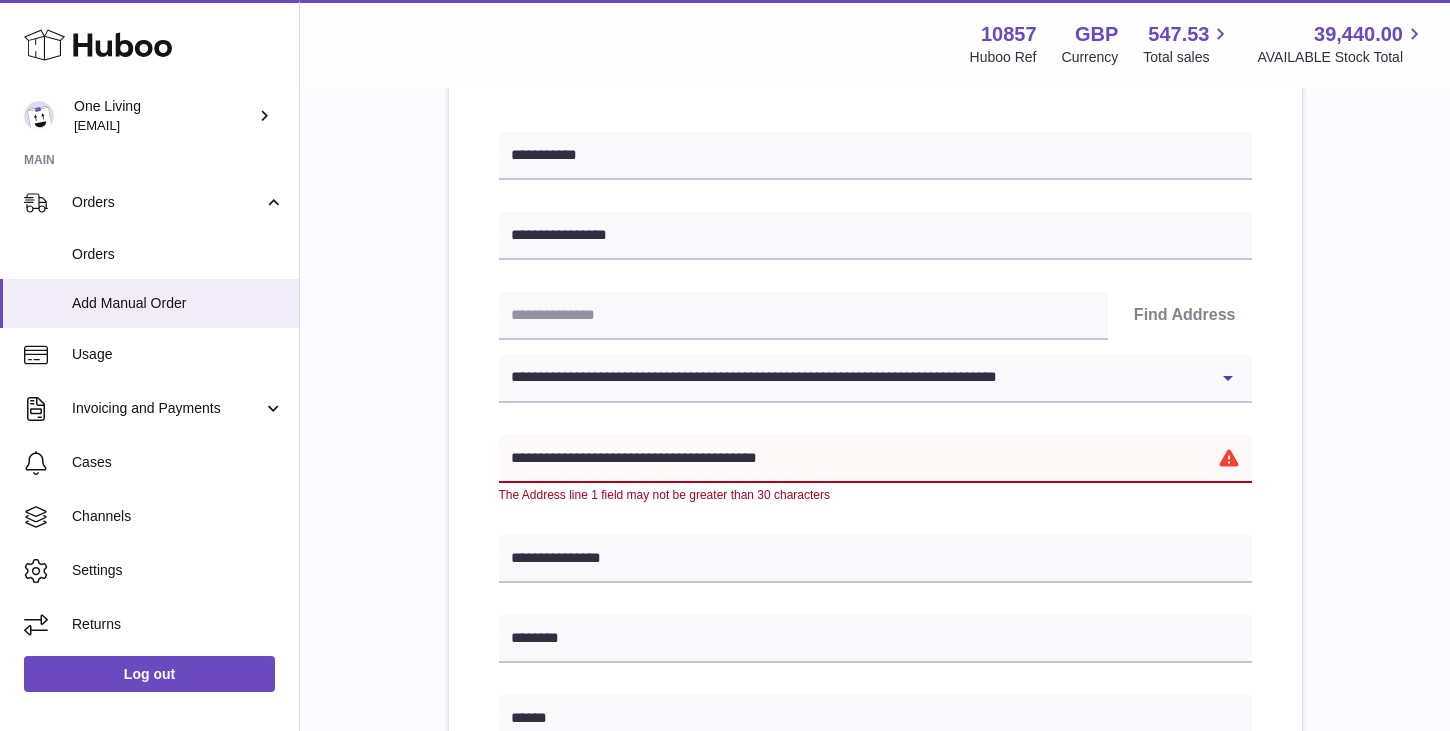 drag, startPoint x: 511, startPoint y: 457, endPoint x: 608, endPoint y: 456, distance: 97.00516 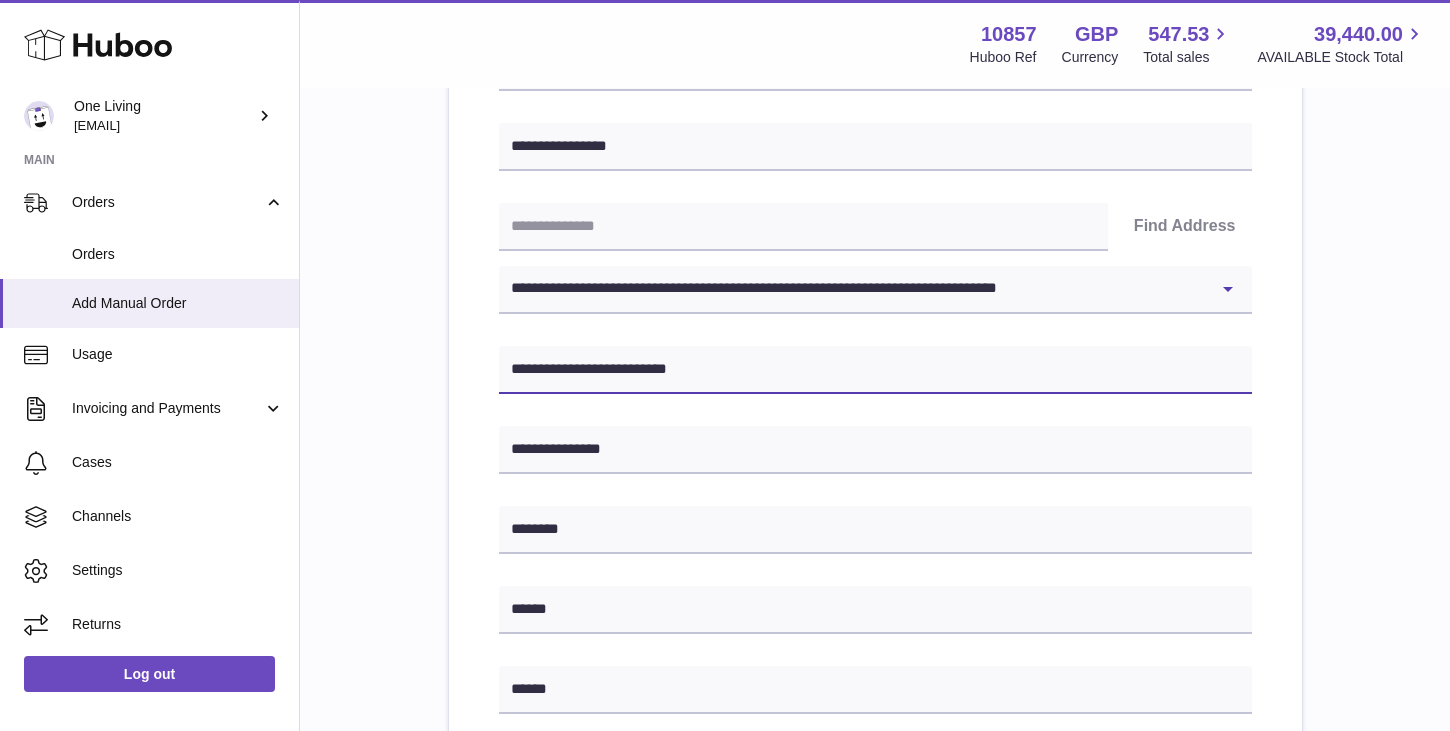 scroll, scrollTop: 338, scrollLeft: 0, axis: vertical 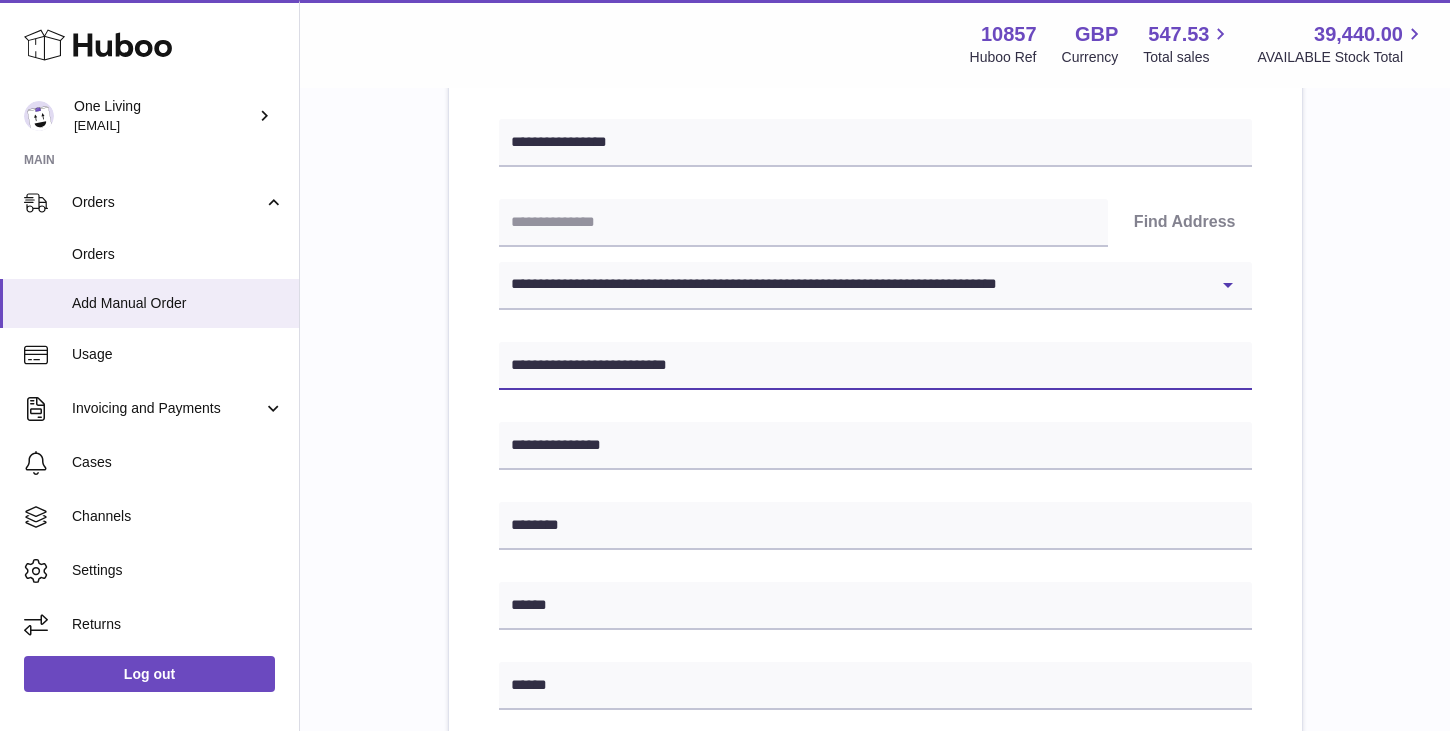 paste on "**********" 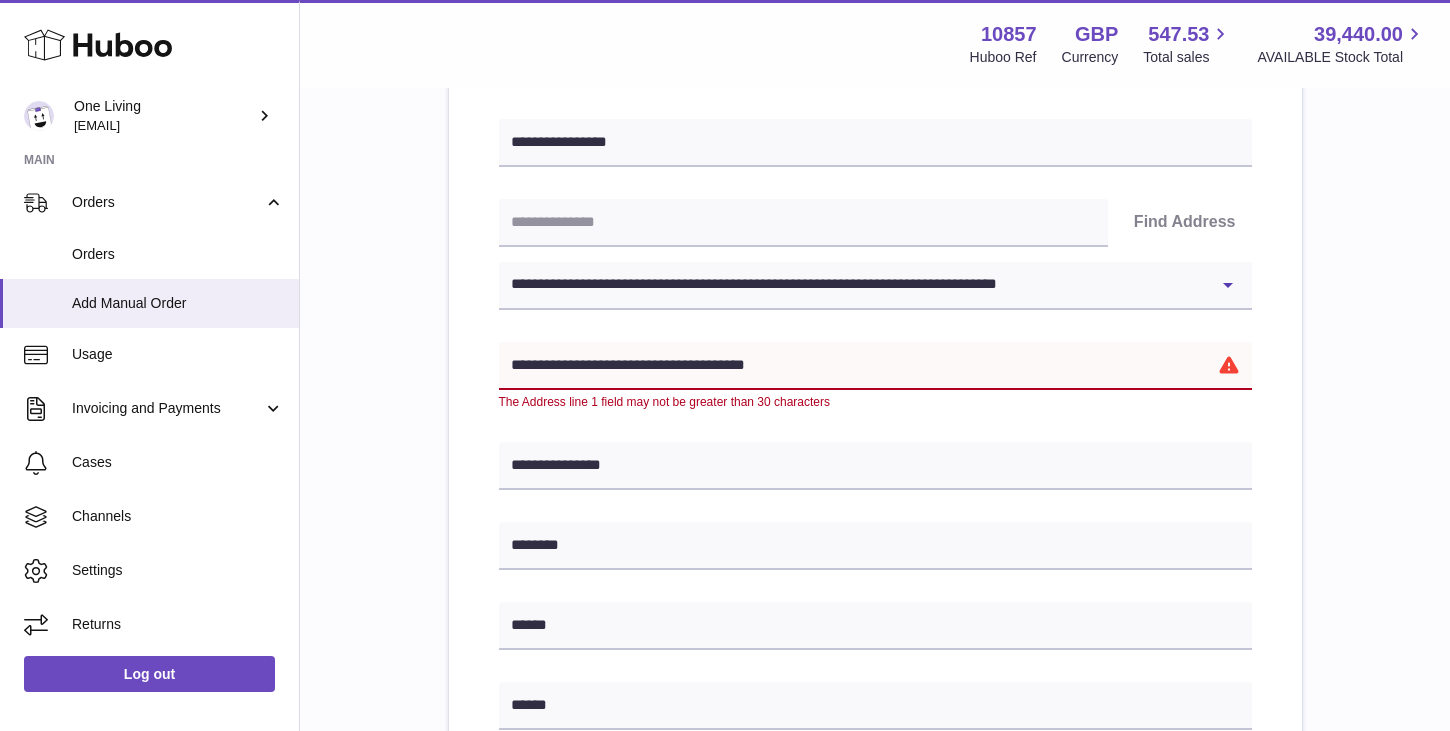 click on "**********" at bounding box center (875, 366) 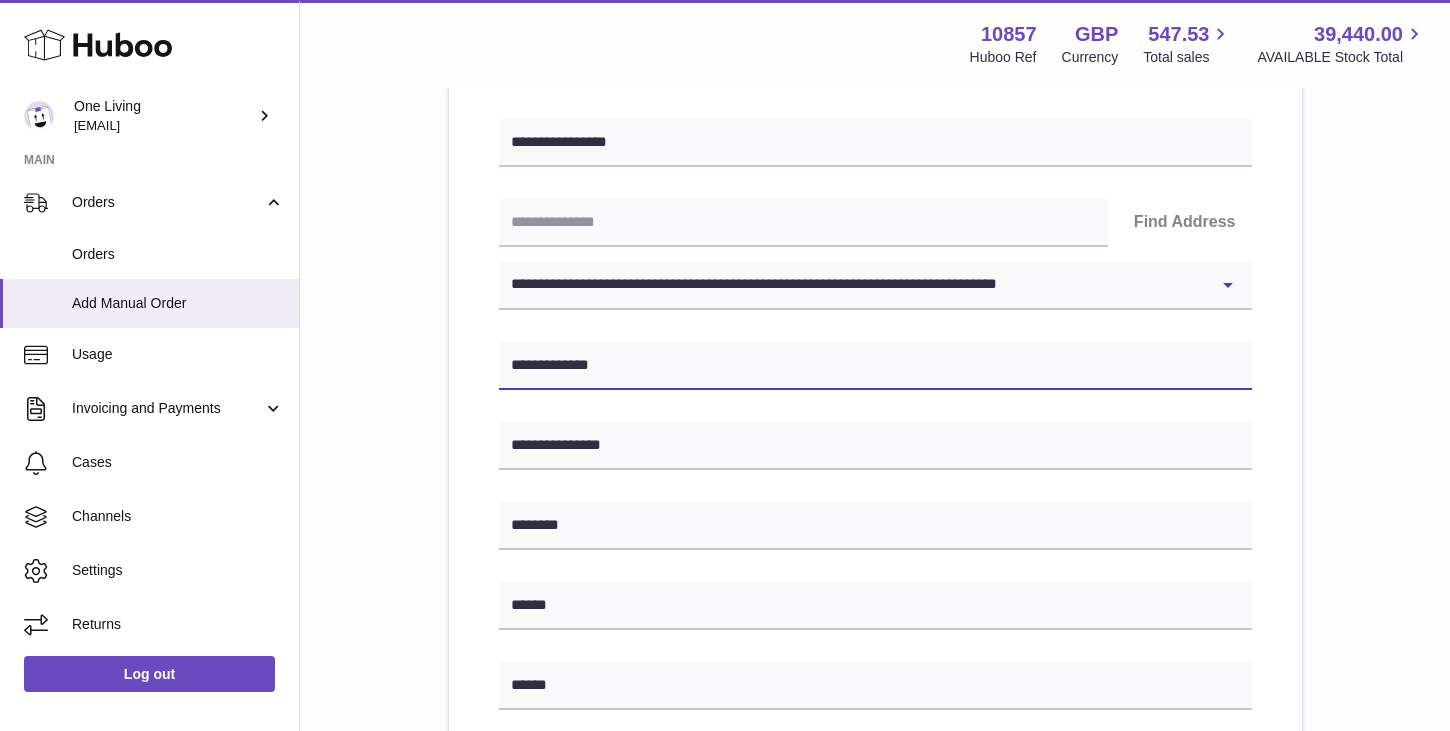 type on "**********" 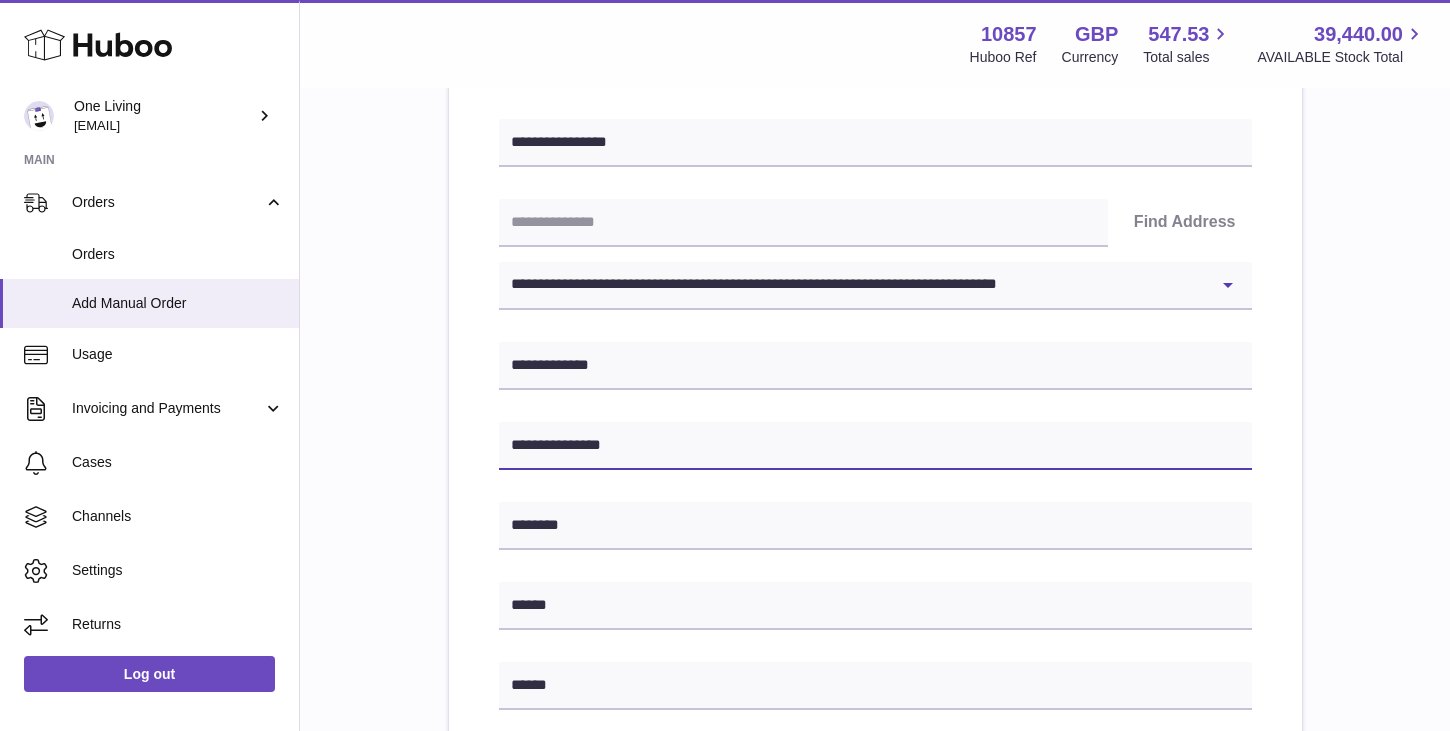 click on "**********" at bounding box center [875, 446] 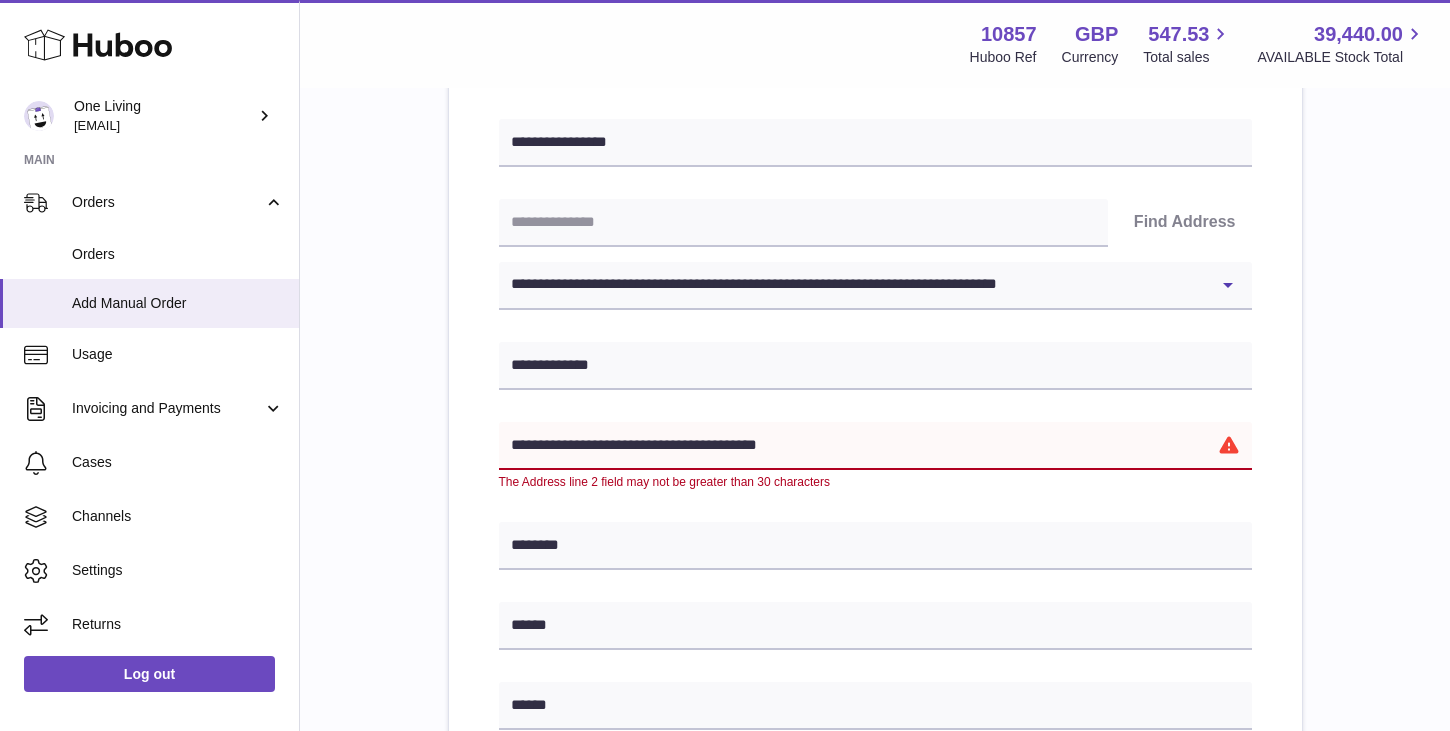 click on "**********" at bounding box center [875, 446] 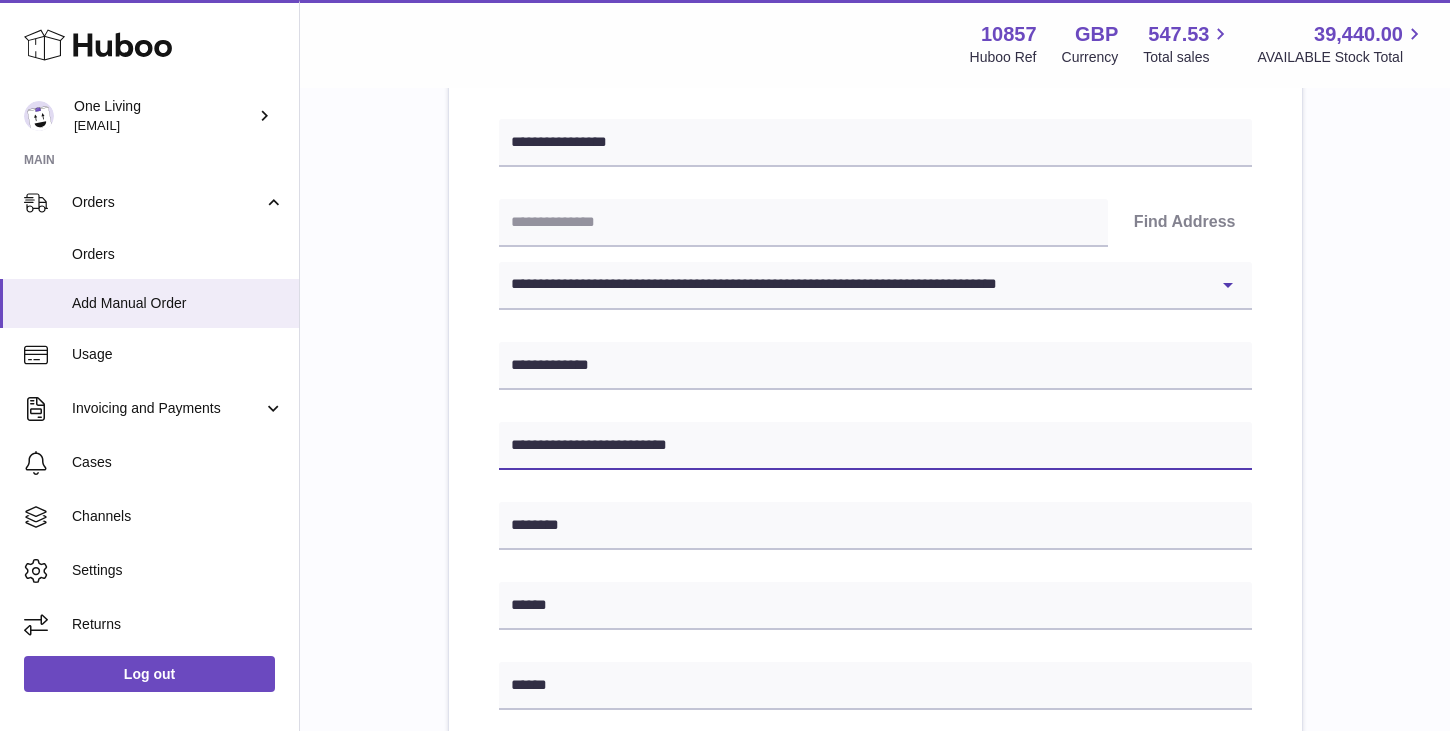 type on "**********" 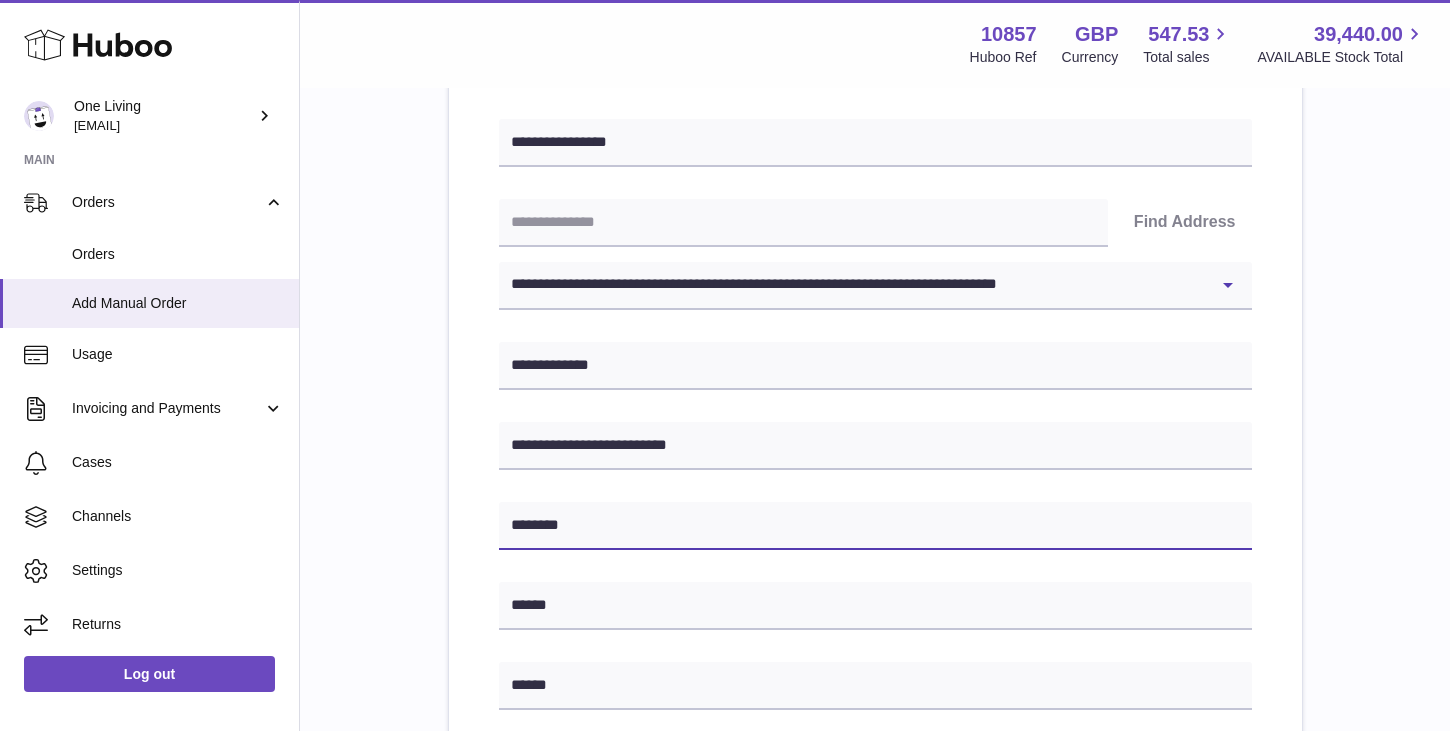 click on "********" at bounding box center (875, 526) 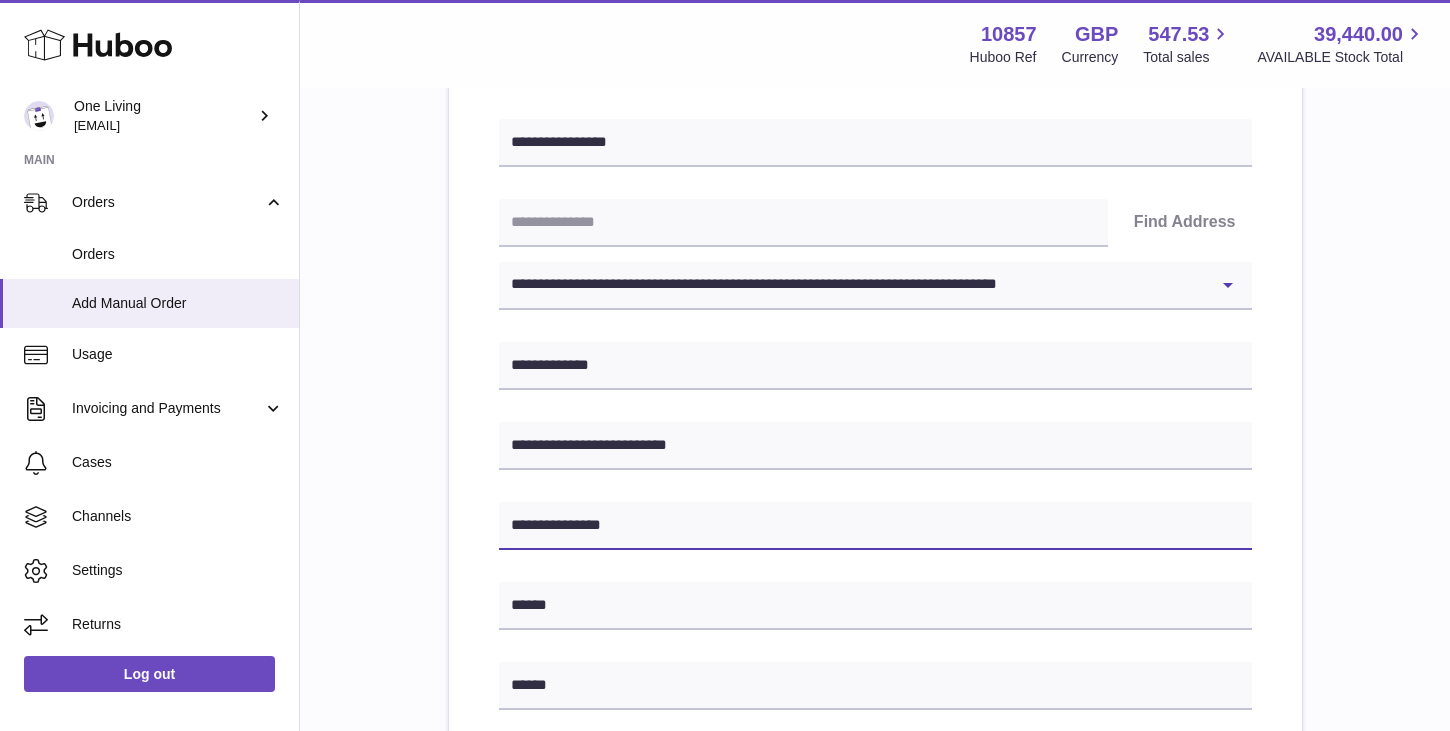 type on "**********" 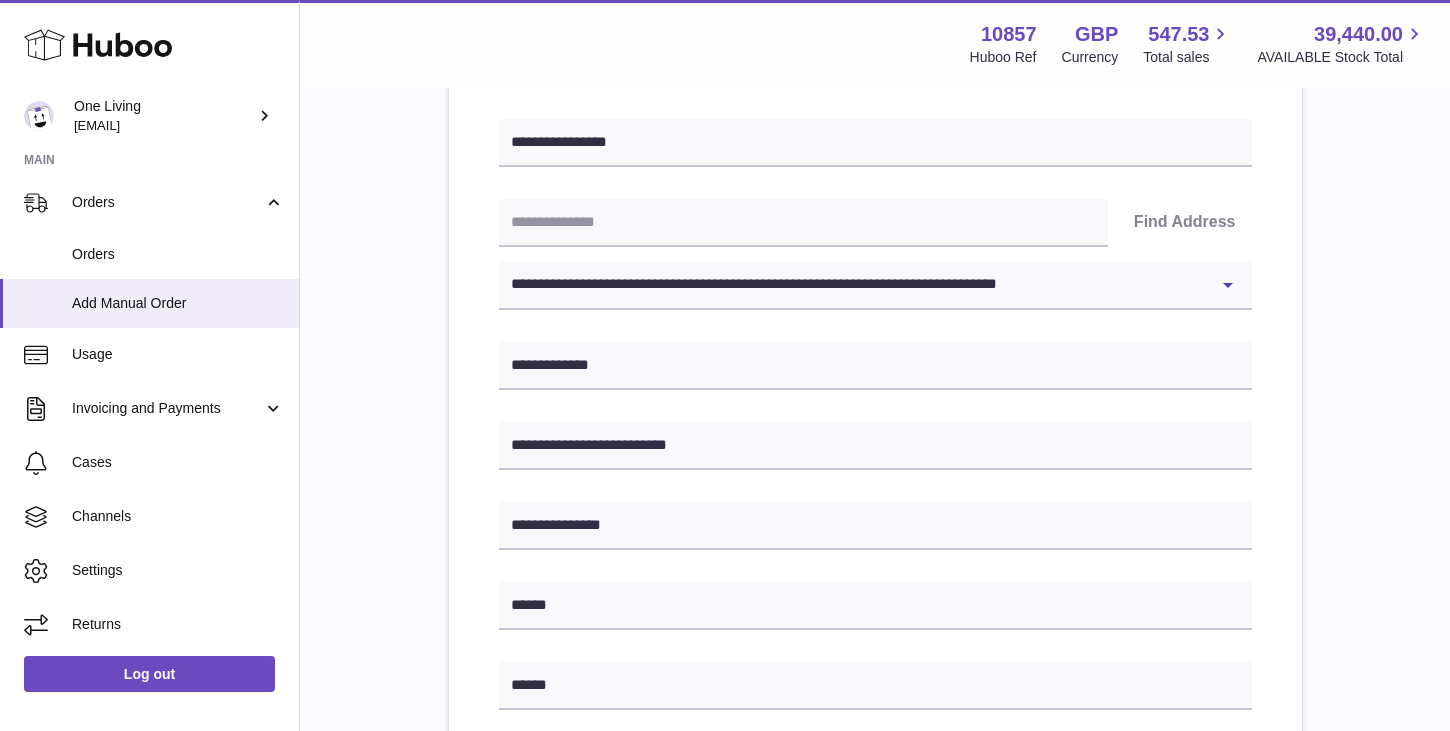 click on "**********" at bounding box center [875, 651] 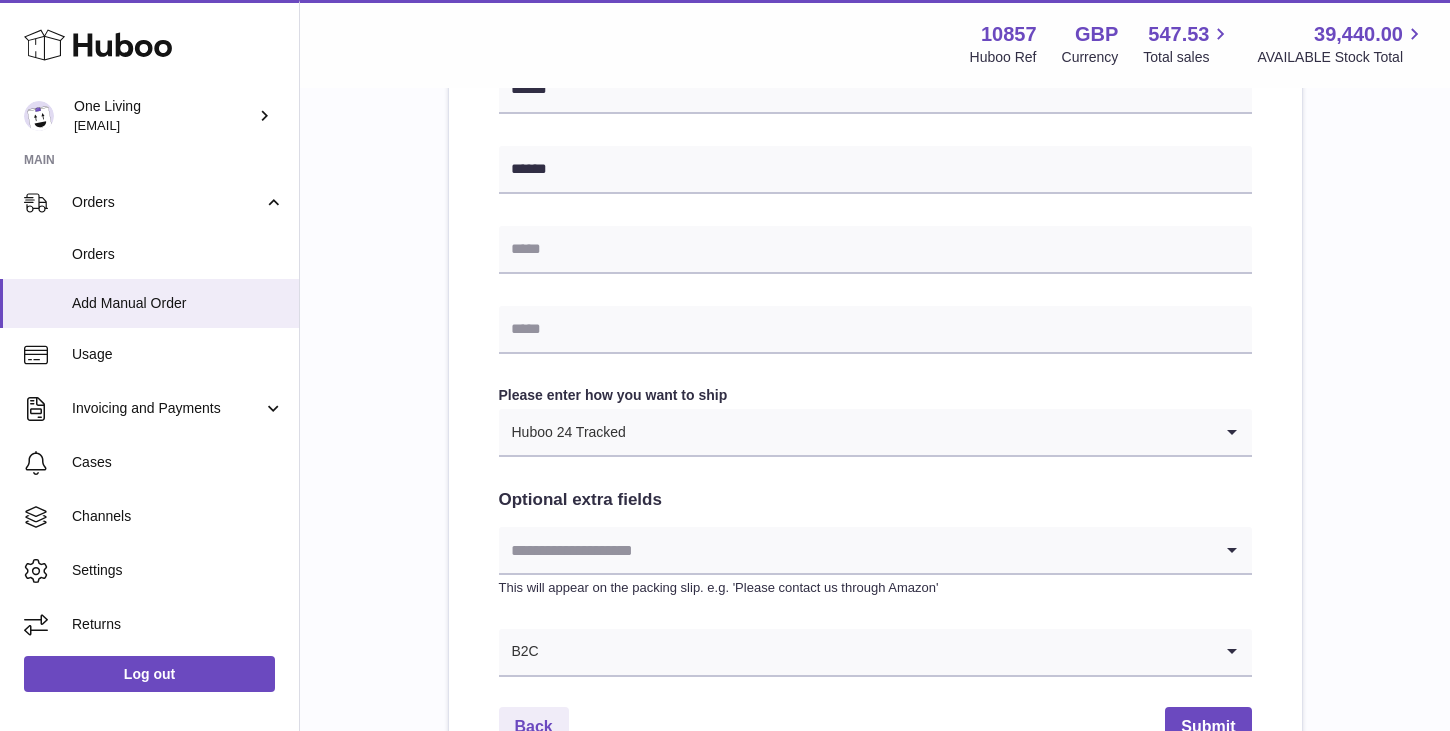 scroll, scrollTop: 1079, scrollLeft: 0, axis: vertical 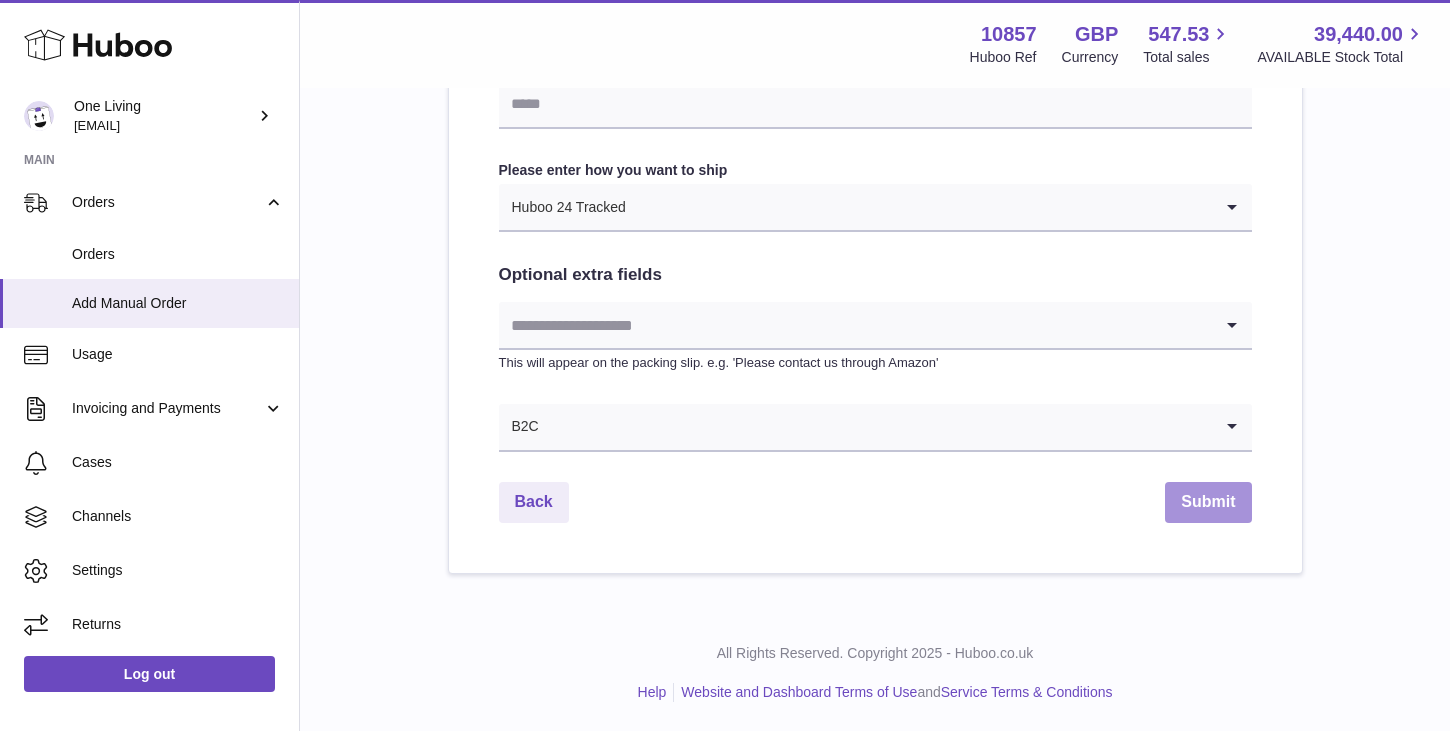 click on "Submit" at bounding box center [1208, 502] 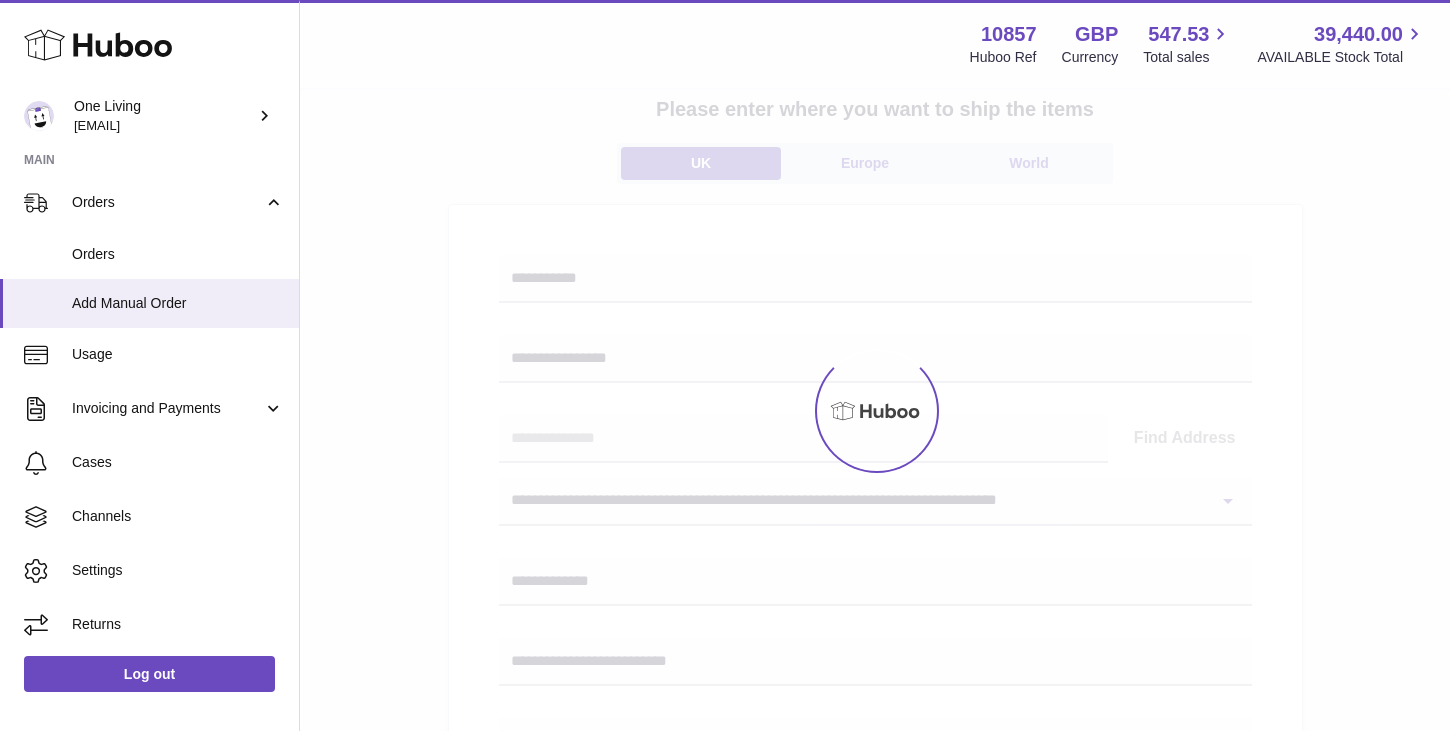 scroll, scrollTop: 9, scrollLeft: 0, axis: vertical 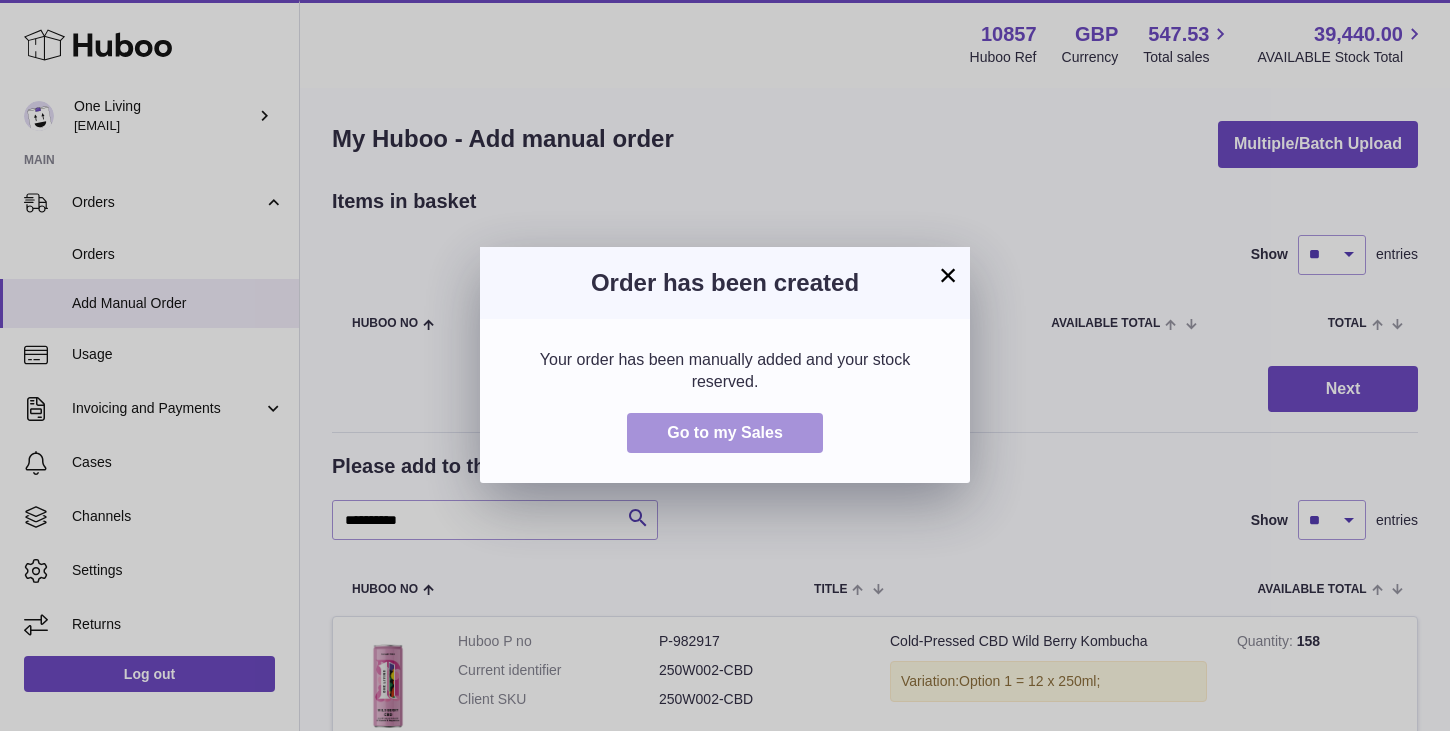 click on "Go to my Sales" at bounding box center (725, 432) 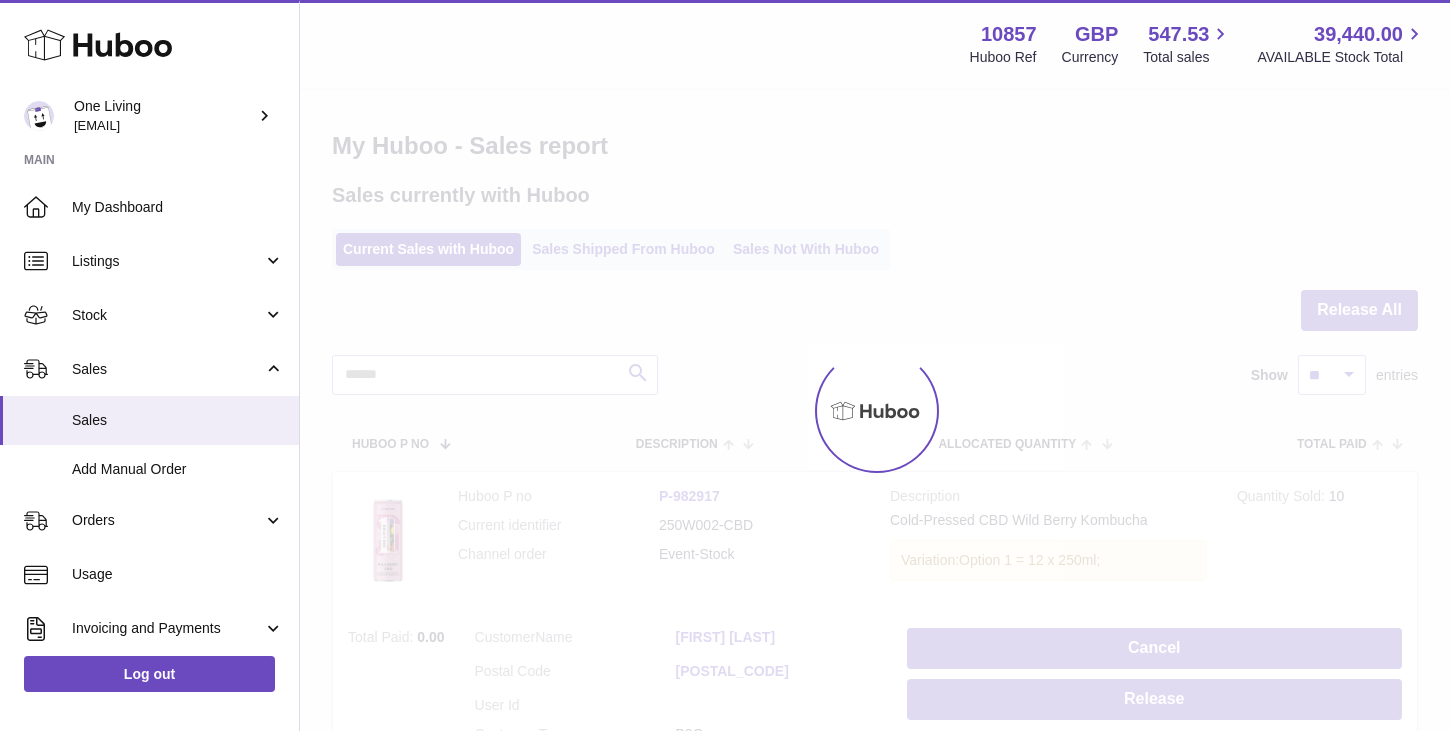 scroll, scrollTop: 0, scrollLeft: 0, axis: both 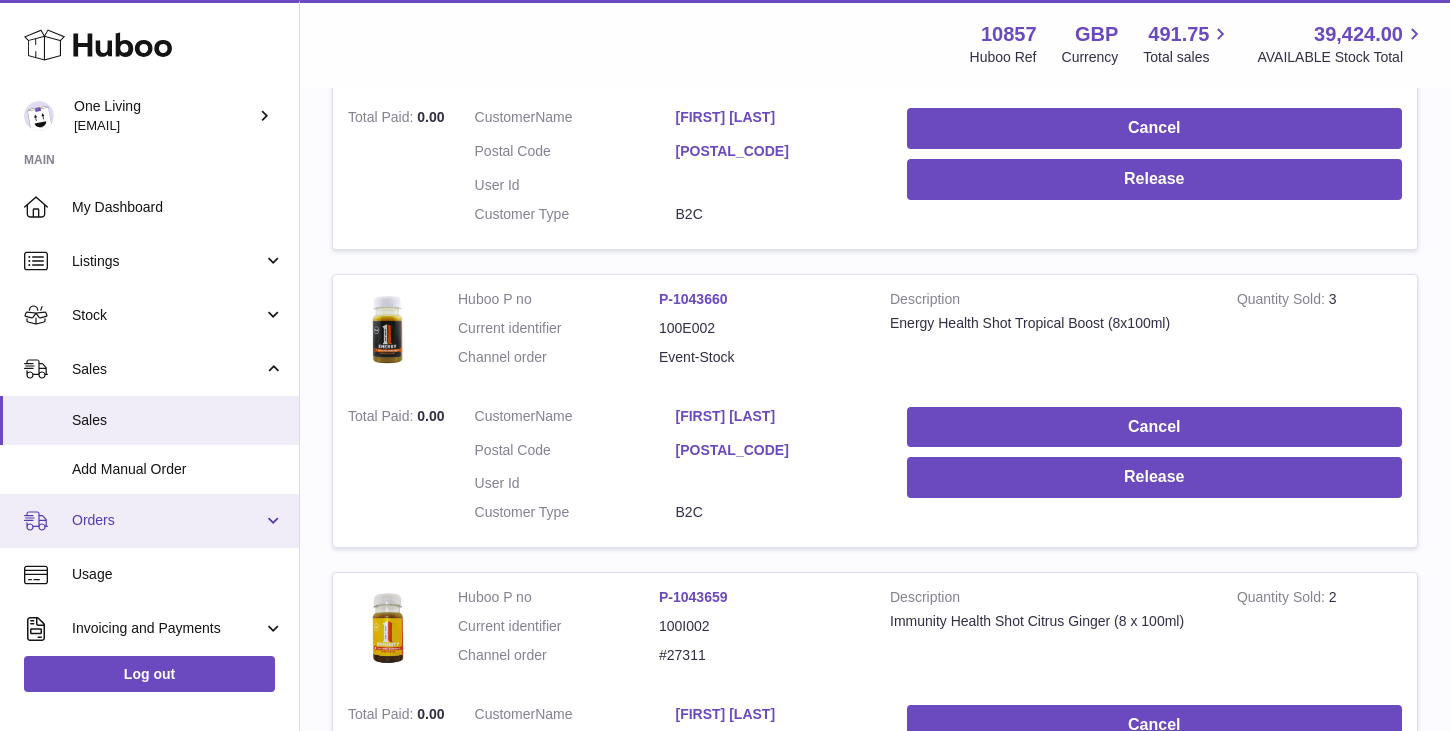 click on "Orders" at bounding box center [167, 520] 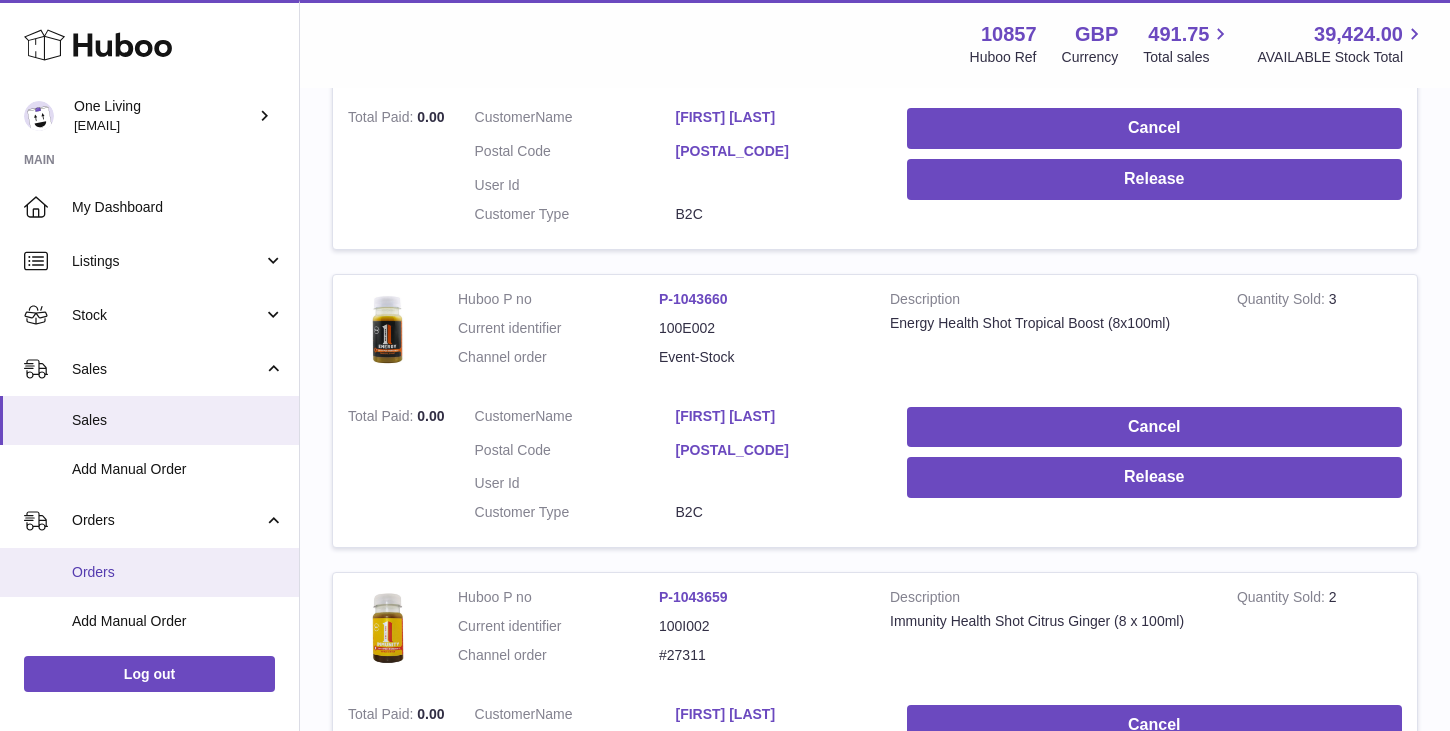 click on "Orders" at bounding box center (178, 572) 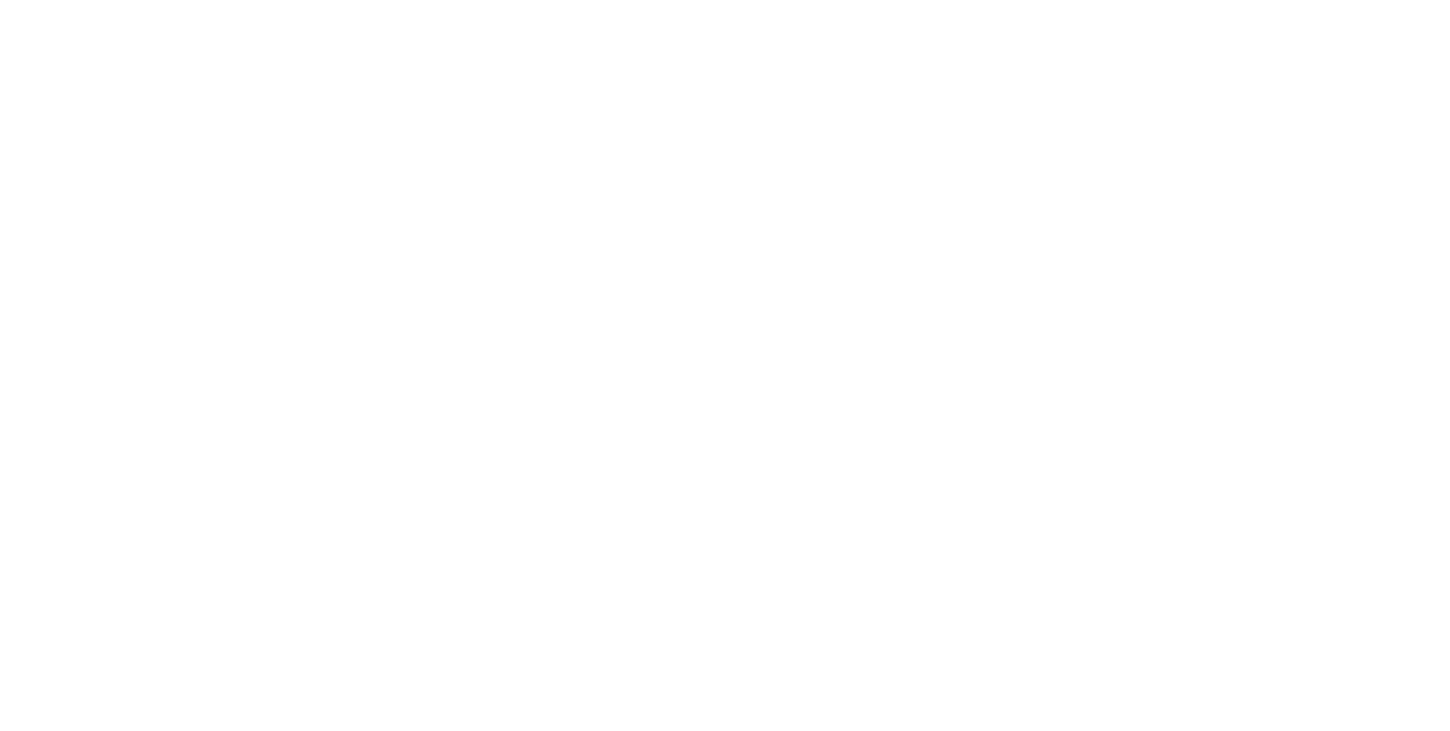 scroll, scrollTop: 0, scrollLeft: 0, axis: both 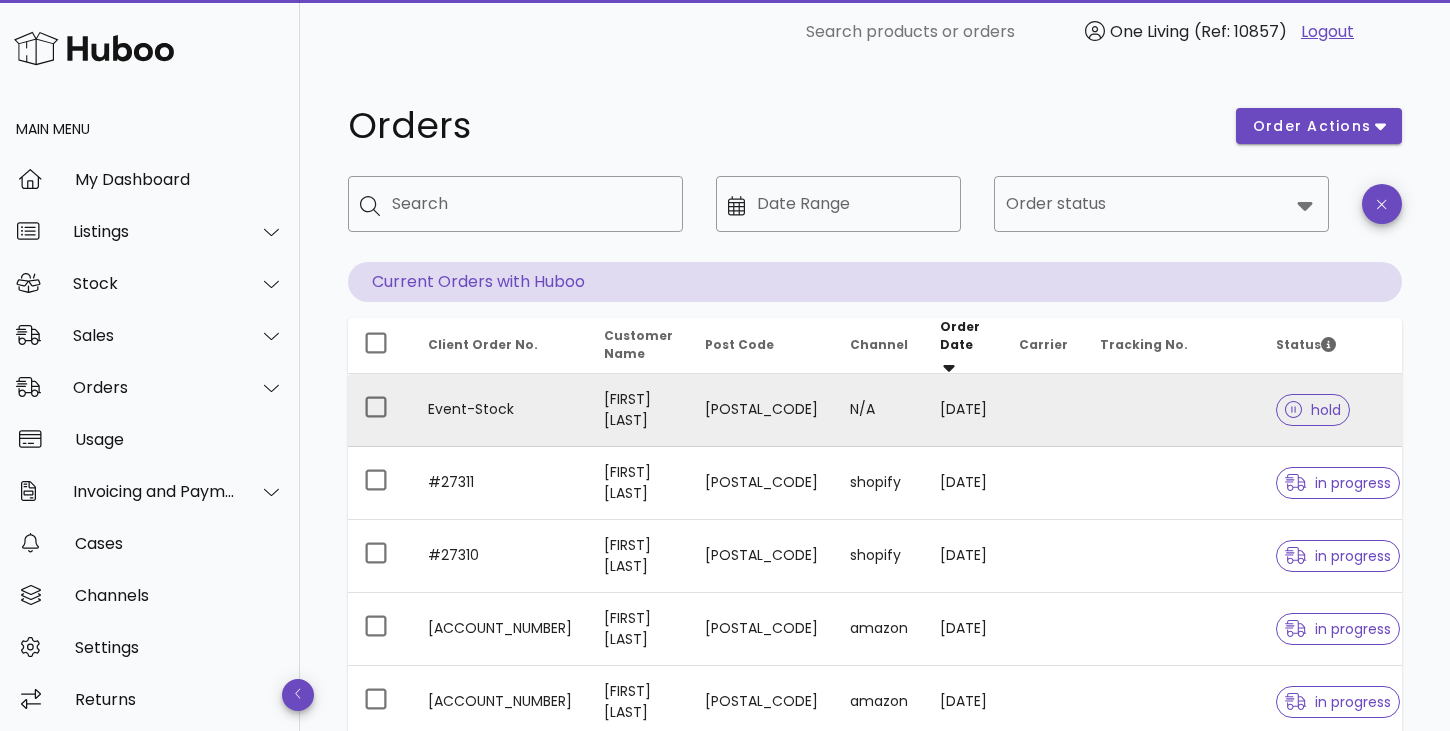 click at bounding box center (1172, 410) 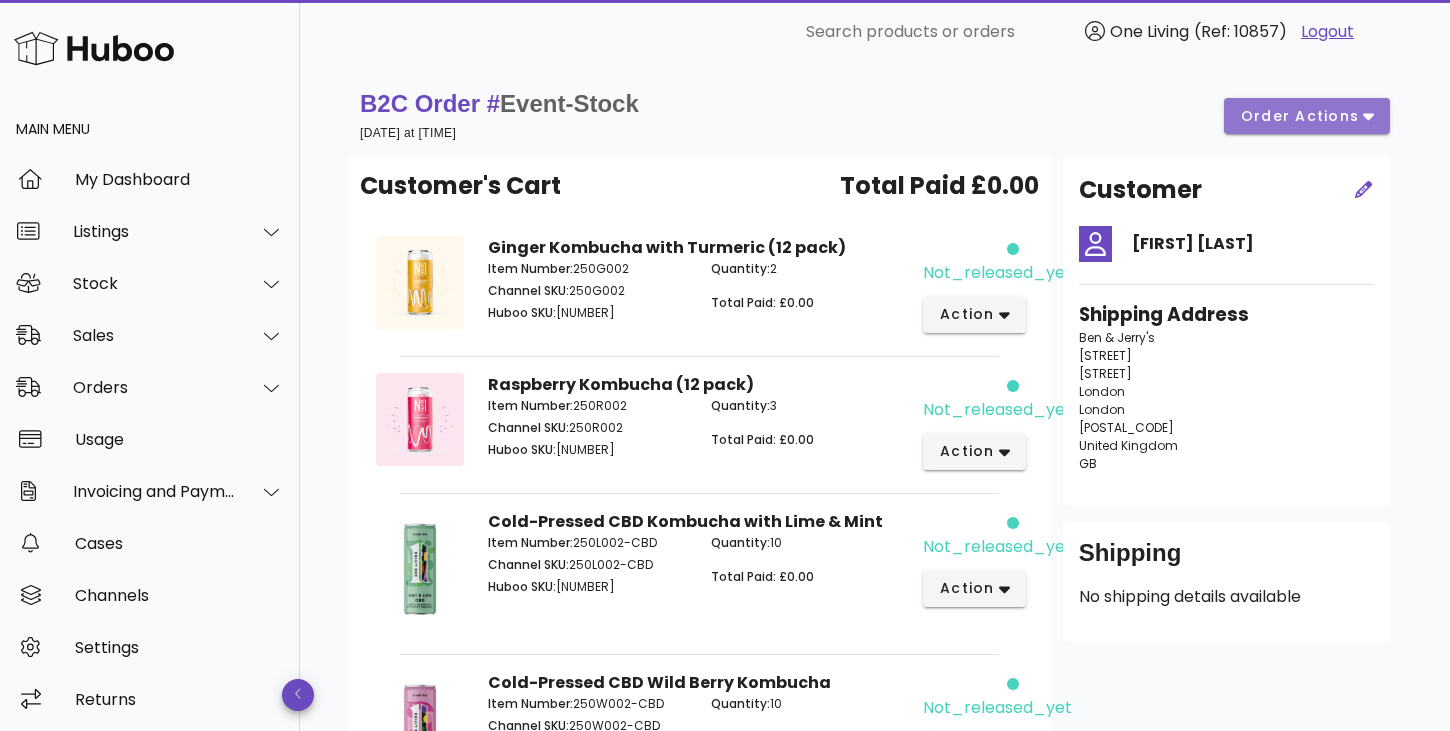 click on "order actions" at bounding box center [1307, 116] 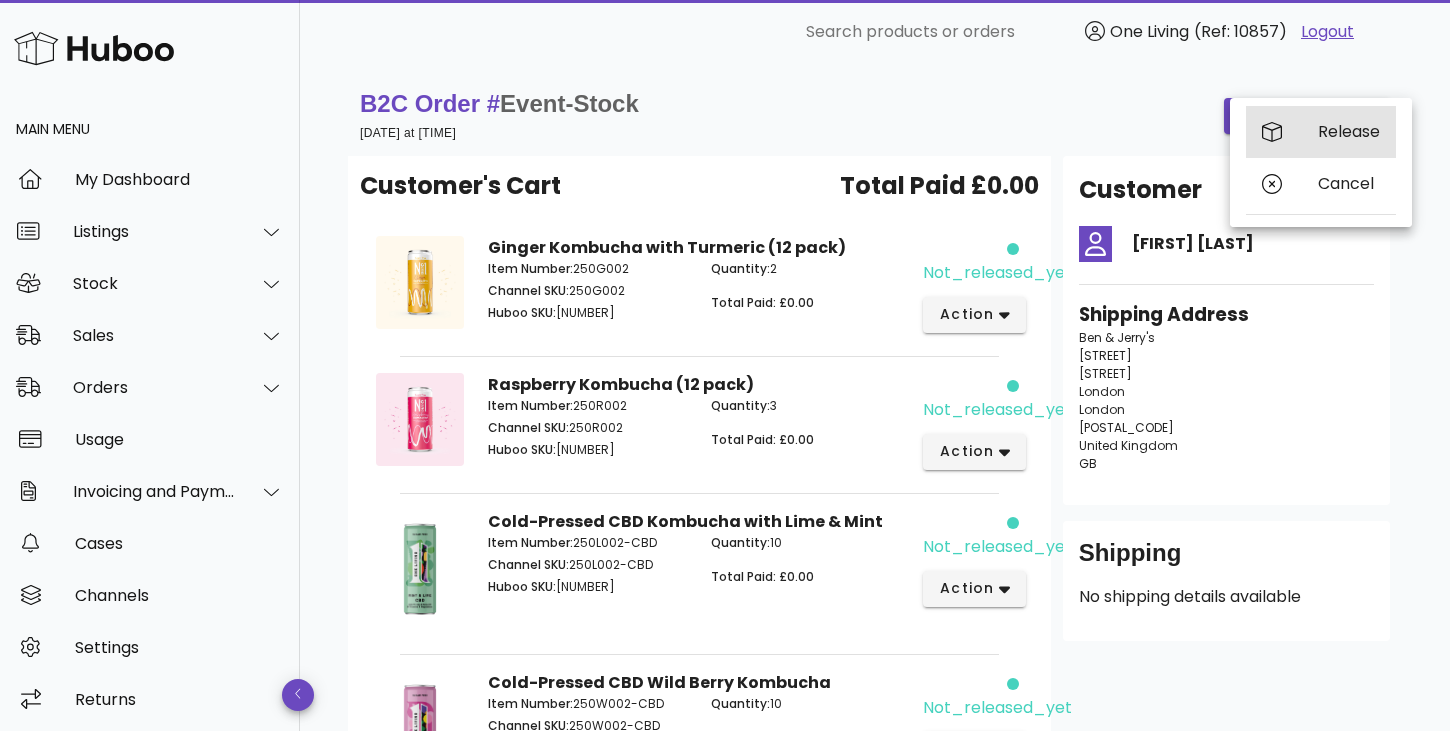 click on "Release" at bounding box center (1349, 131) 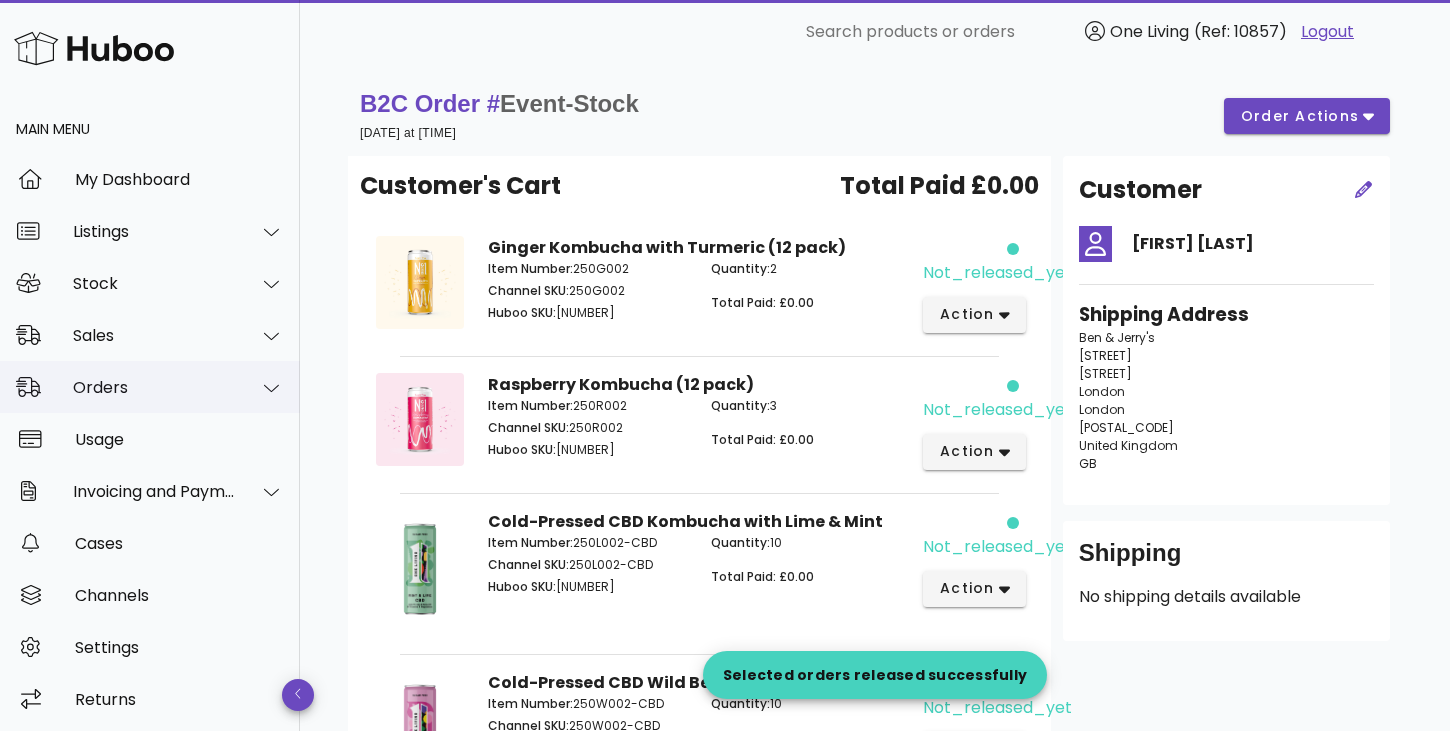 click on "Orders" at bounding box center [150, 387] 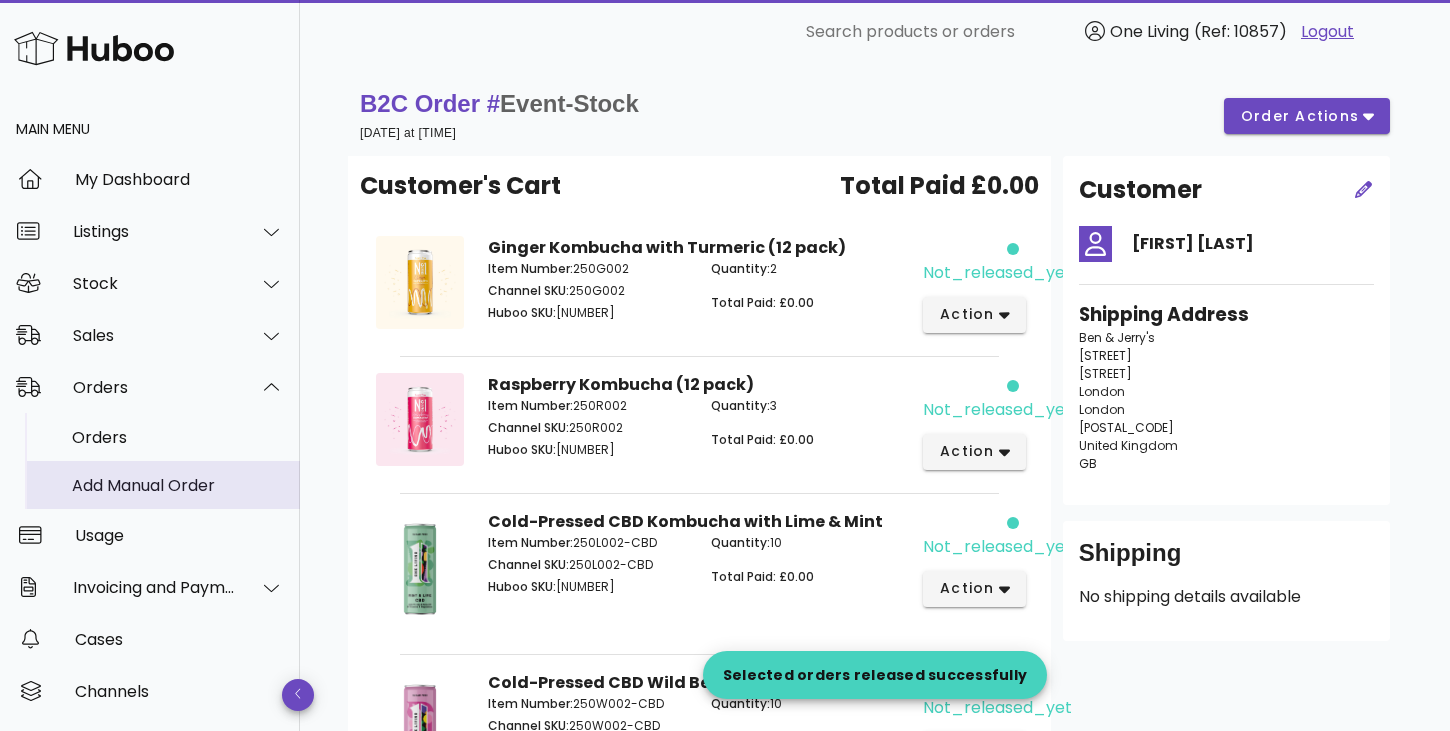 click on "Add Manual Order" at bounding box center [178, 485] 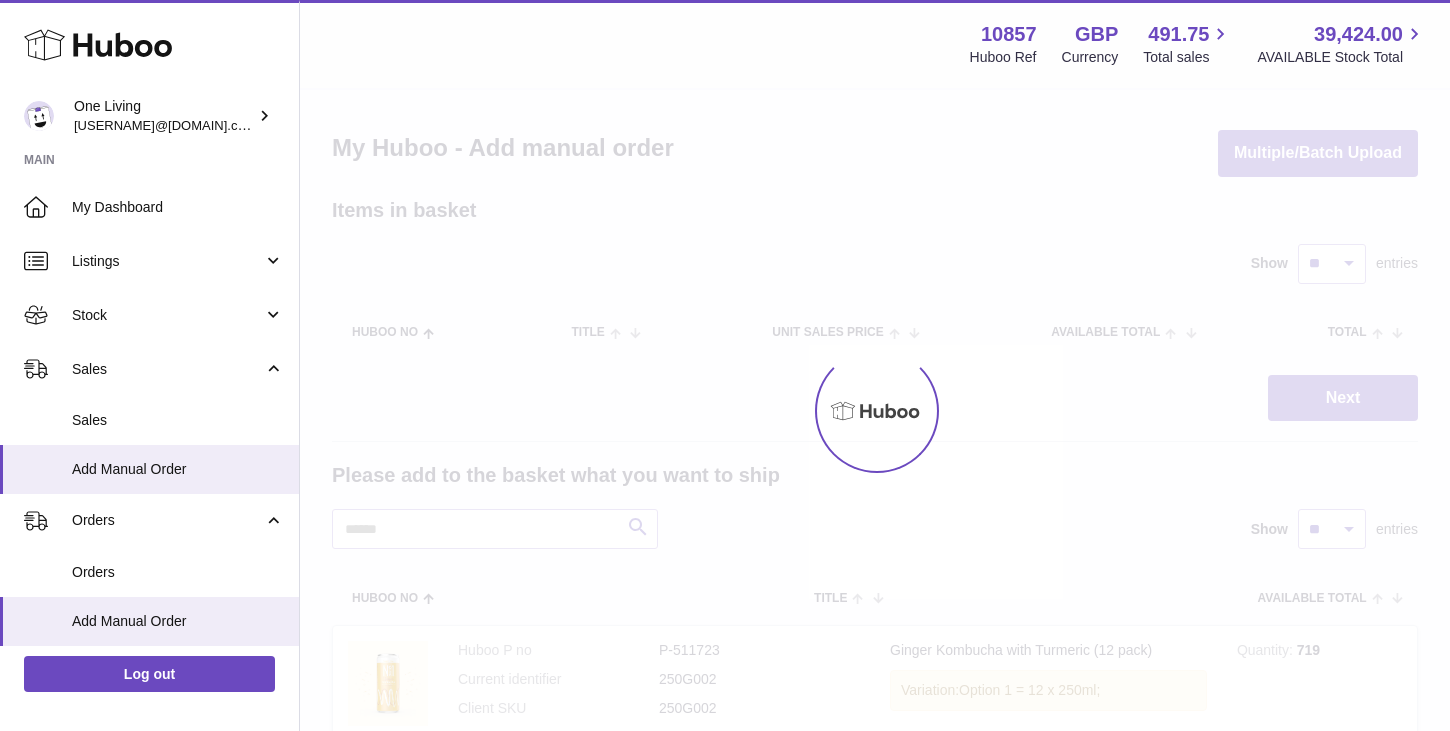 scroll, scrollTop: 0, scrollLeft: 0, axis: both 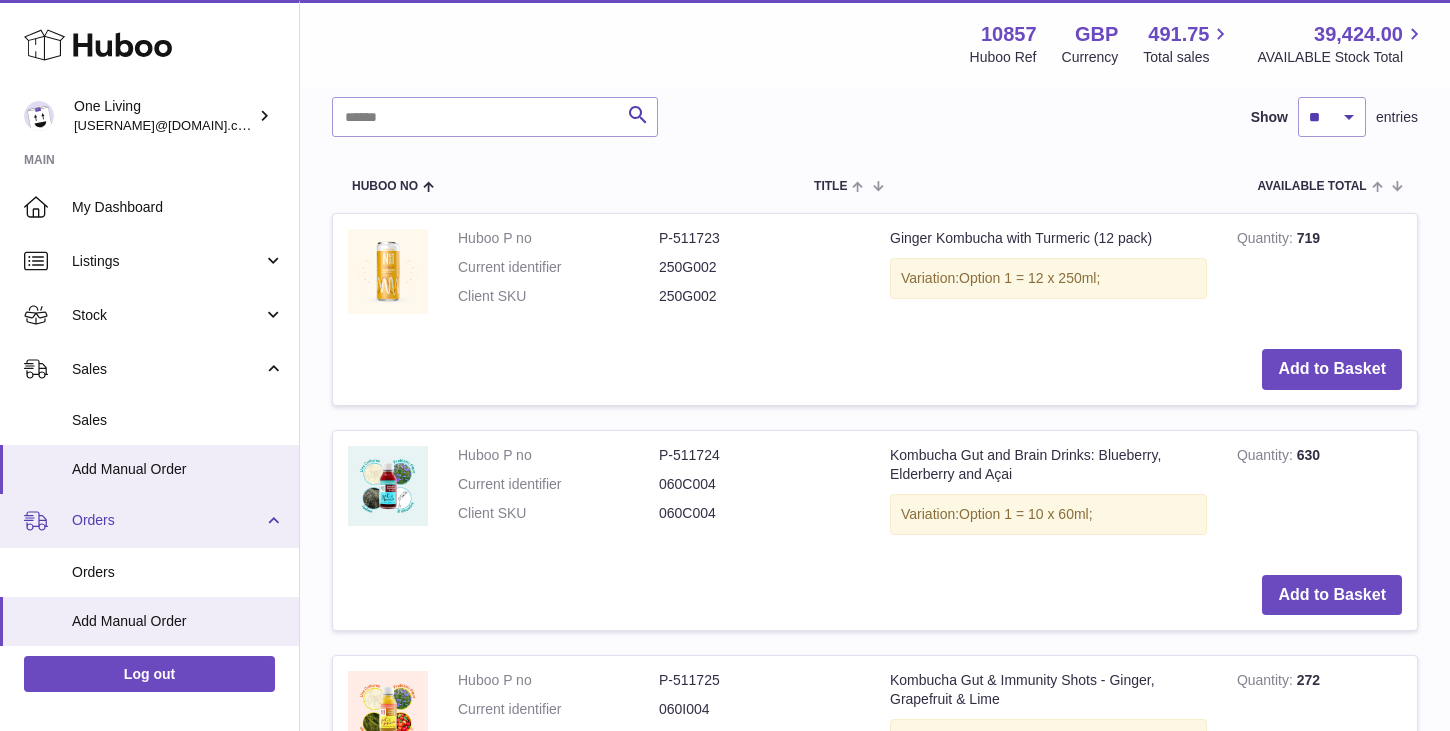 click on "Orders" at bounding box center [167, 520] 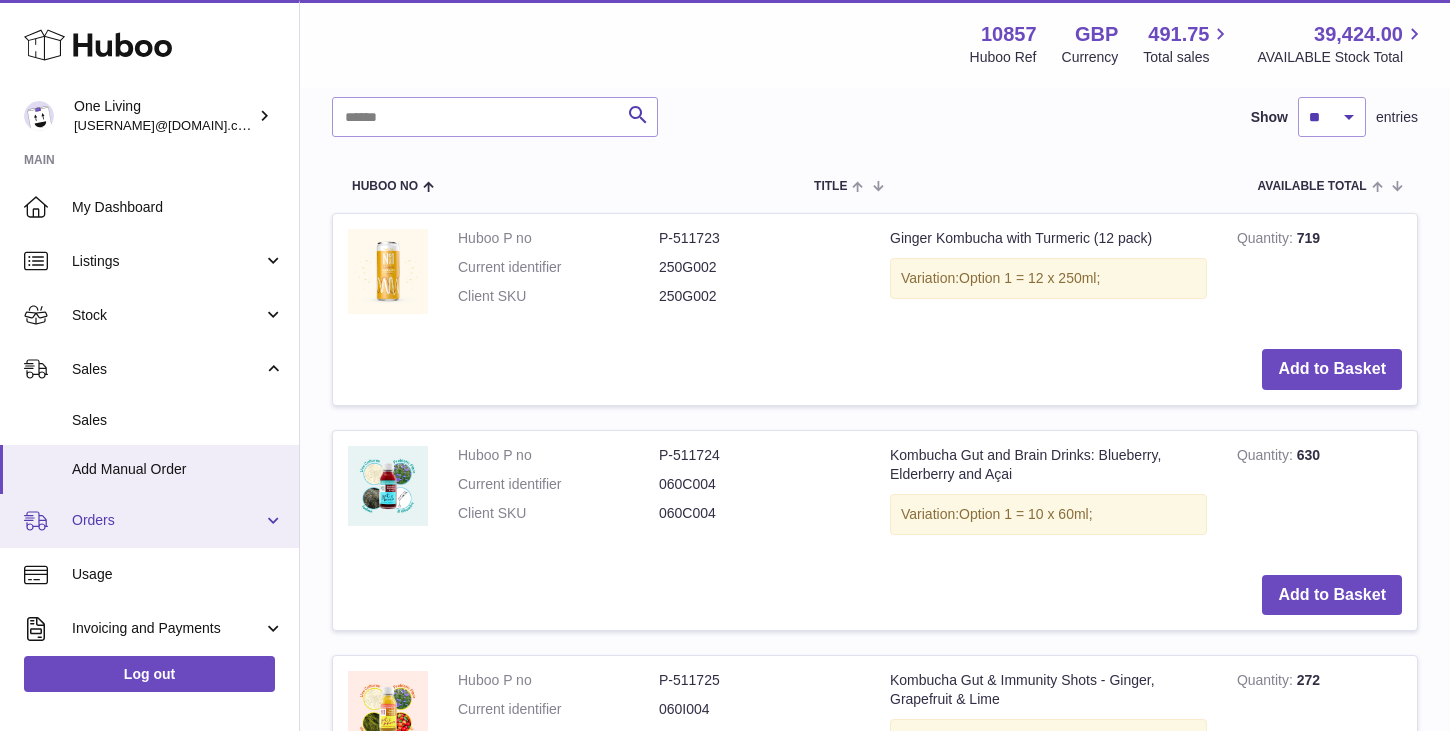 click on "Orders" at bounding box center (149, 521) 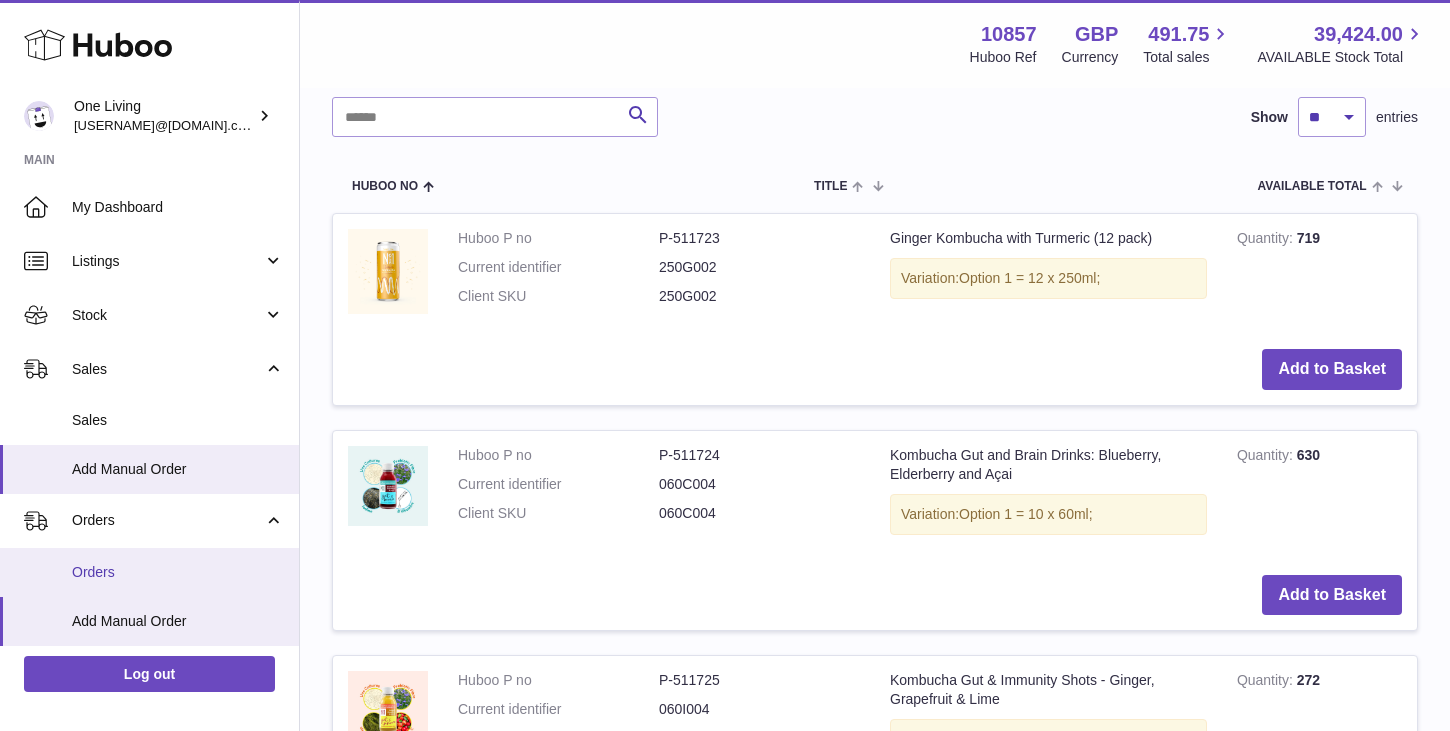 click on "Orders" at bounding box center [178, 572] 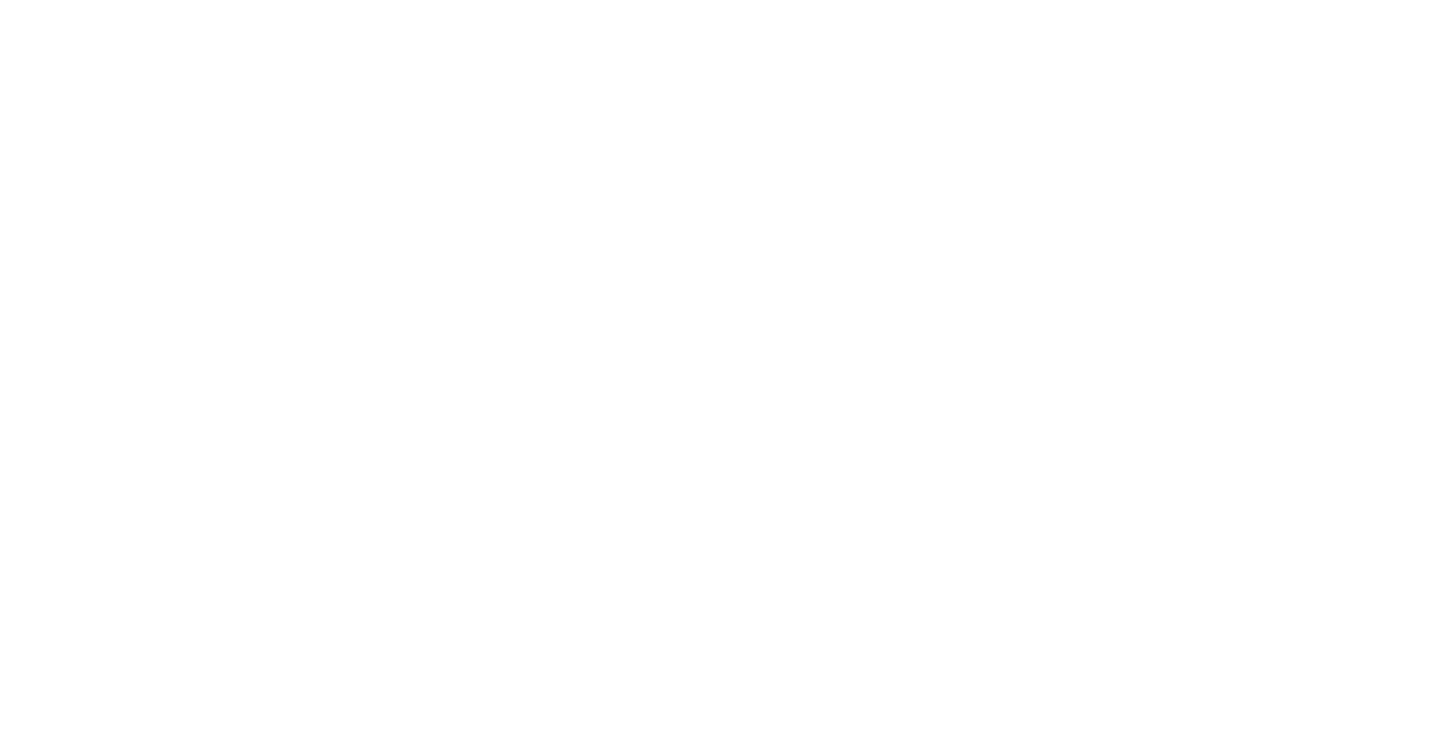 scroll, scrollTop: 0, scrollLeft: 0, axis: both 